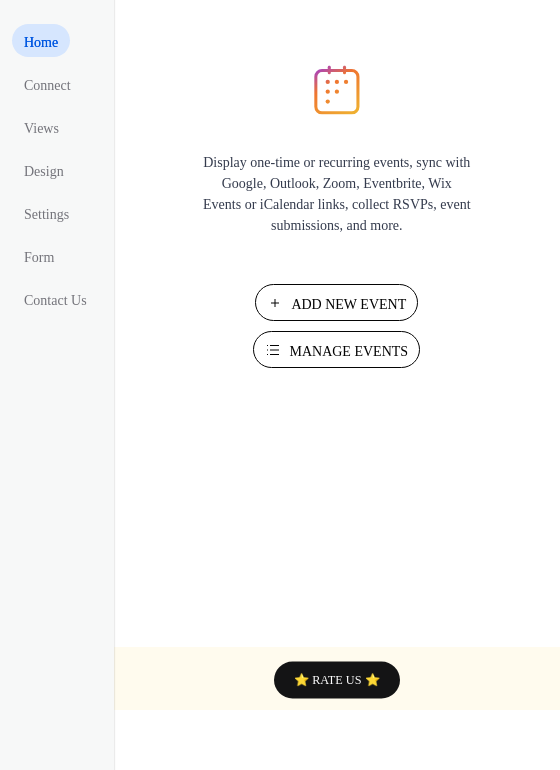scroll, scrollTop: 0, scrollLeft: 0, axis: both 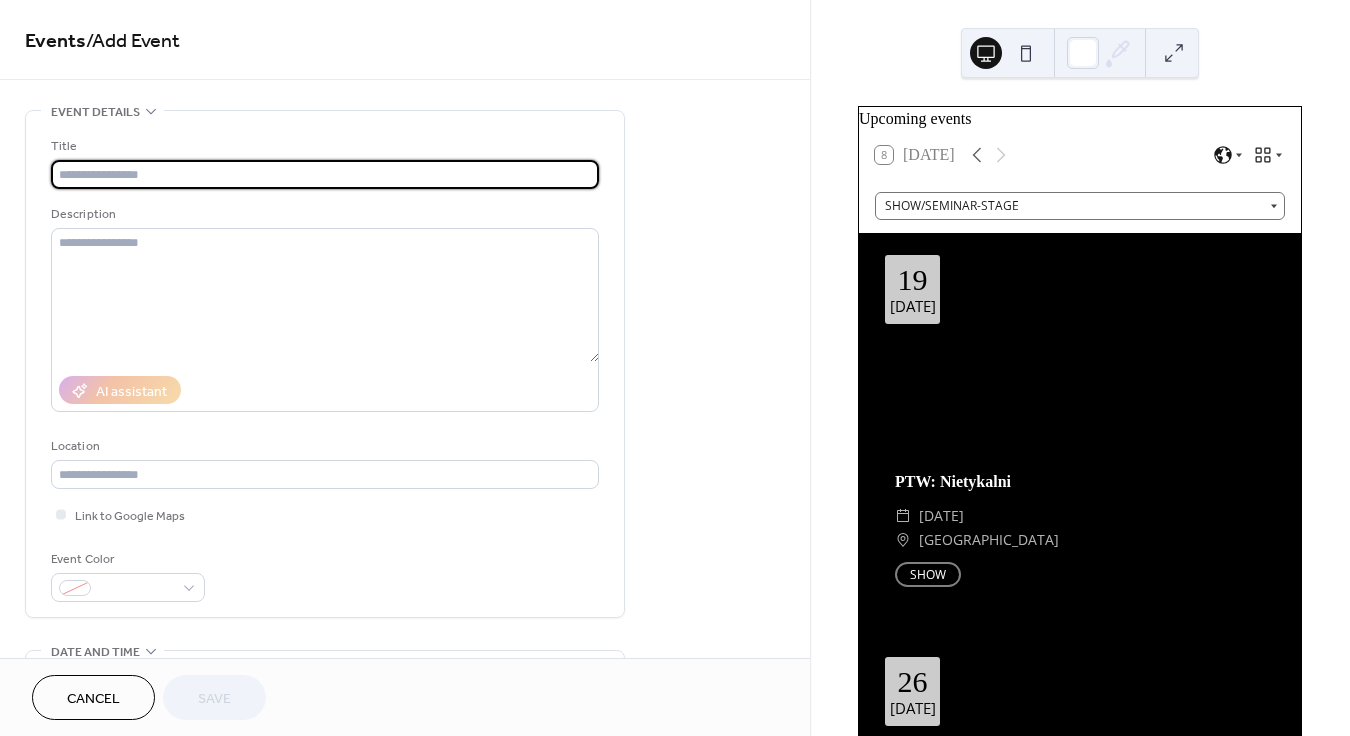 click at bounding box center [325, 174] 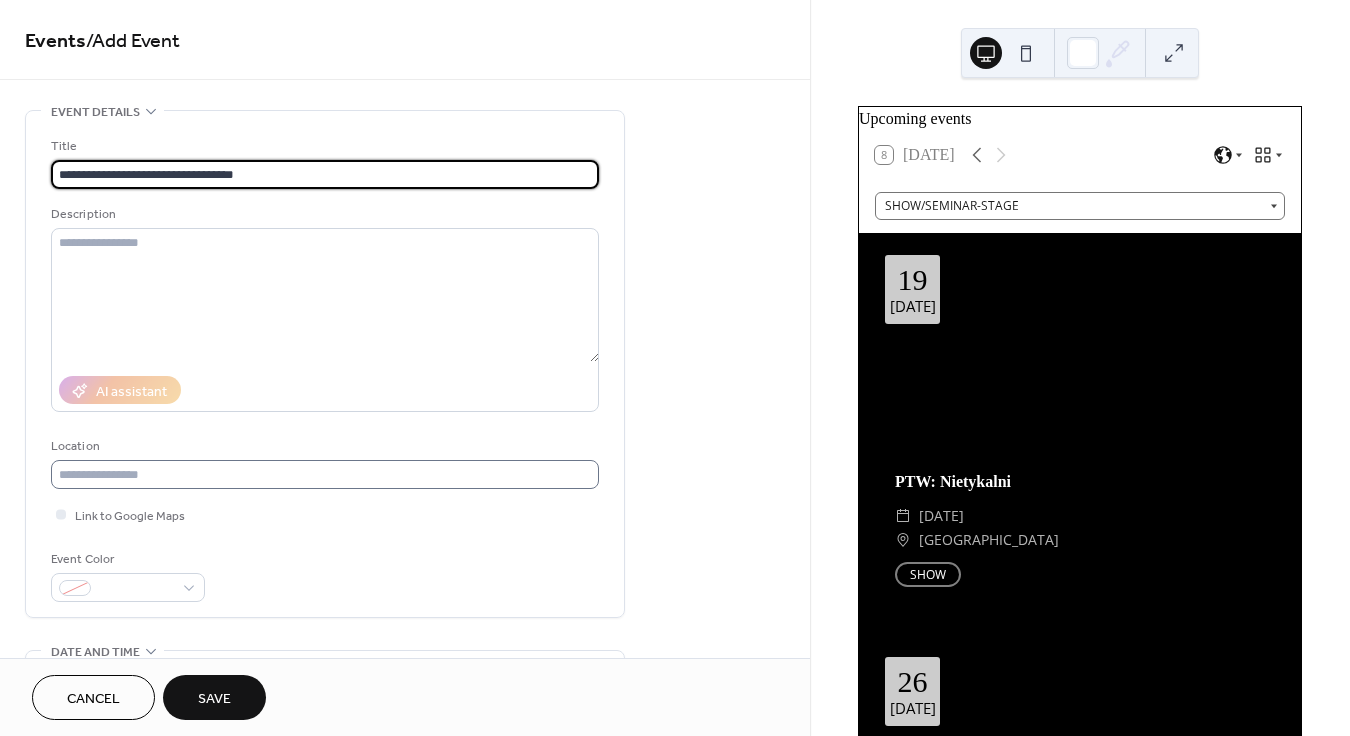 type on "**********" 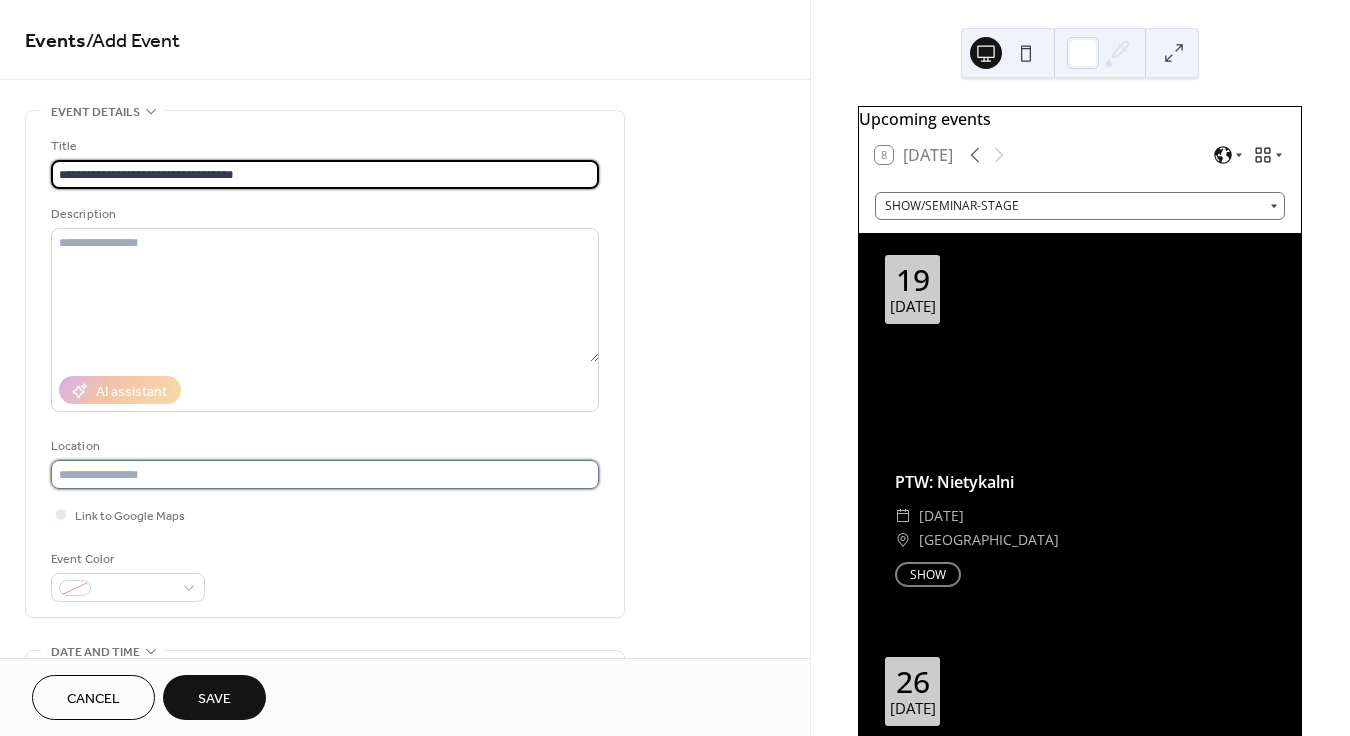click at bounding box center (325, 474) 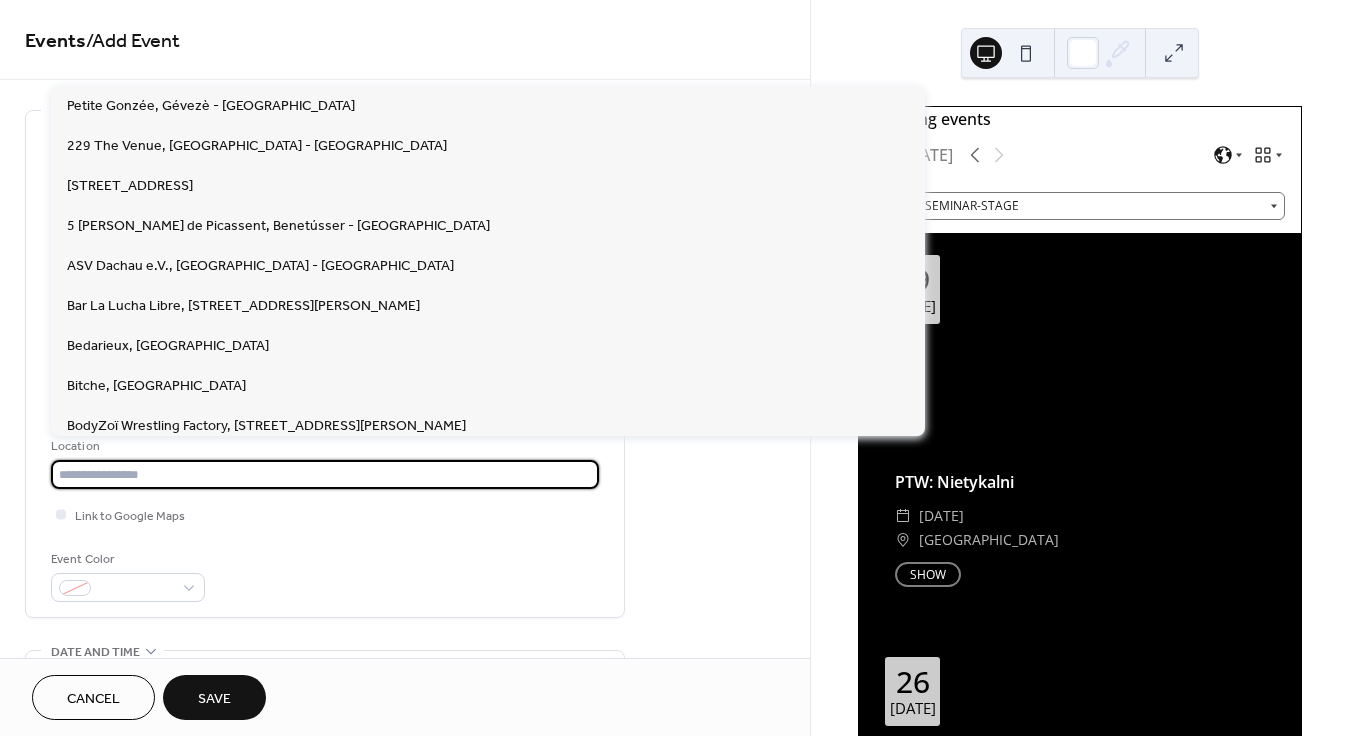 paste on "**********" 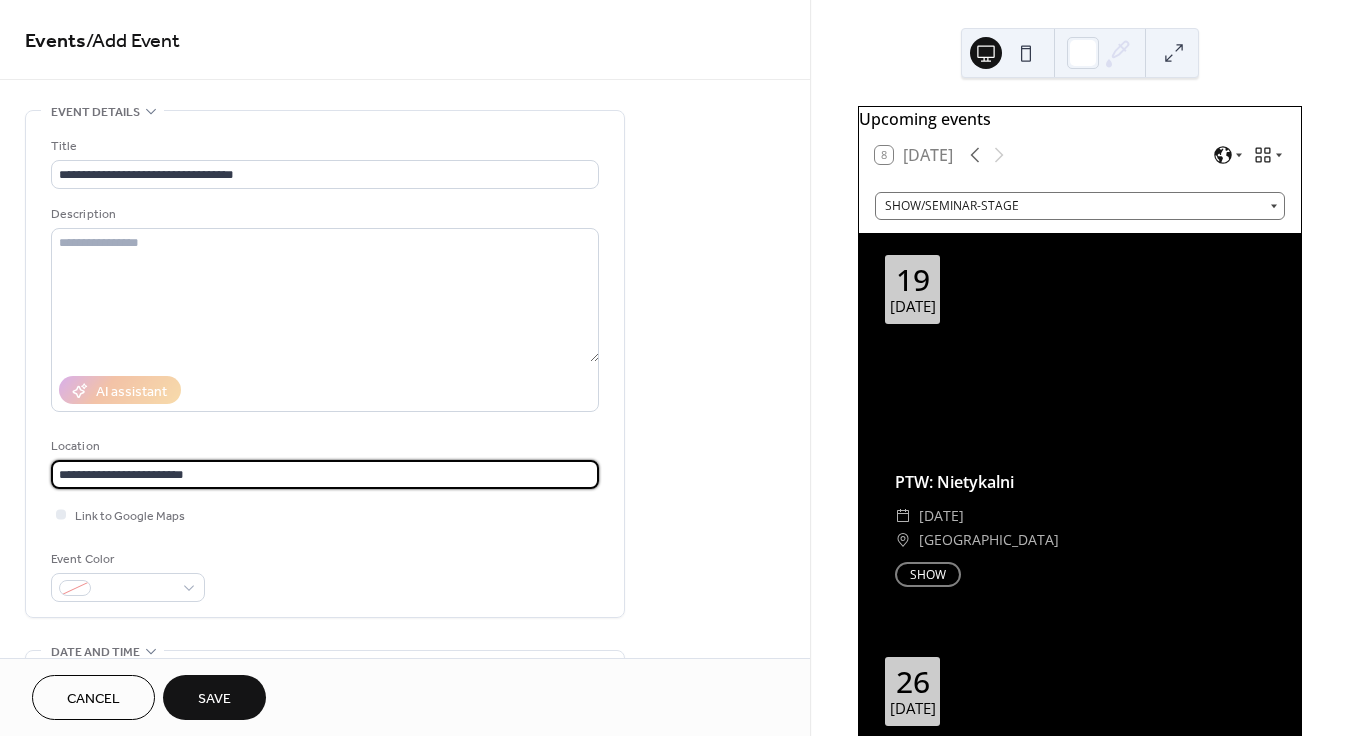 type on "**********" 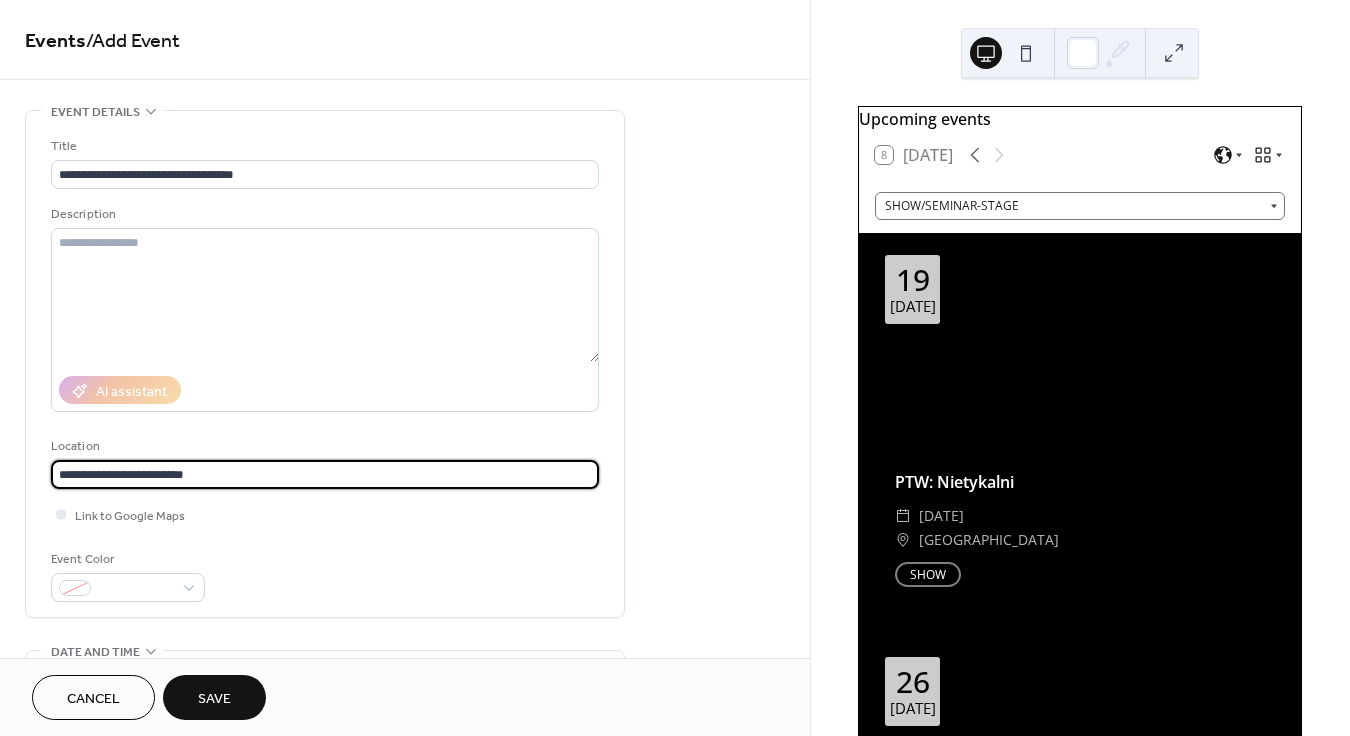 click on "**********" at bounding box center [325, 474] 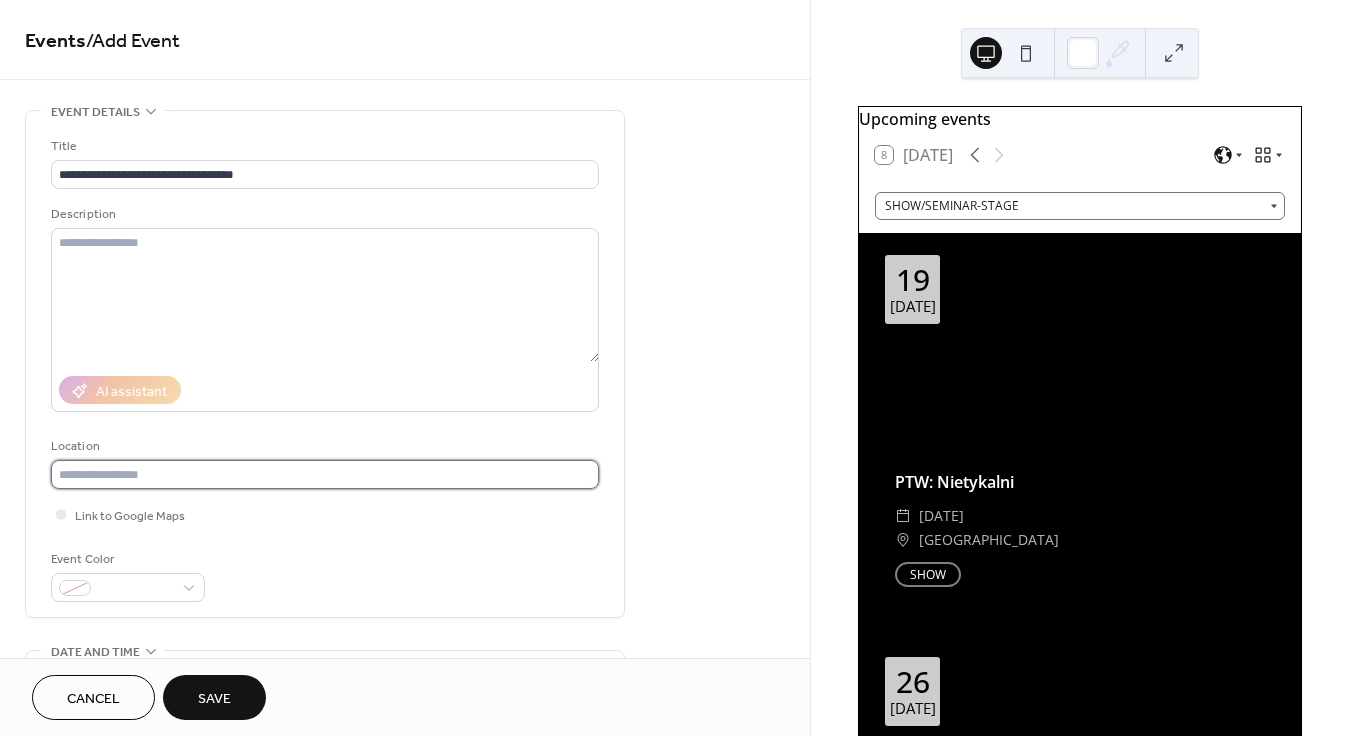 click at bounding box center (325, 474) 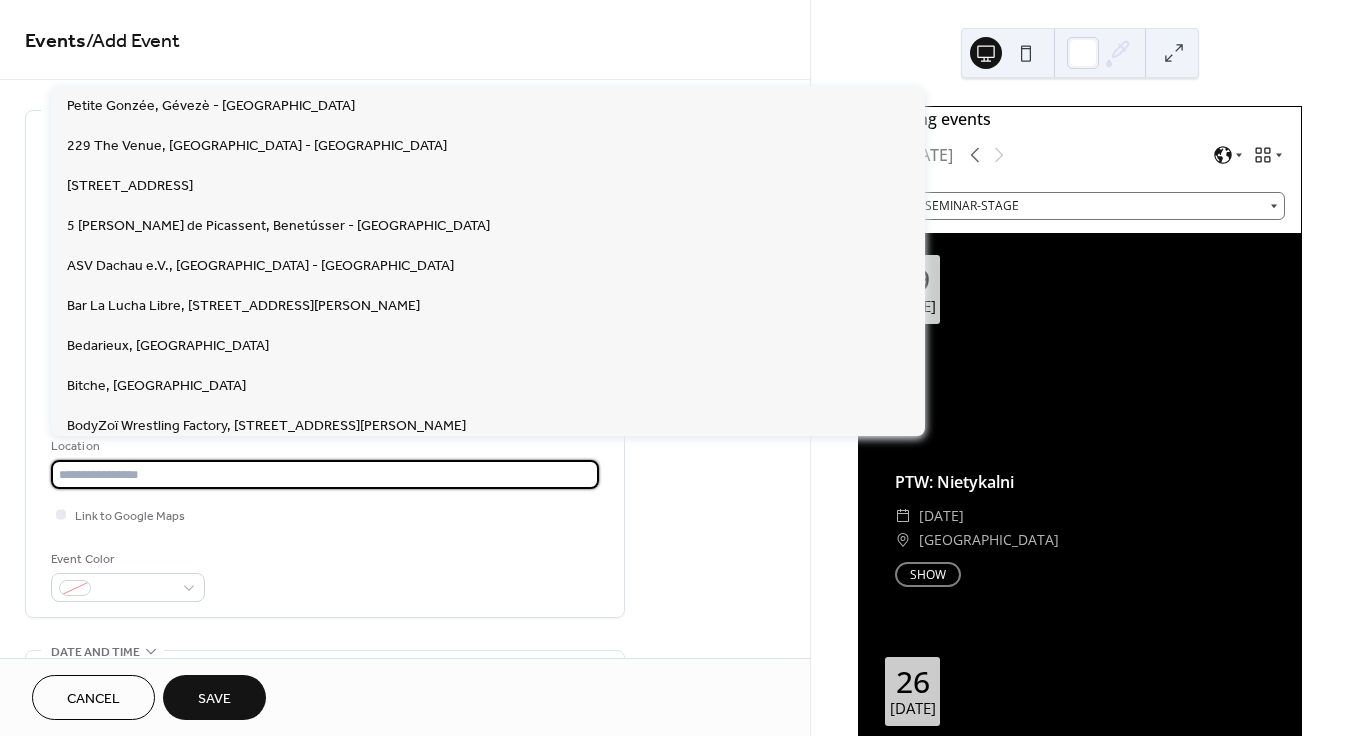 paste on "**********" 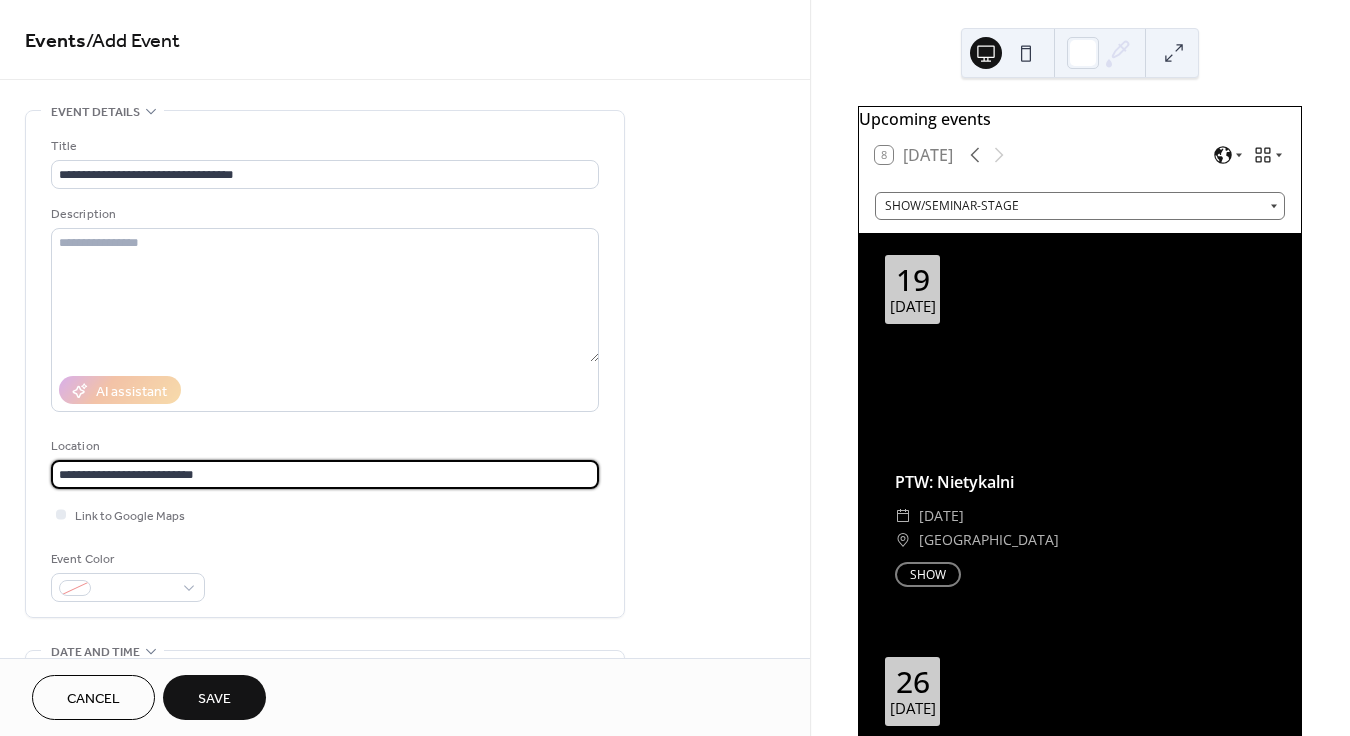 paste on "**********" 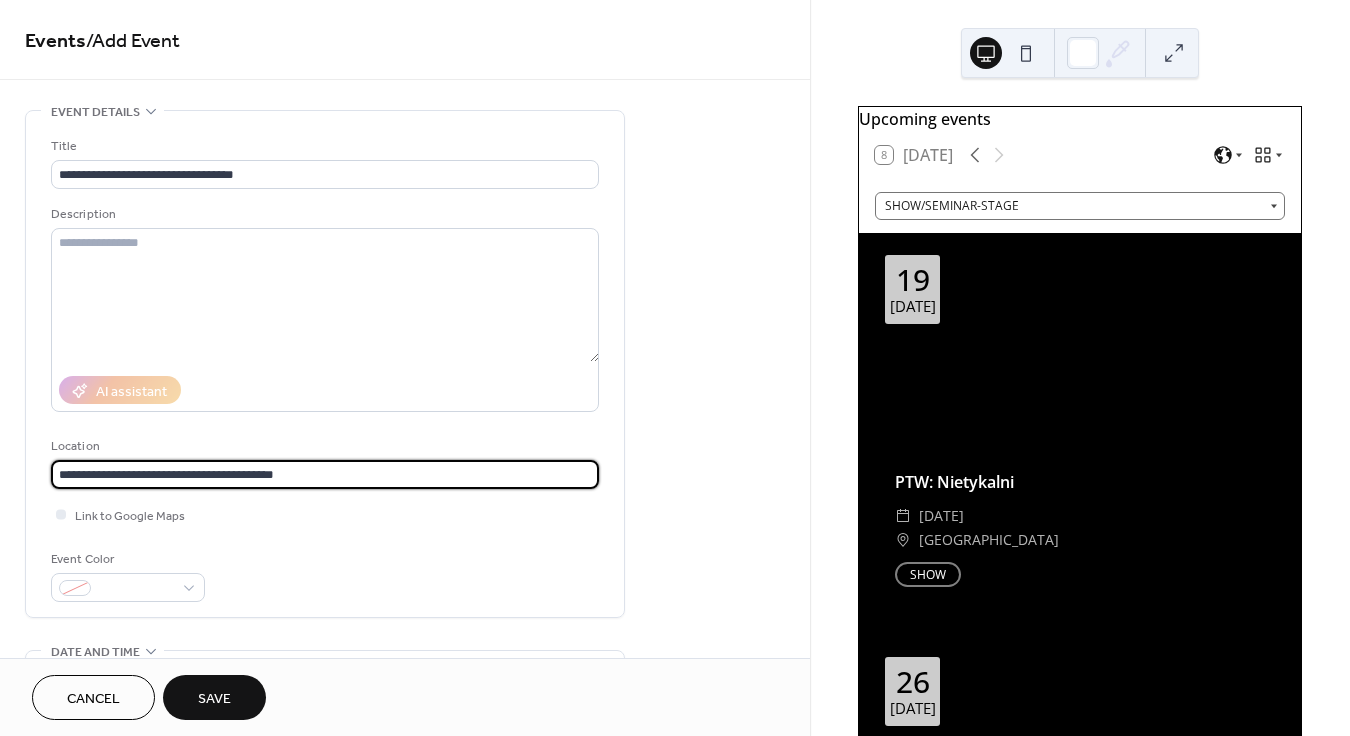 type on "**********" 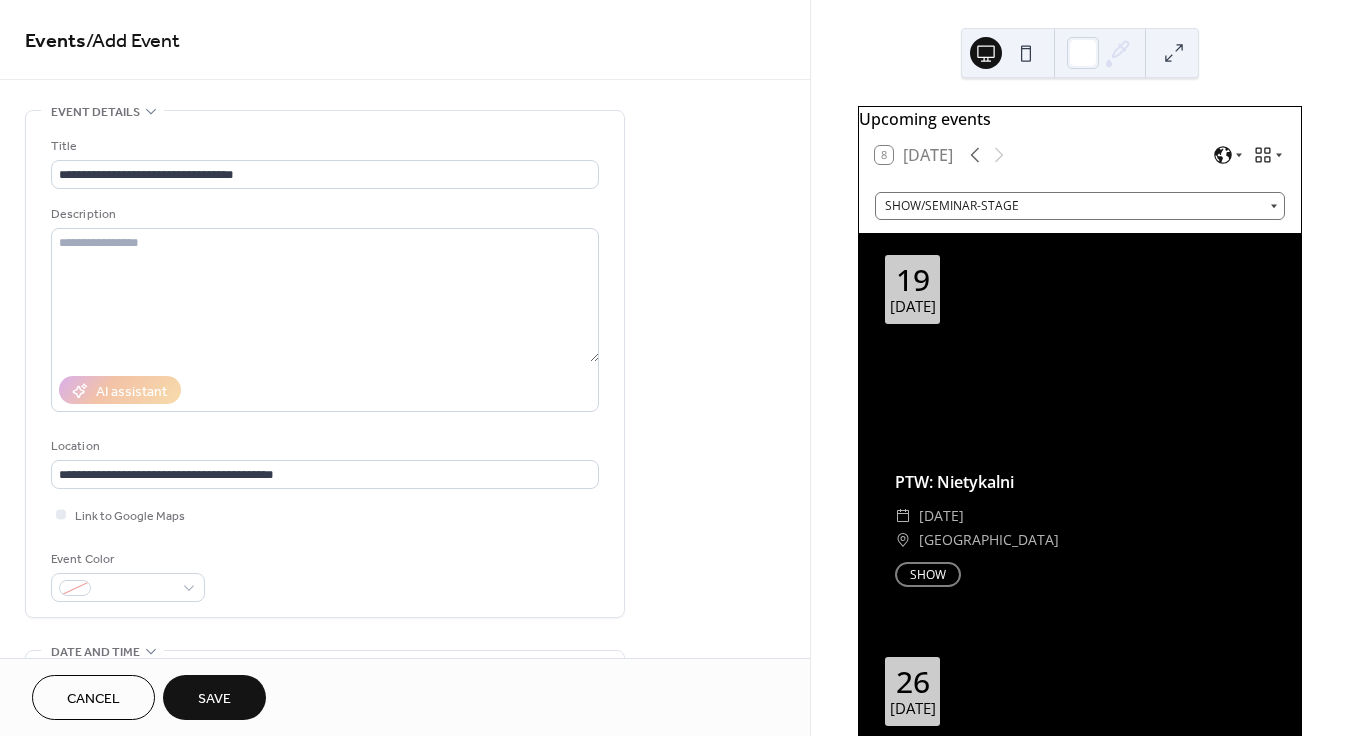 click on "**********" at bounding box center [325, 369] 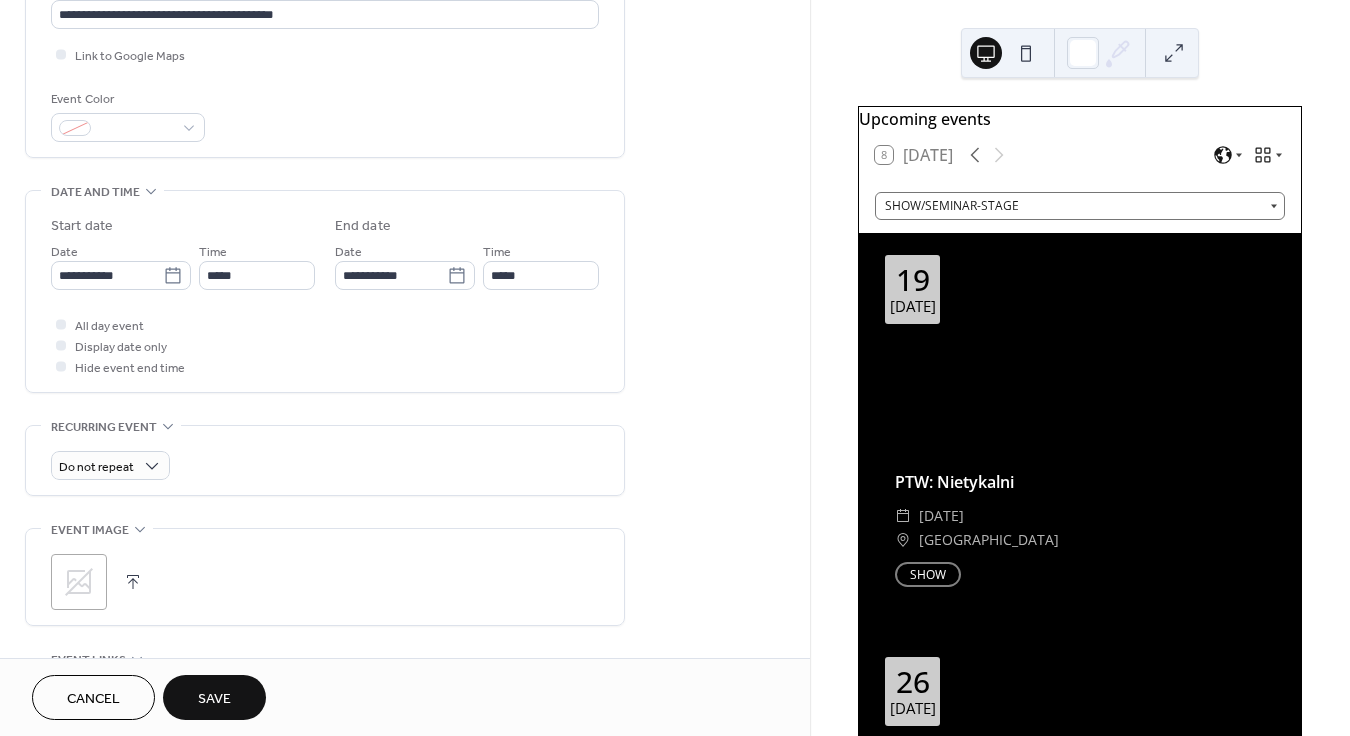 scroll, scrollTop: 486, scrollLeft: 0, axis: vertical 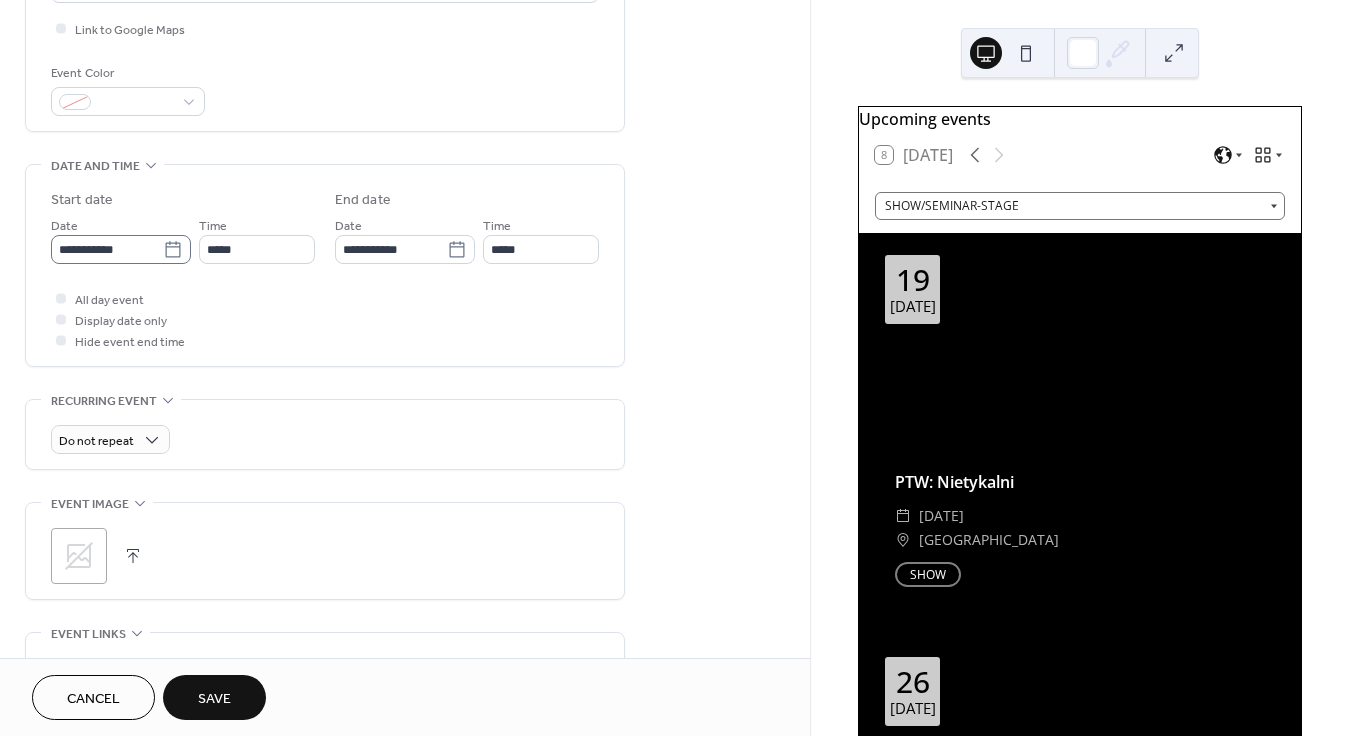 click 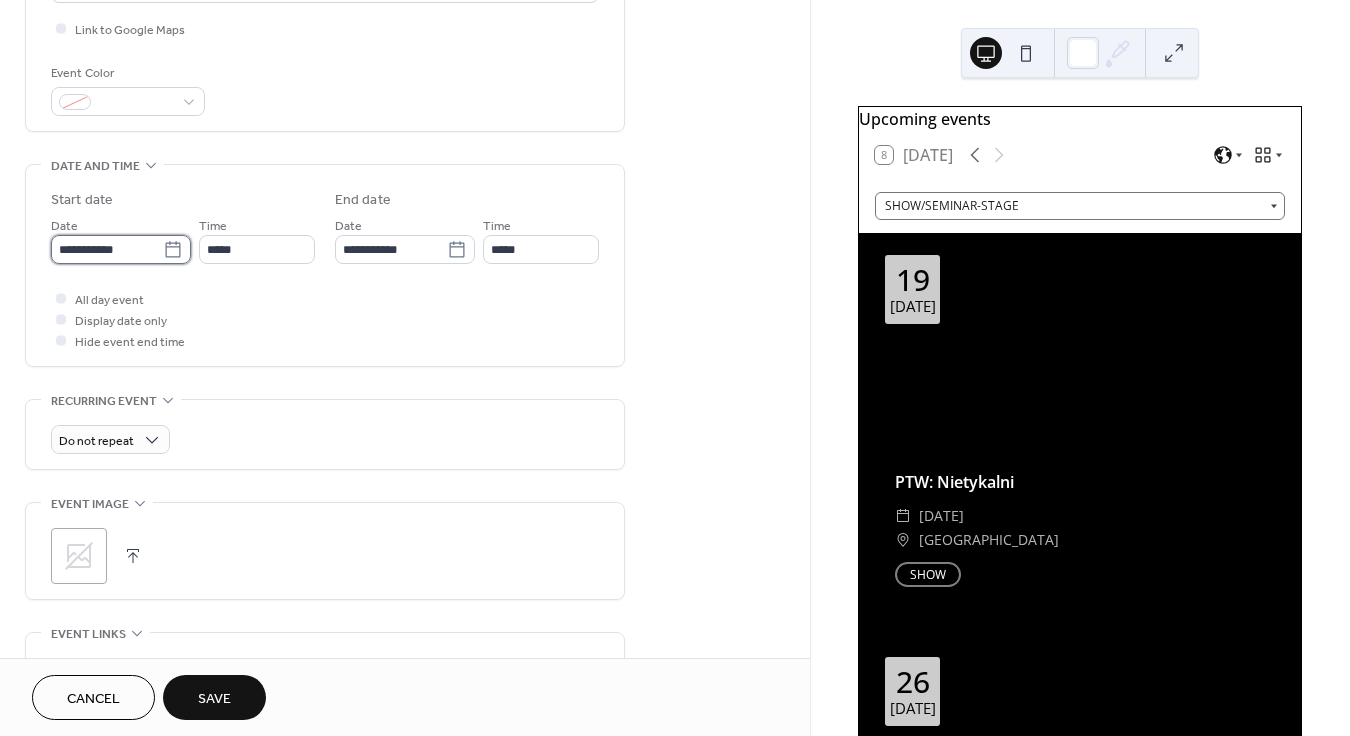 click on "**********" at bounding box center (107, 249) 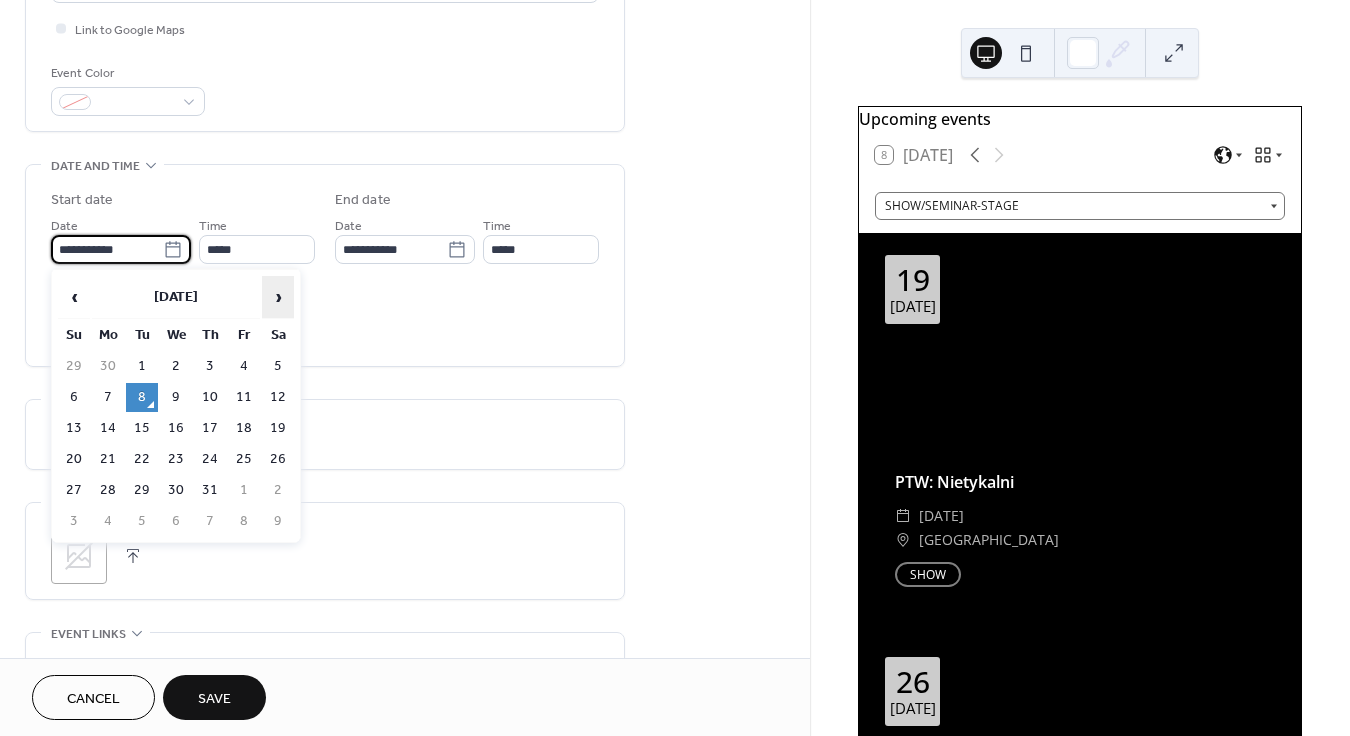 click on "›" at bounding box center (278, 297) 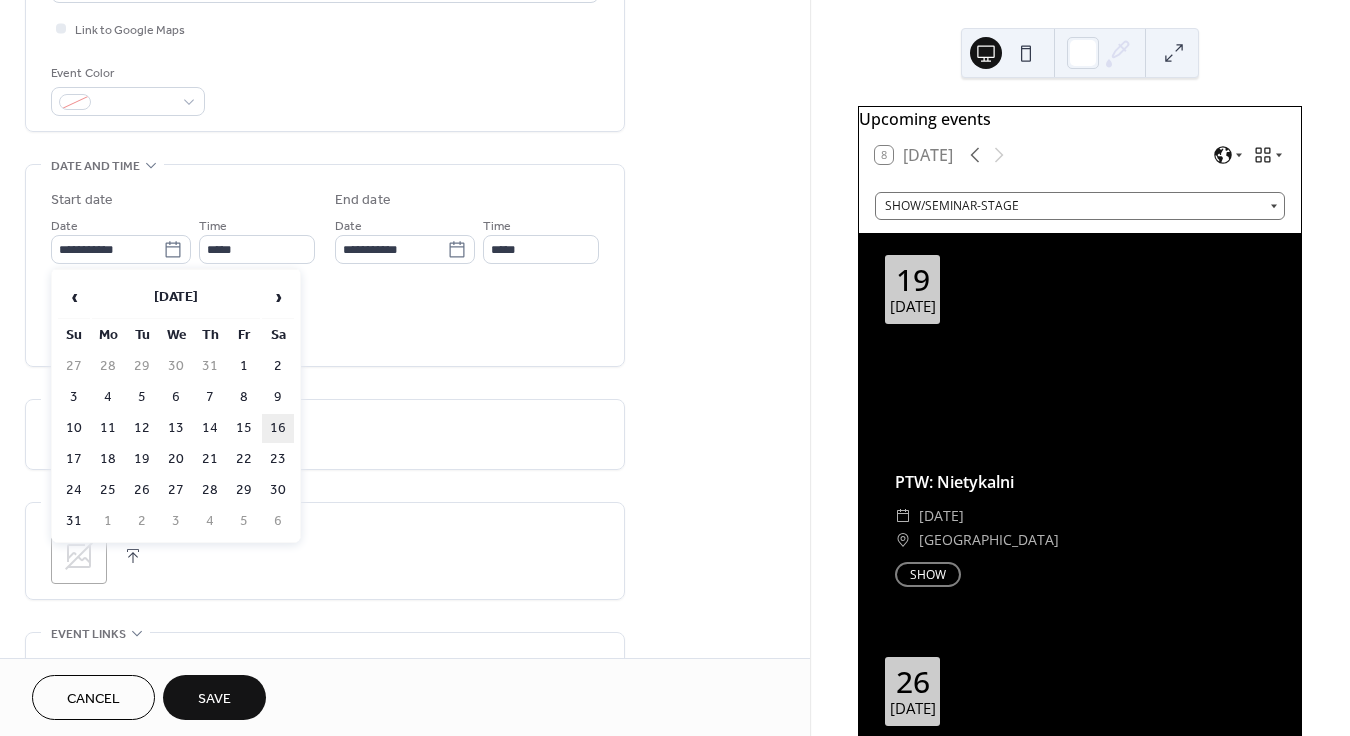 click on "16" at bounding box center [278, 428] 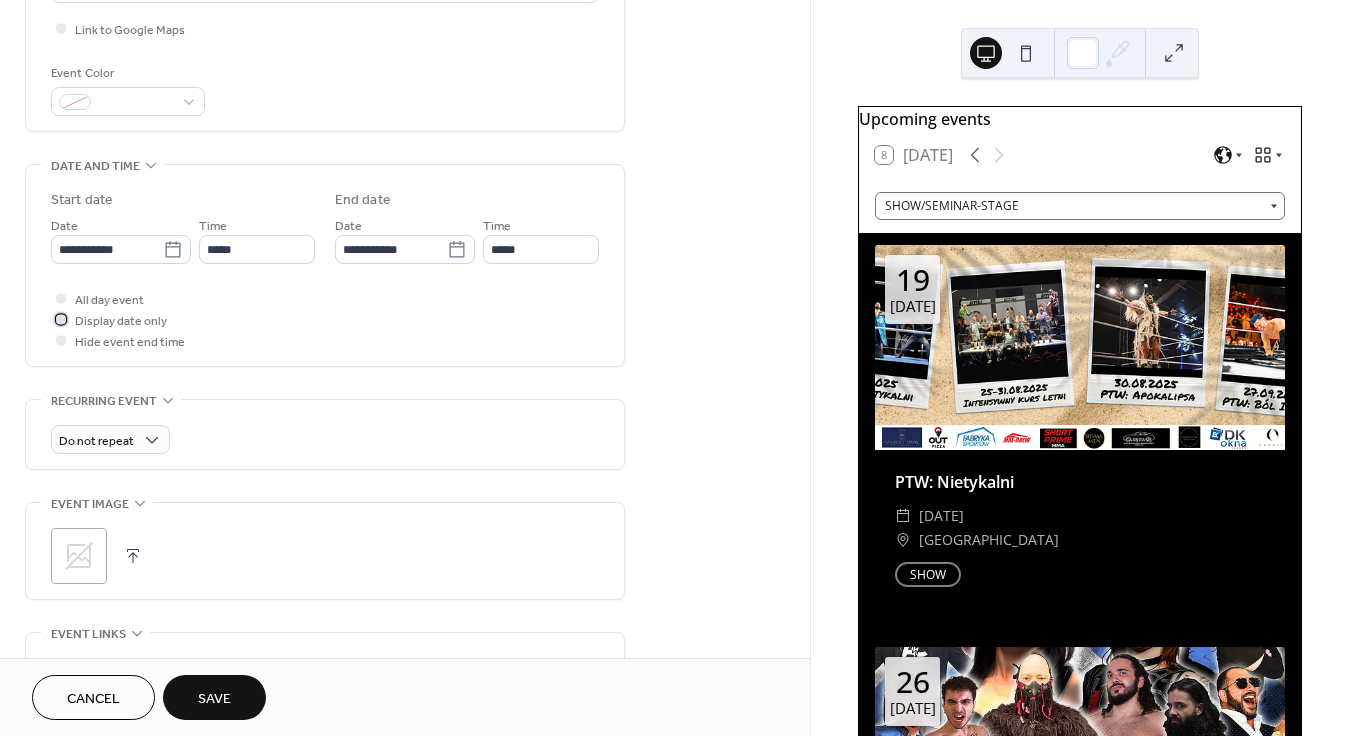 click on "Display date only" at bounding box center [121, 321] 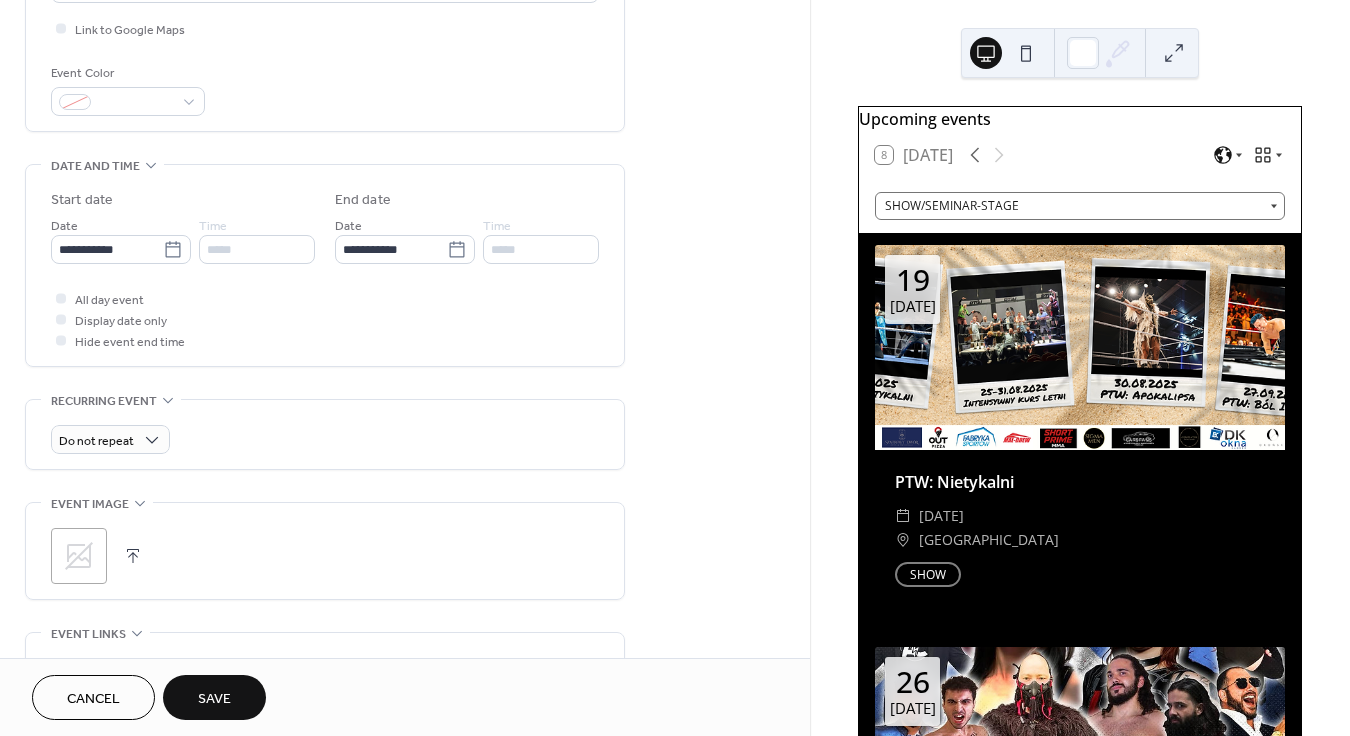 click on ";" at bounding box center [79, 556] 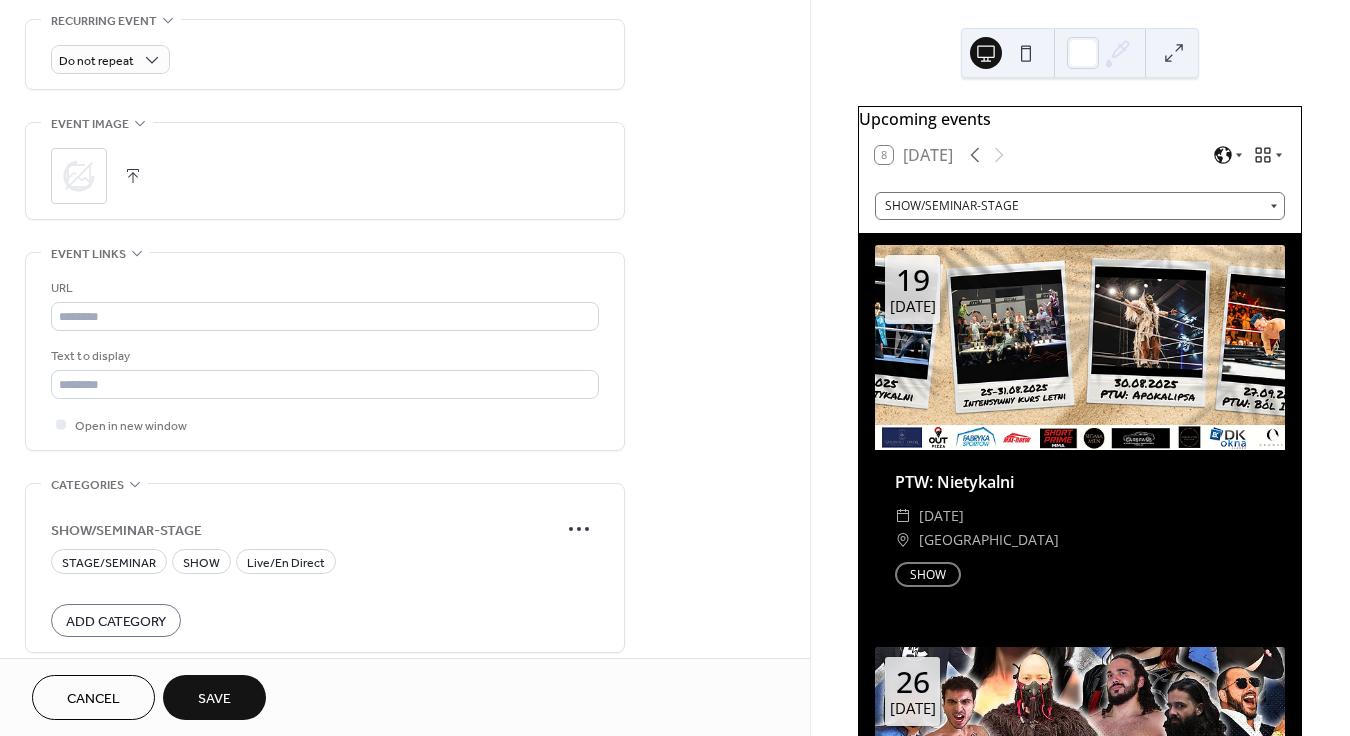 scroll, scrollTop: 956, scrollLeft: 0, axis: vertical 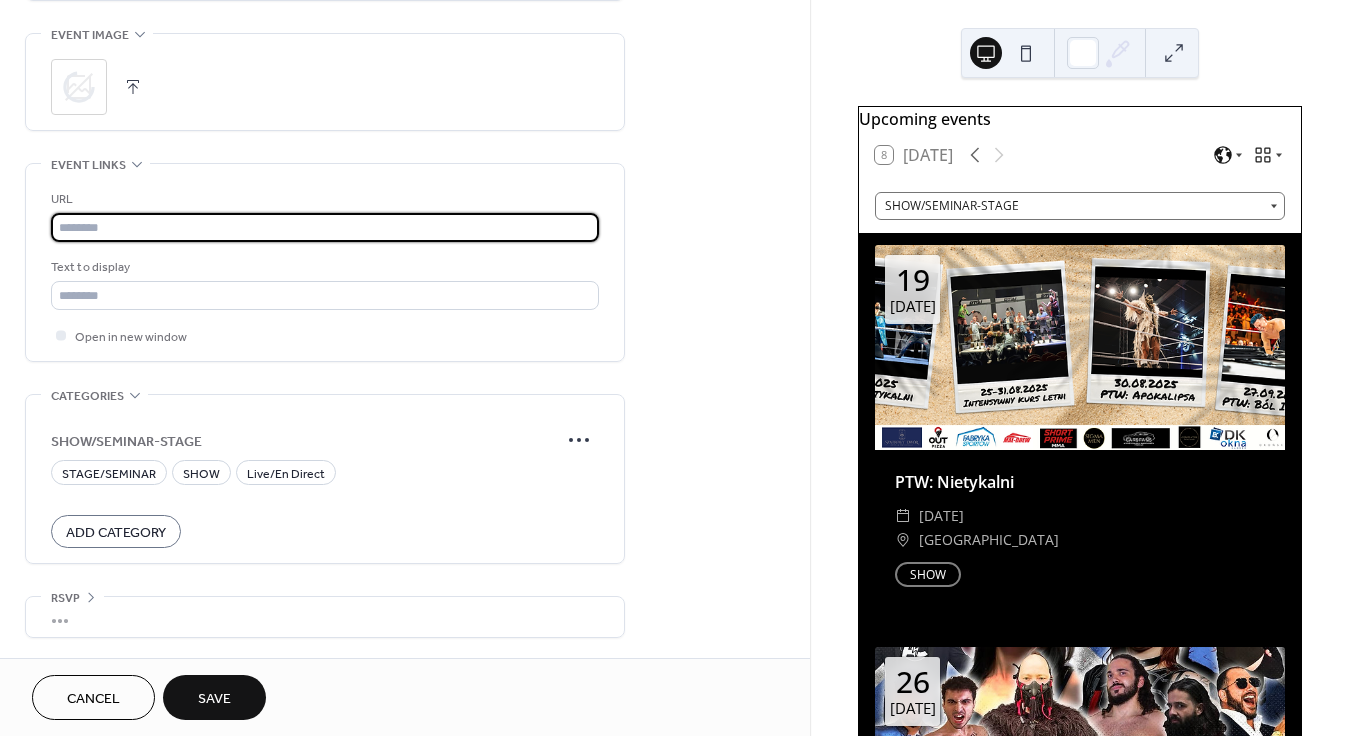 click at bounding box center (325, 227) 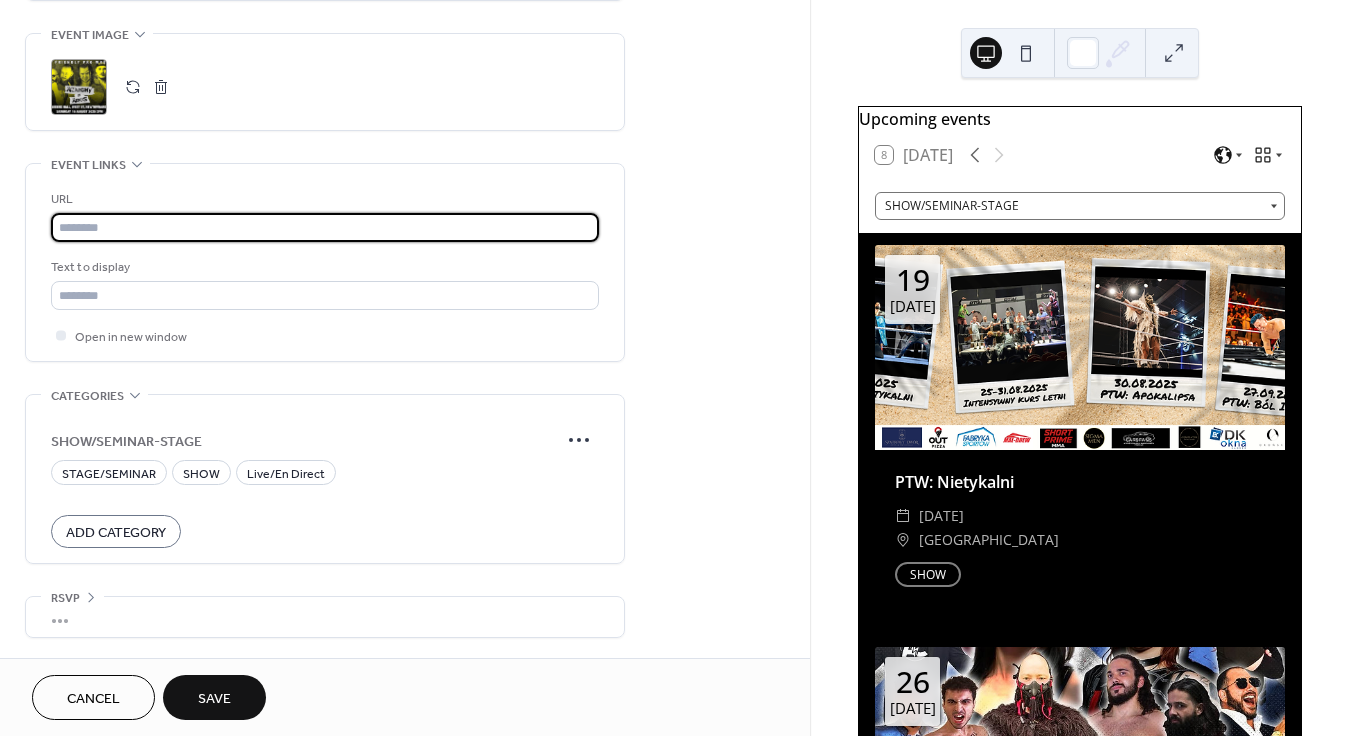 paste on "**********" 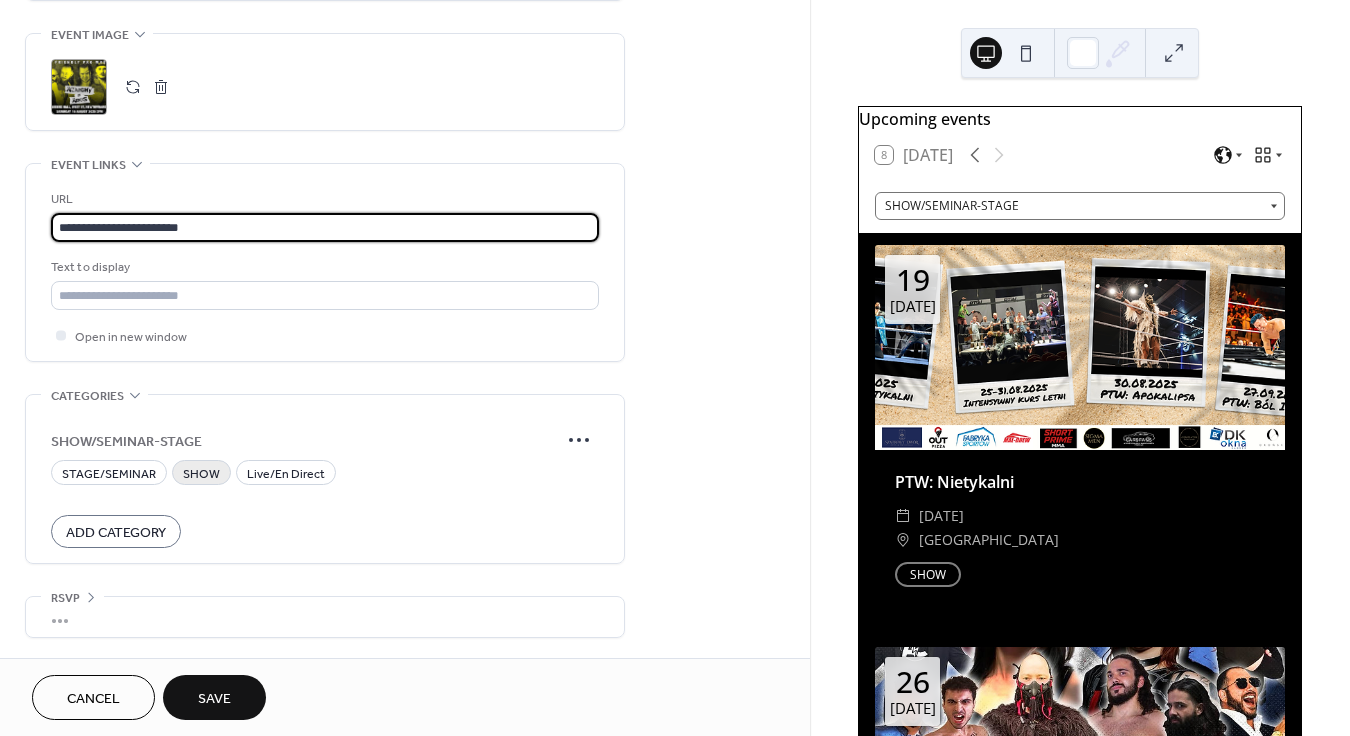 type on "**********" 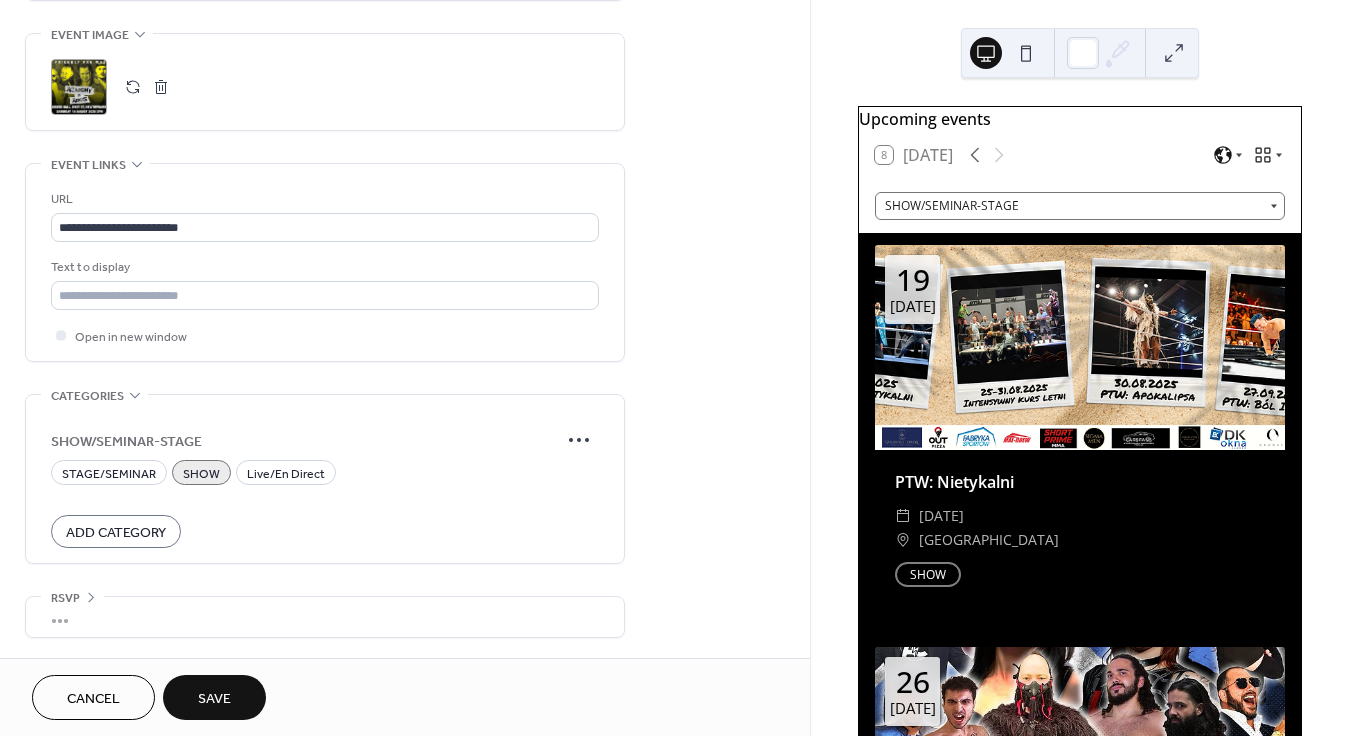 click on "Save" at bounding box center [214, 699] 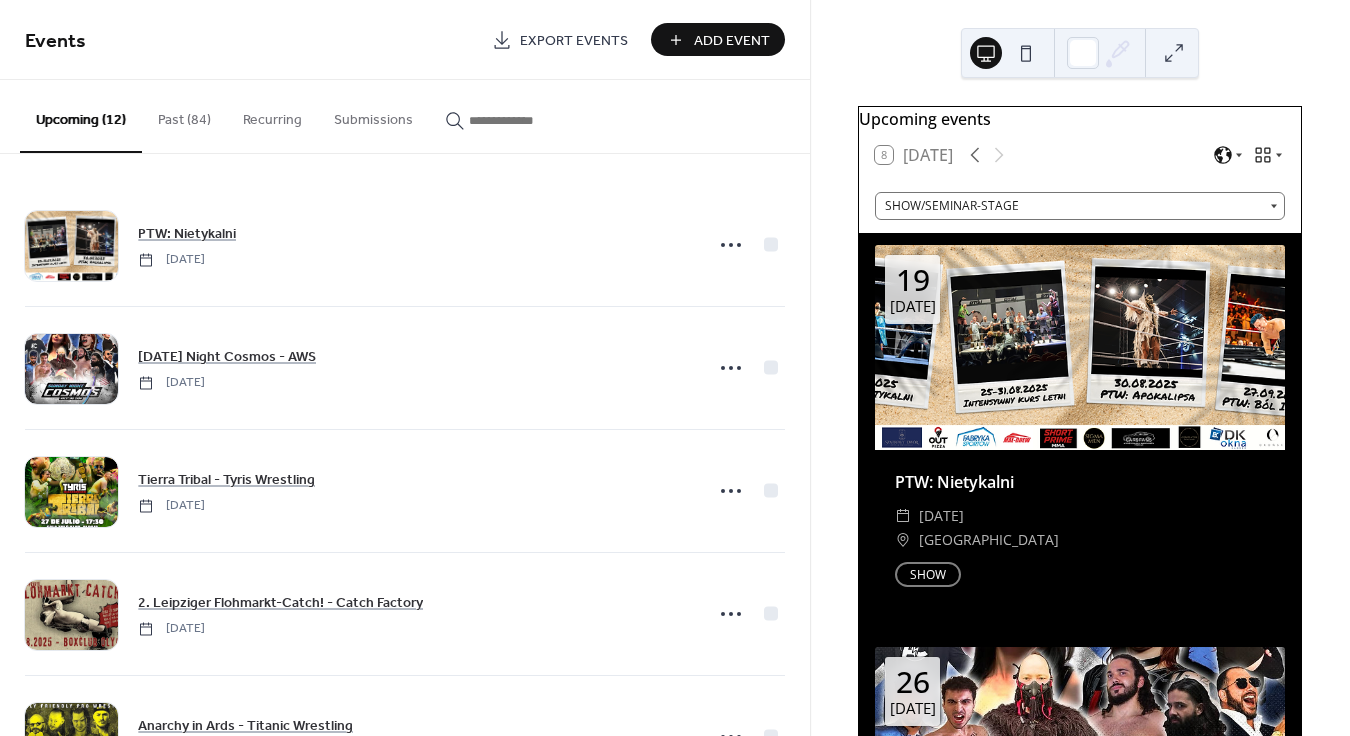 click on "Add Event" at bounding box center (732, 41) 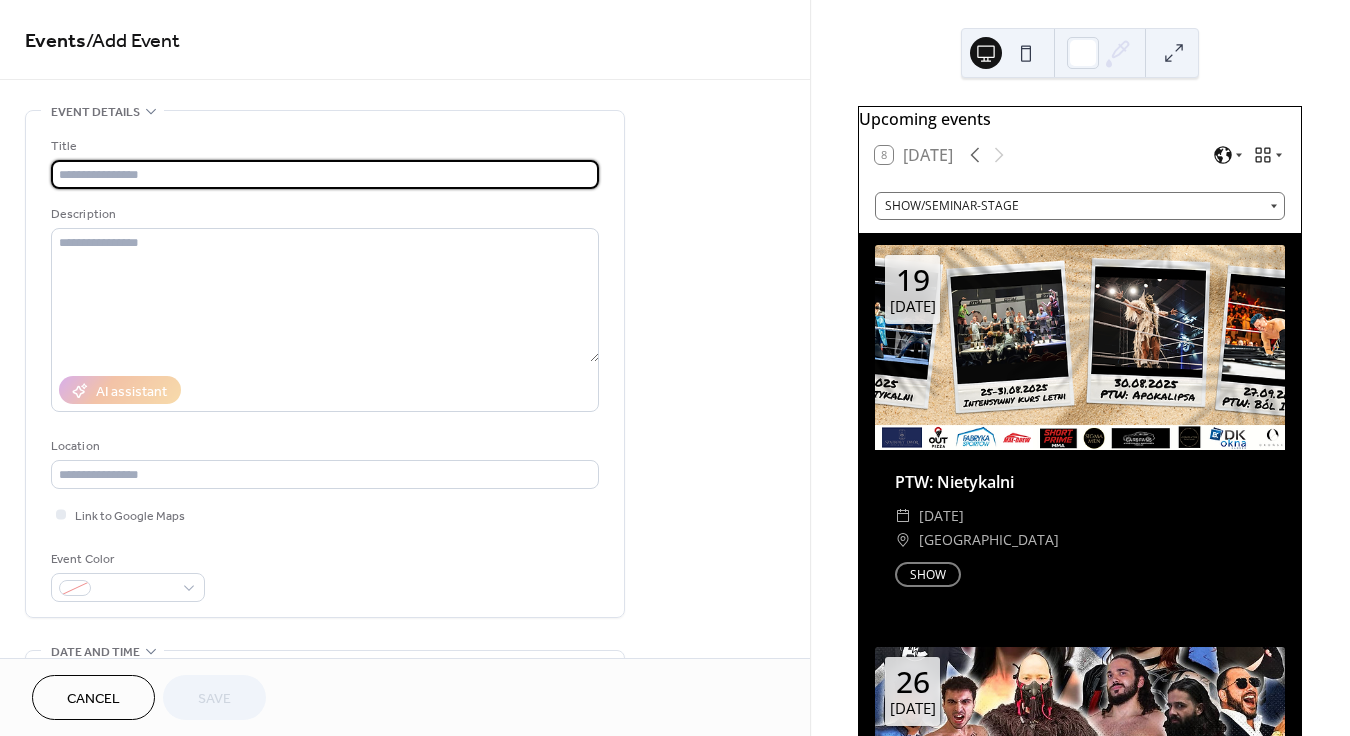 click at bounding box center (325, 174) 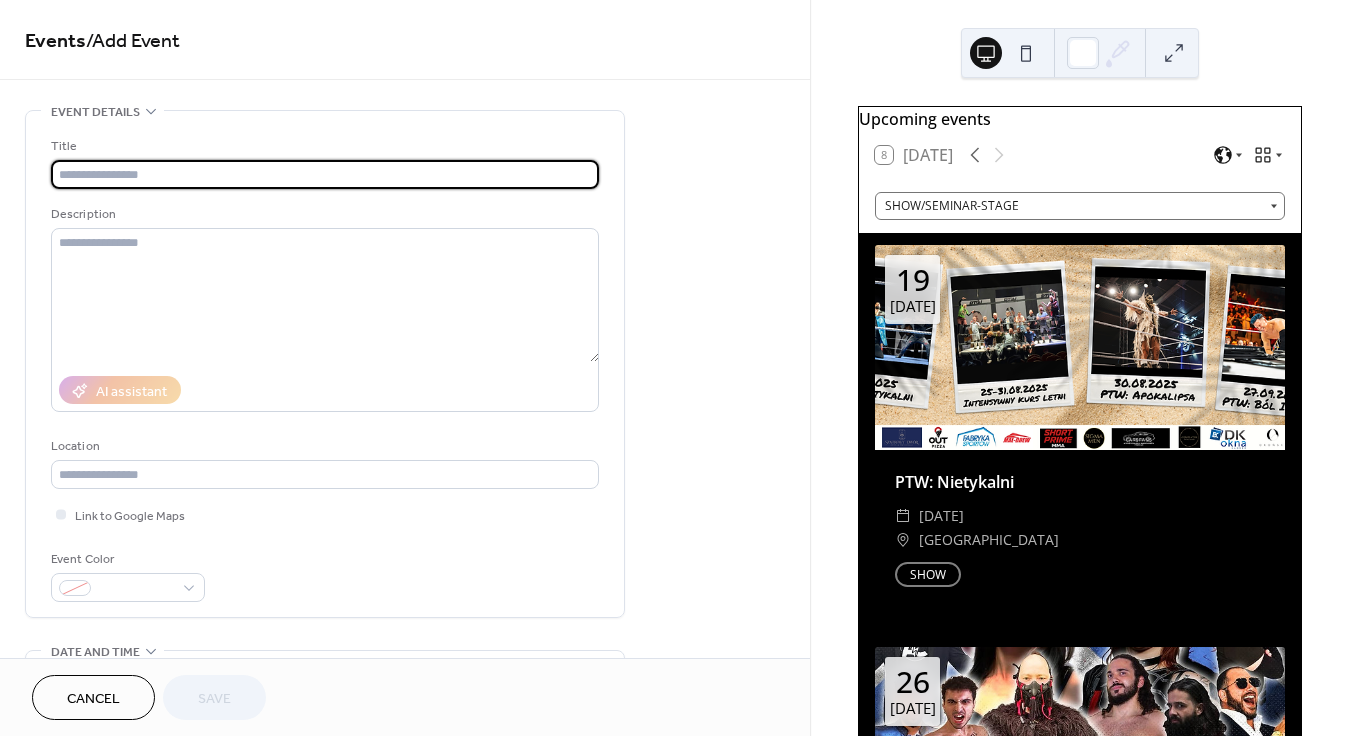 paste on "*********" 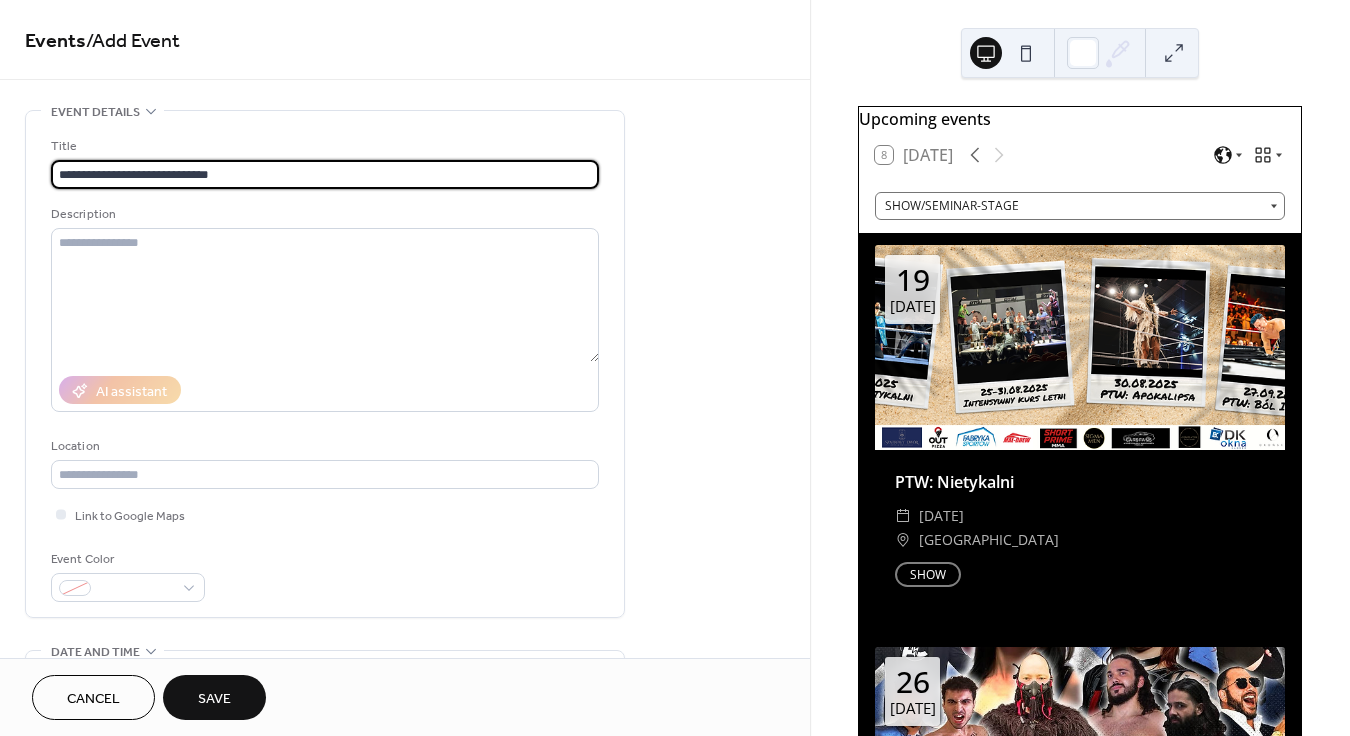 type on "**********" 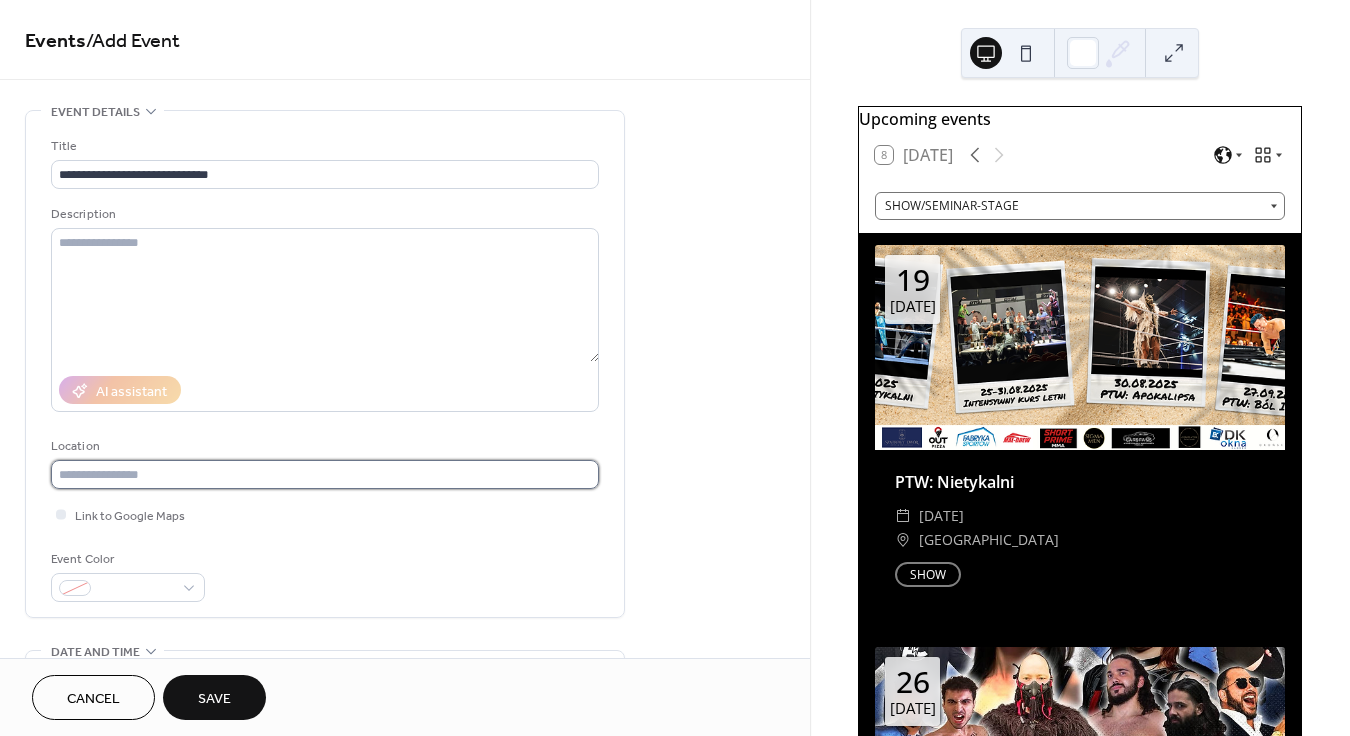 click at bounding box center (325, 474) 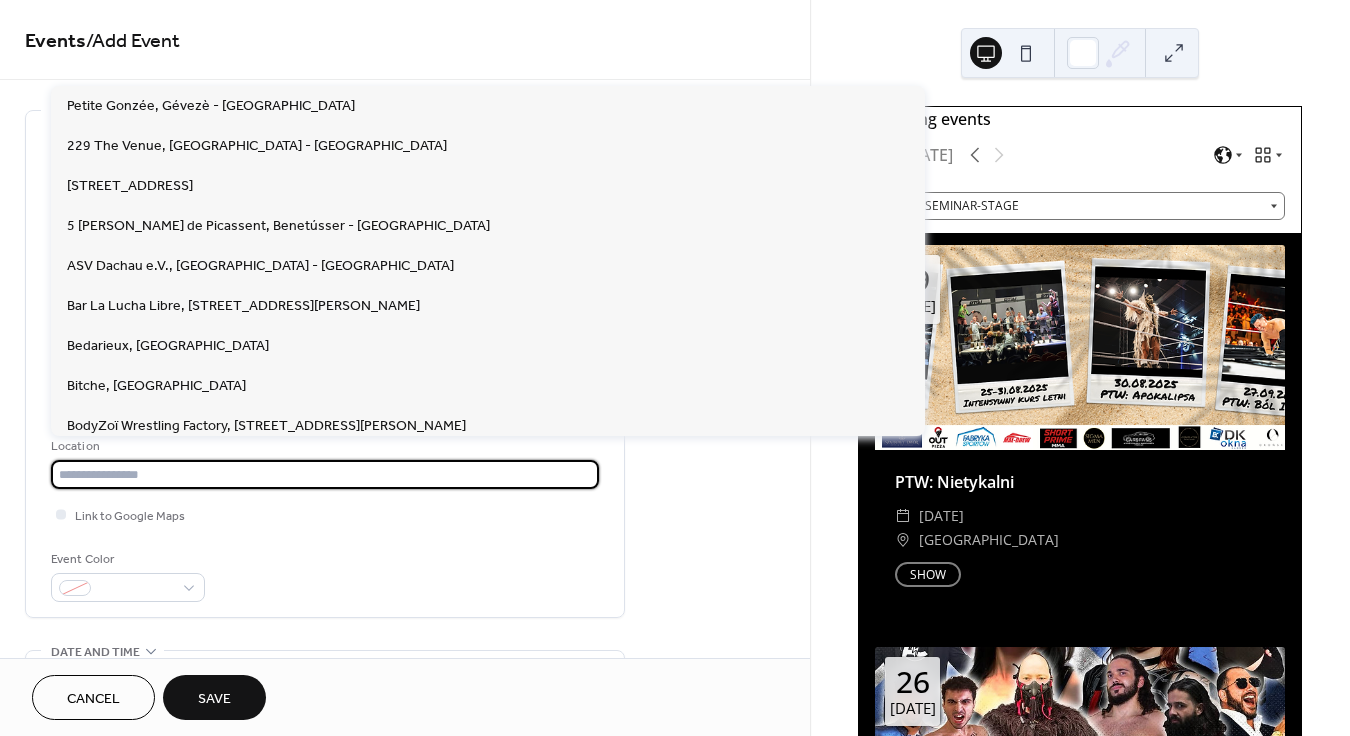 paste on "**********" 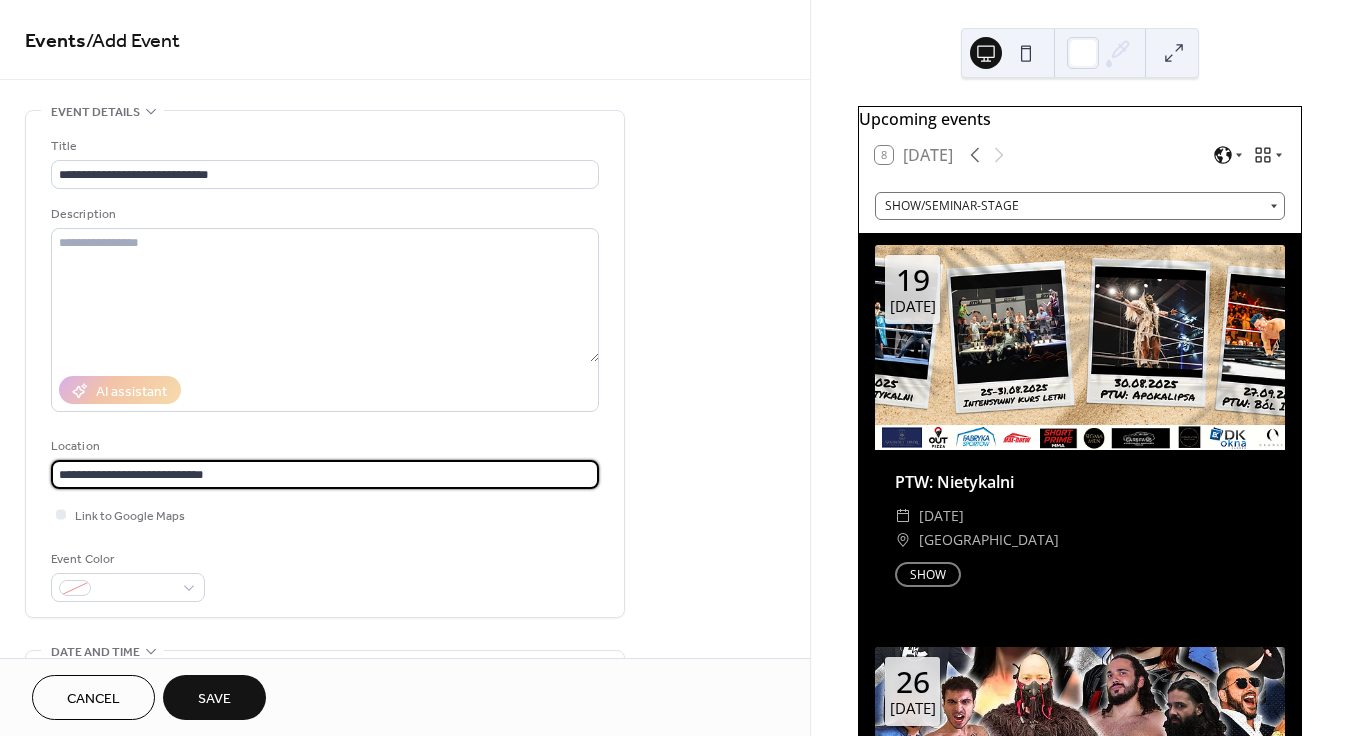 paste on "**********" 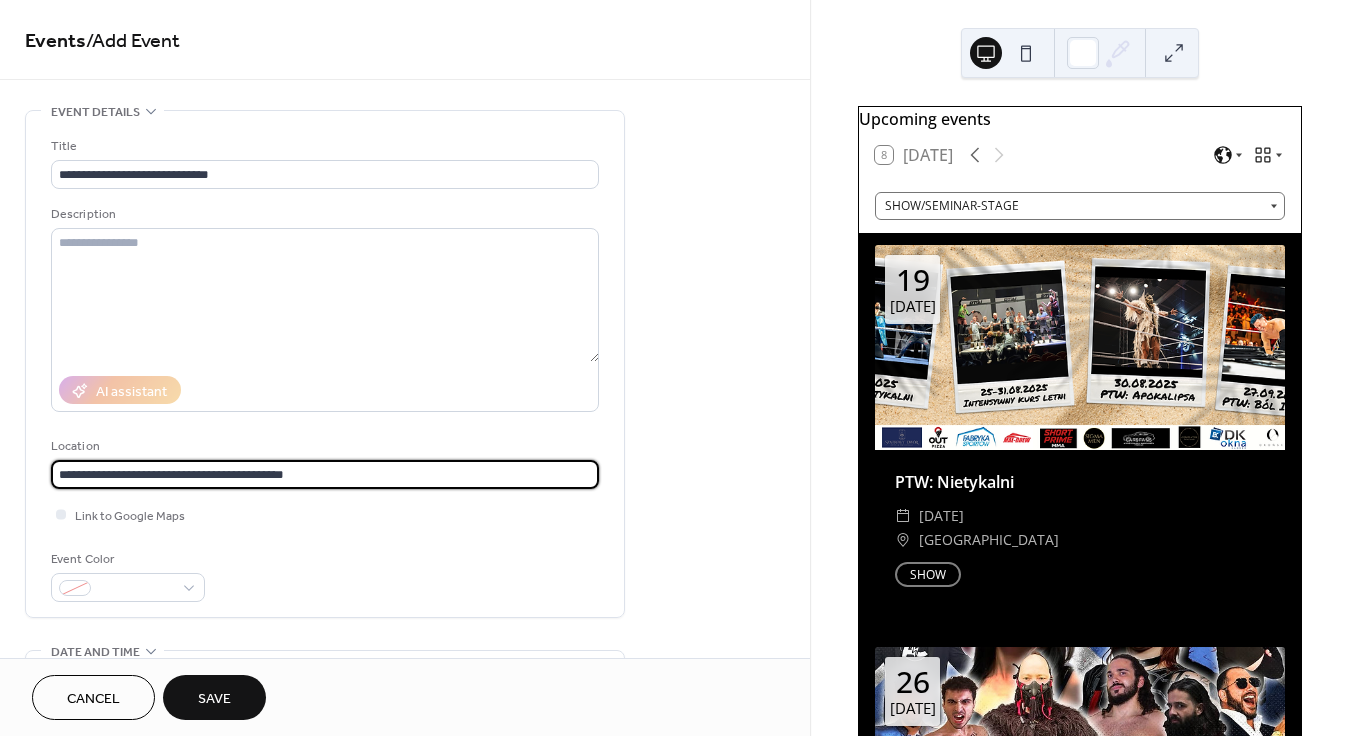 type on "**********" 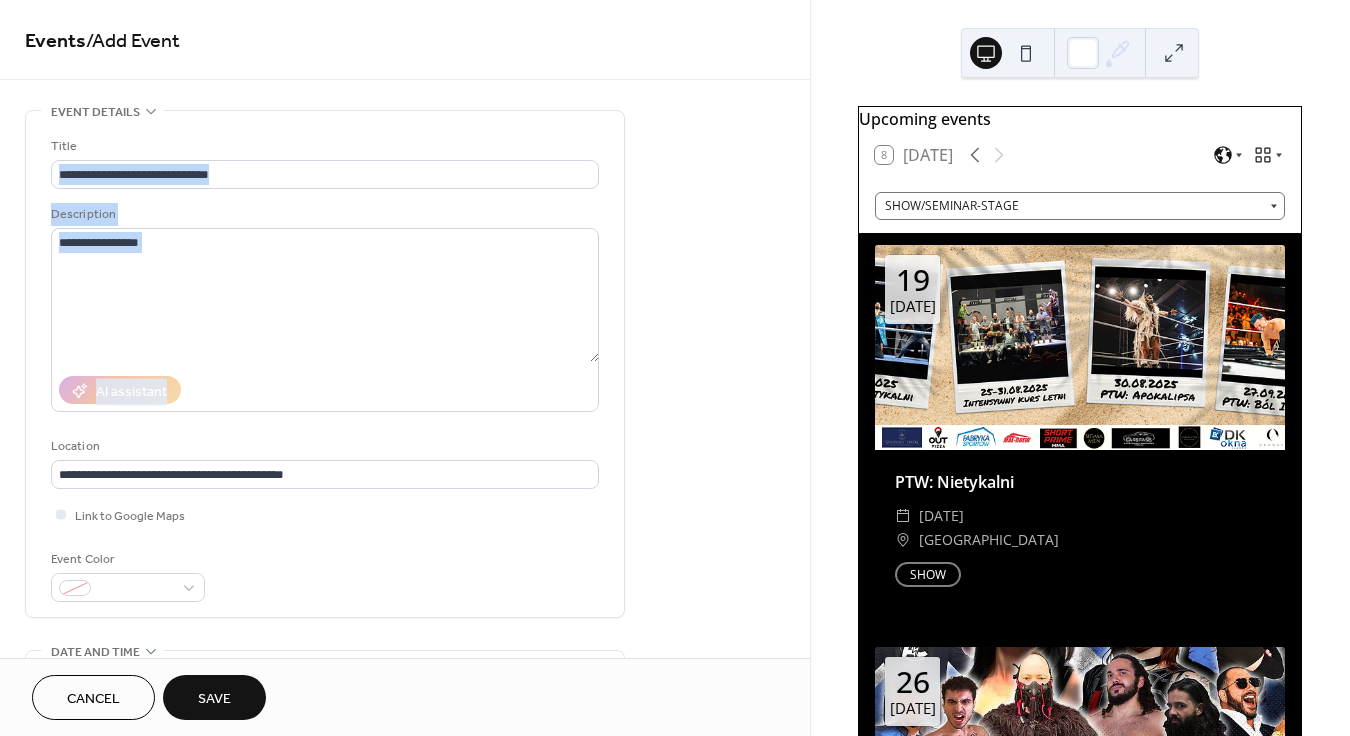 drag, startPoint x: 803, startPoint y: 195, endPoint x: 796, endPoint y: 344, distance: 149.16434 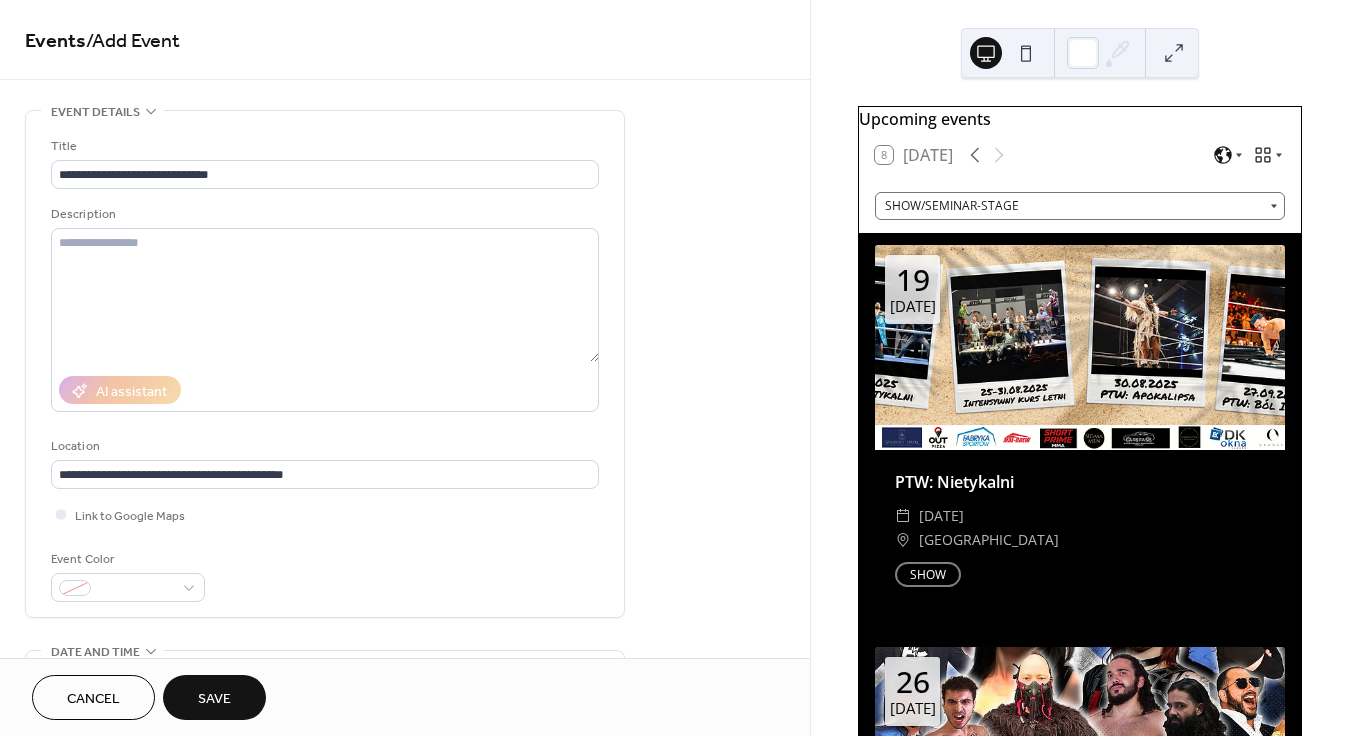click on "**********" at bounding box center (405, 861) 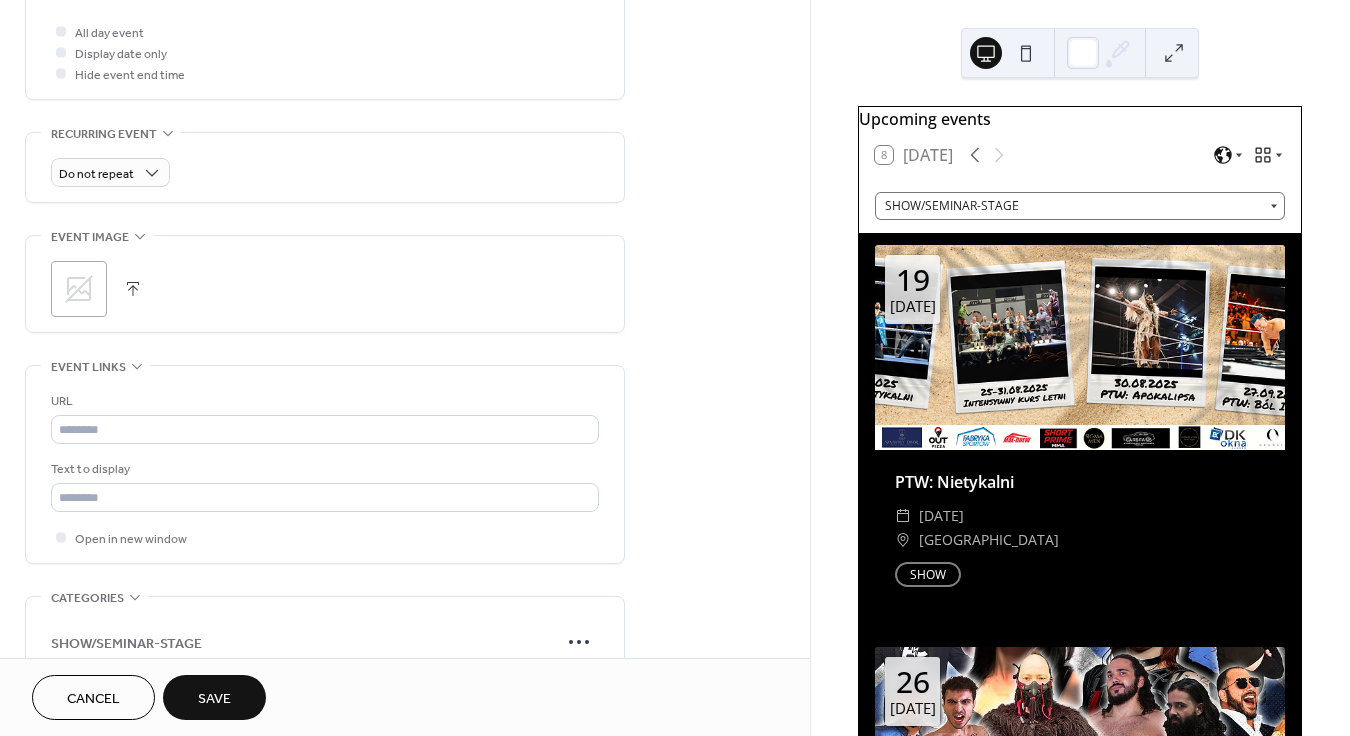 scroll, scrollTop: 789, scrollLeft: 0, axis: vertical 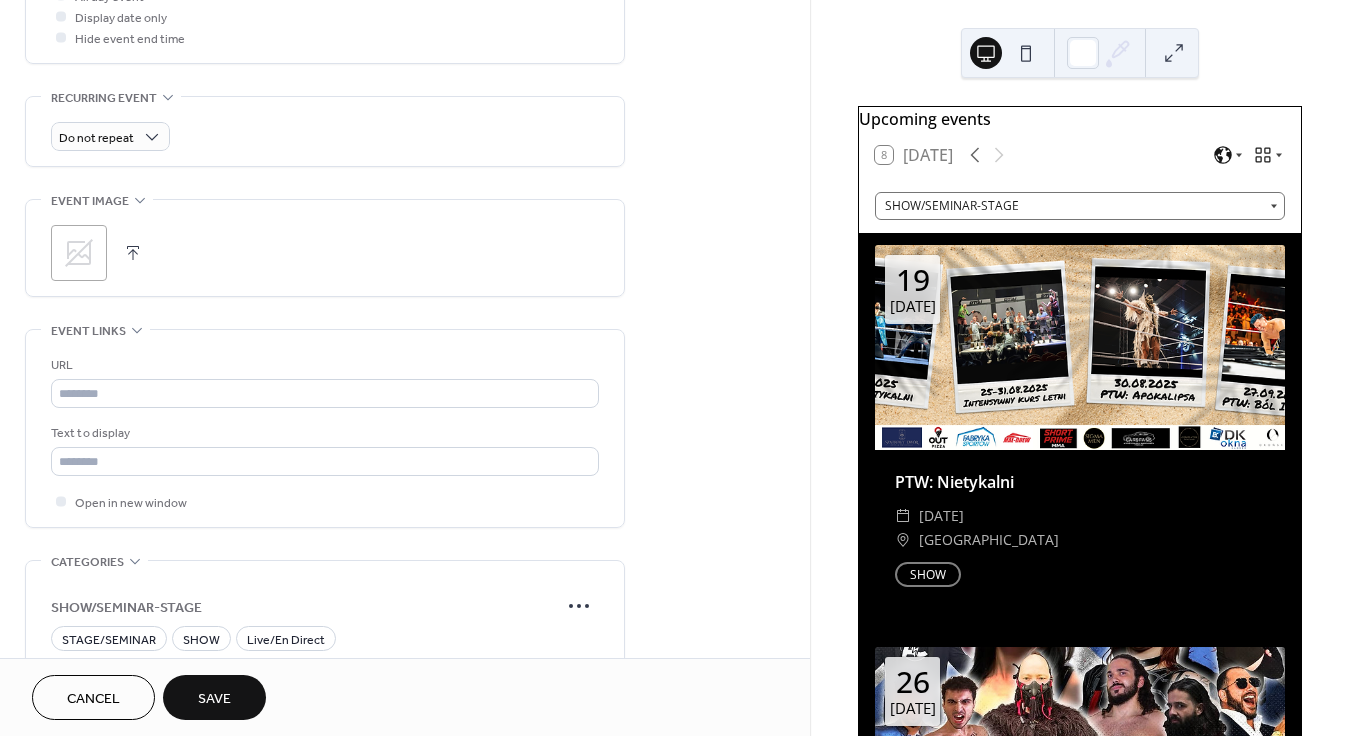 click on ";" at bounding box center [325, 248] 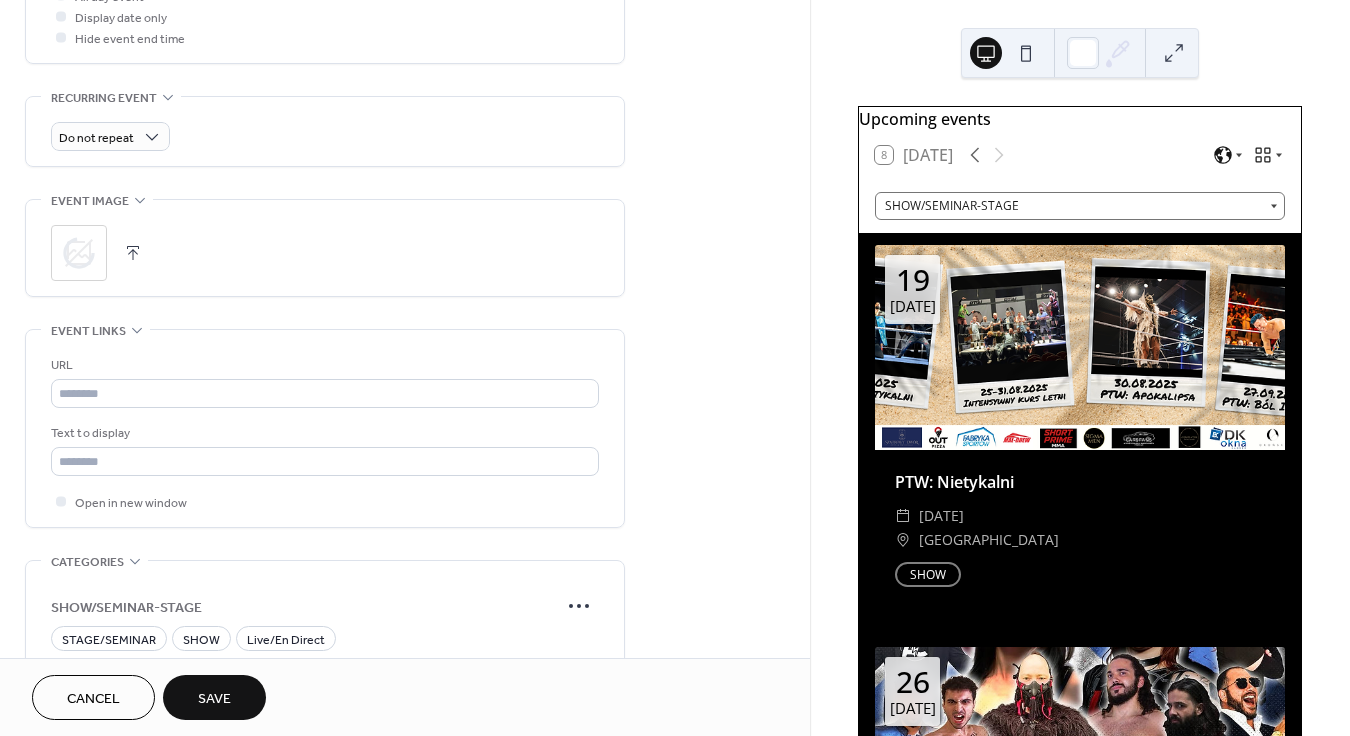 scroll, scrollTop: 956, scrollLeft: 0, axis: vertical 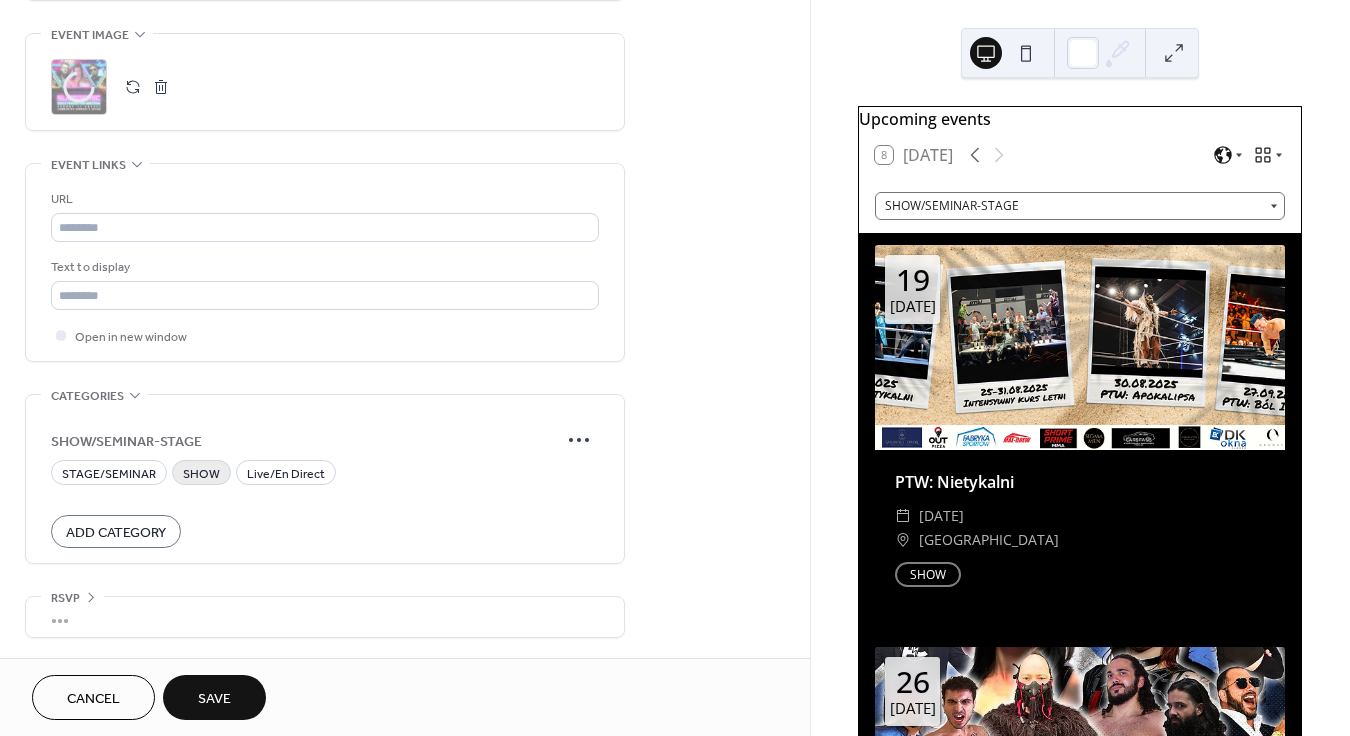 click on "SHOW" at bounding box center [201, 474] 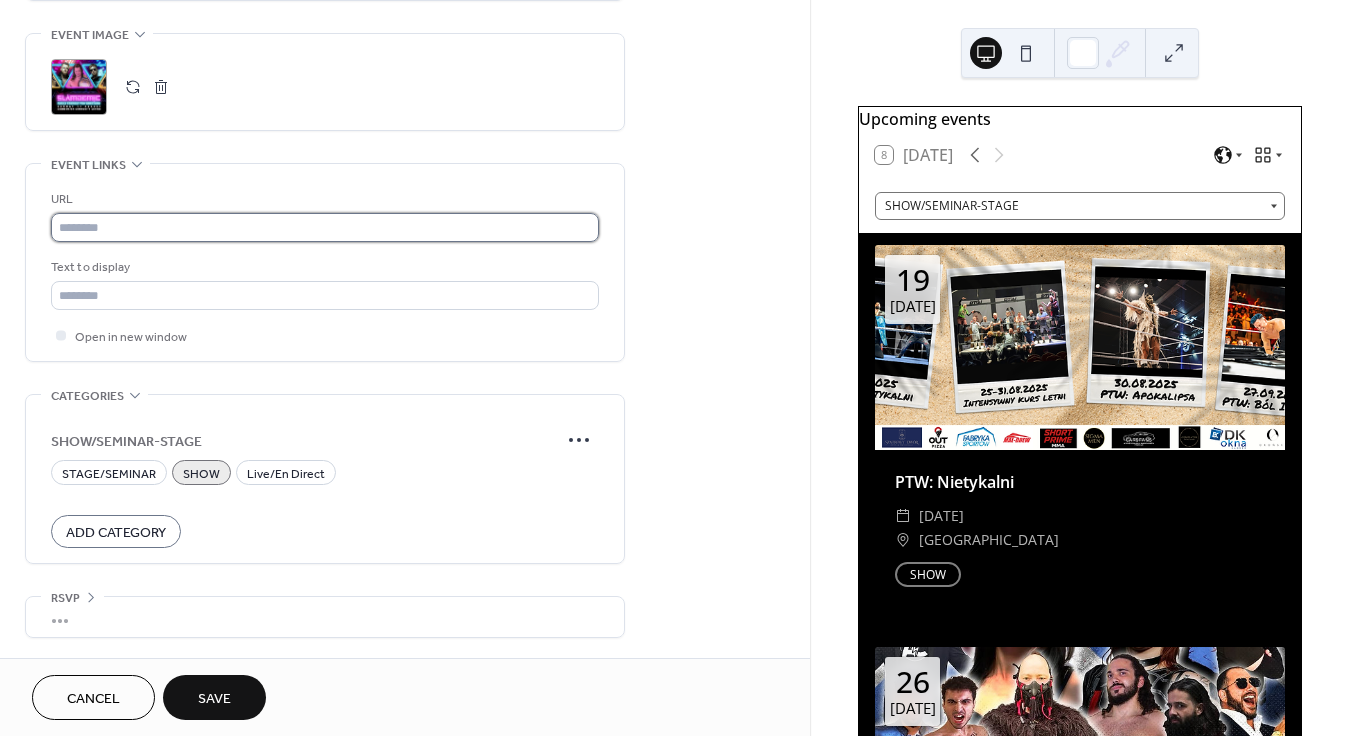 click at bounding box center [325, 227] 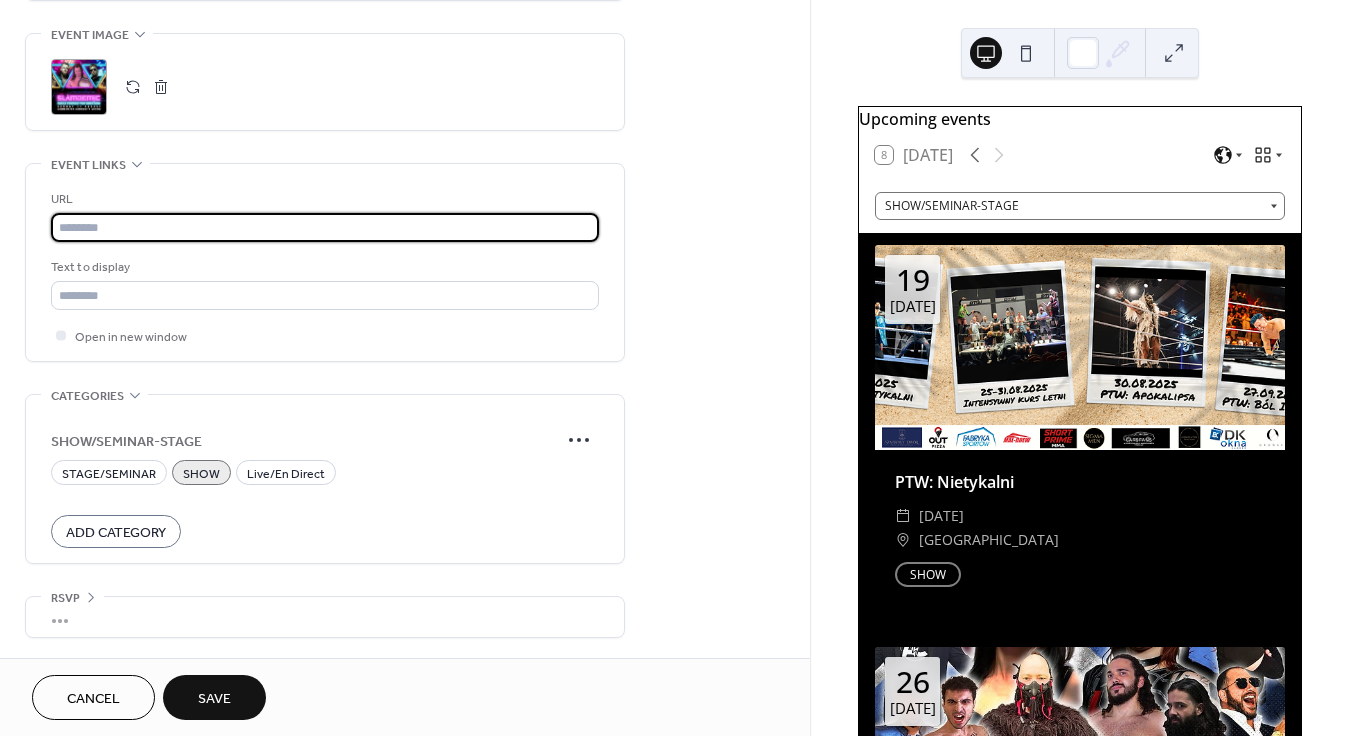 paste on "**********" 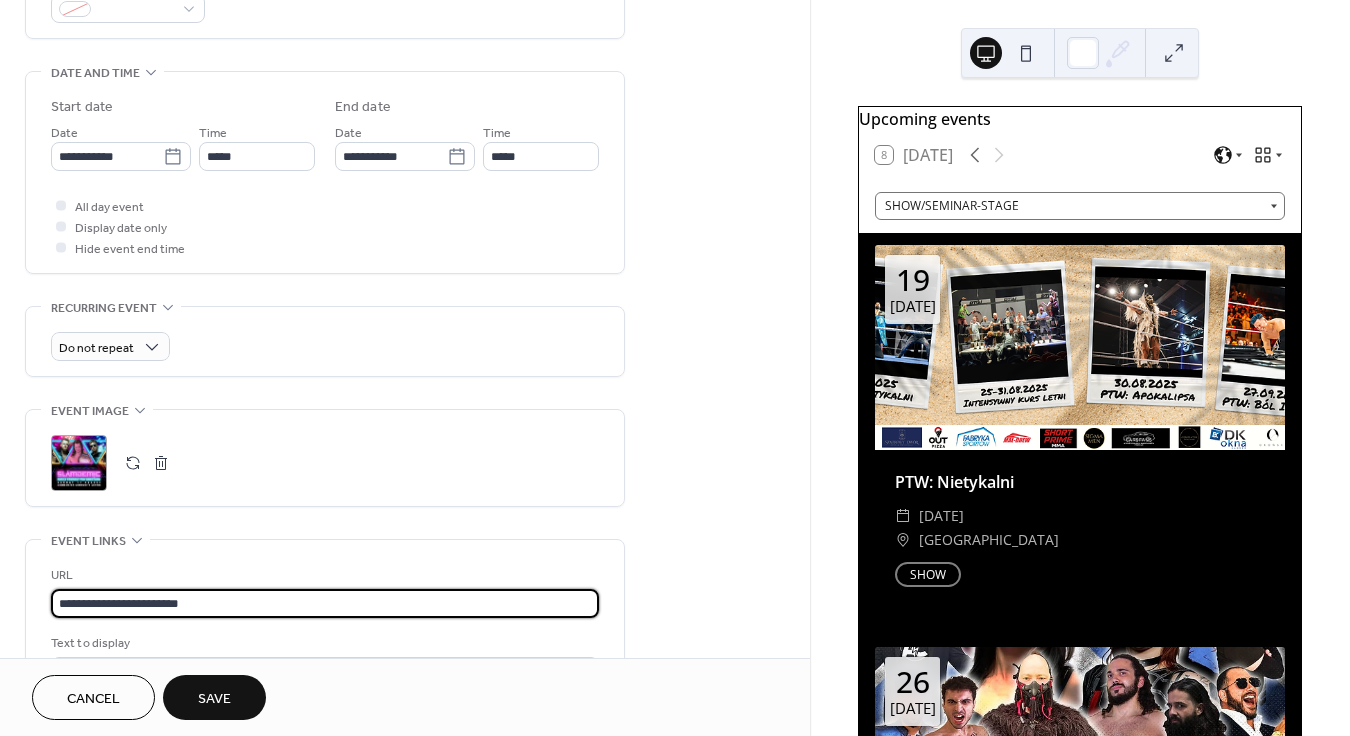 scroll, scrollTop: 552, scrollLeft: 0, axis: vertical 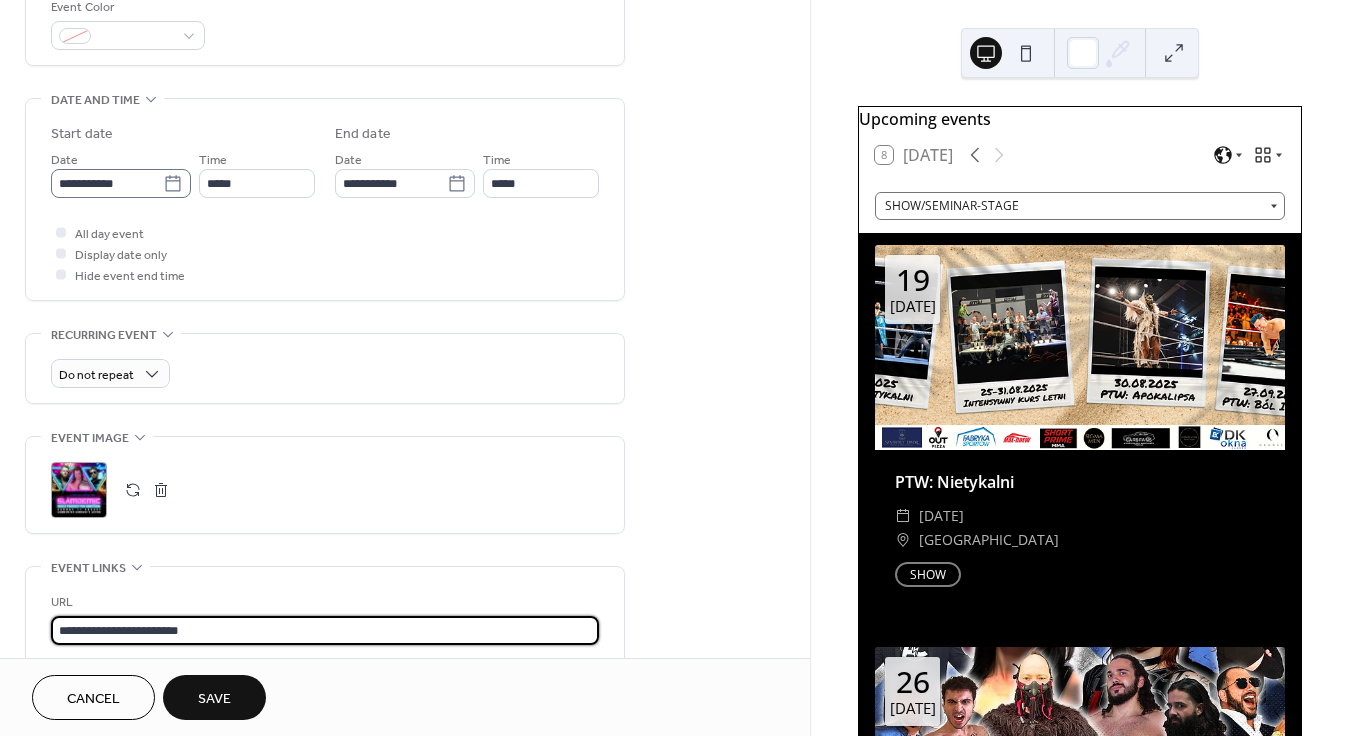 type on "**********" 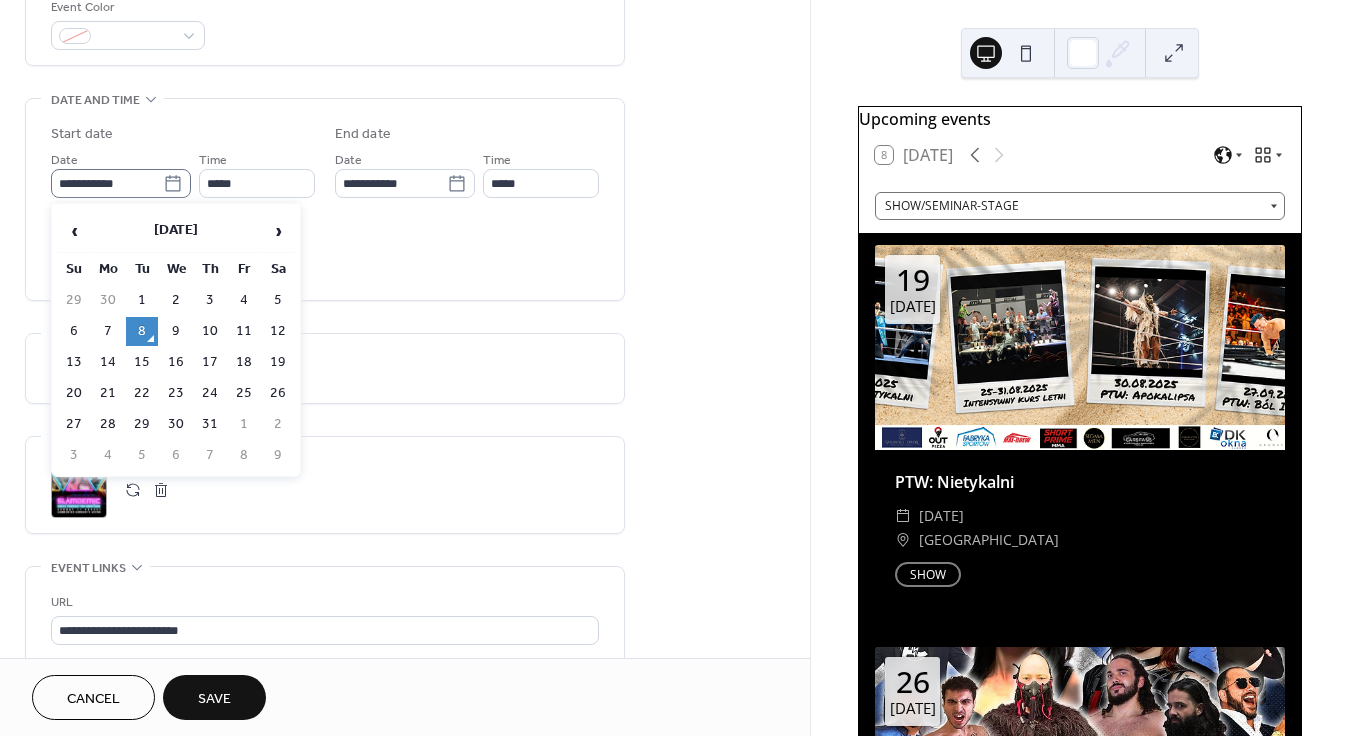 click 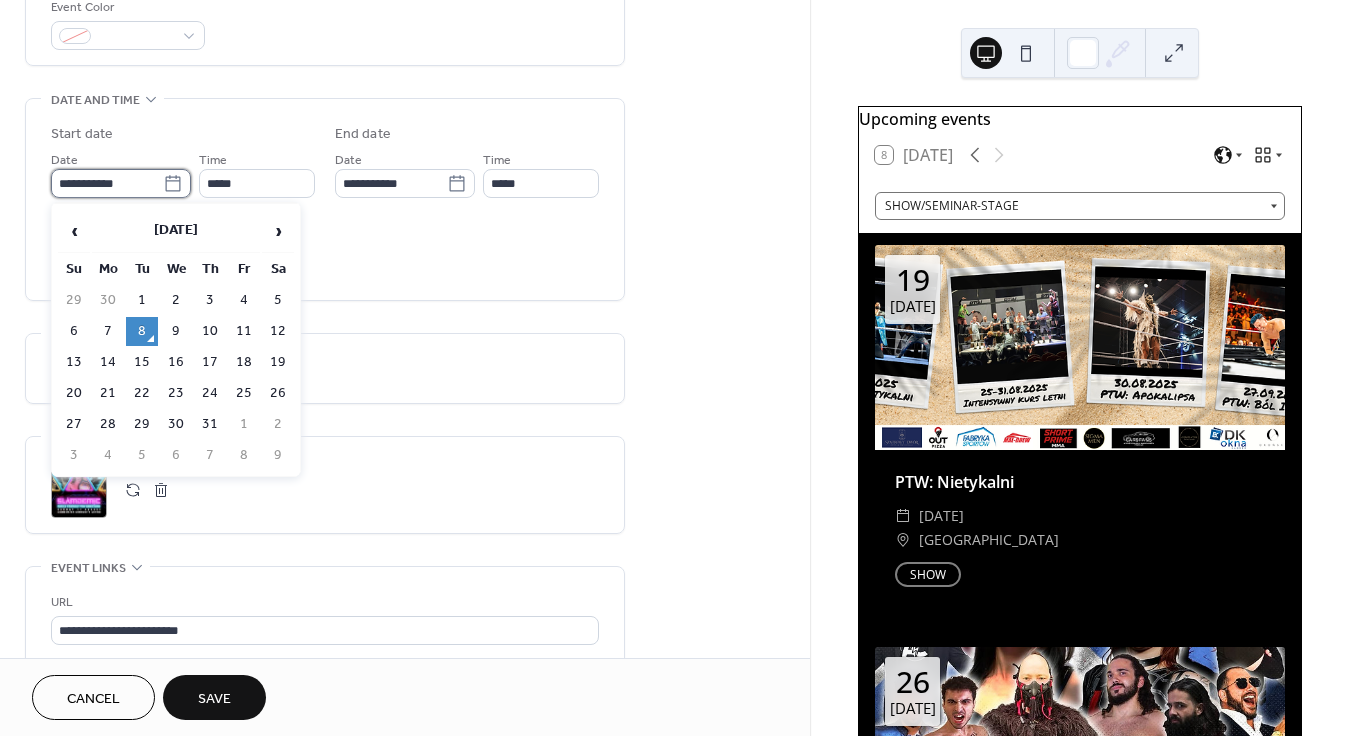 click on "**********" at bounding box center (107, 183) 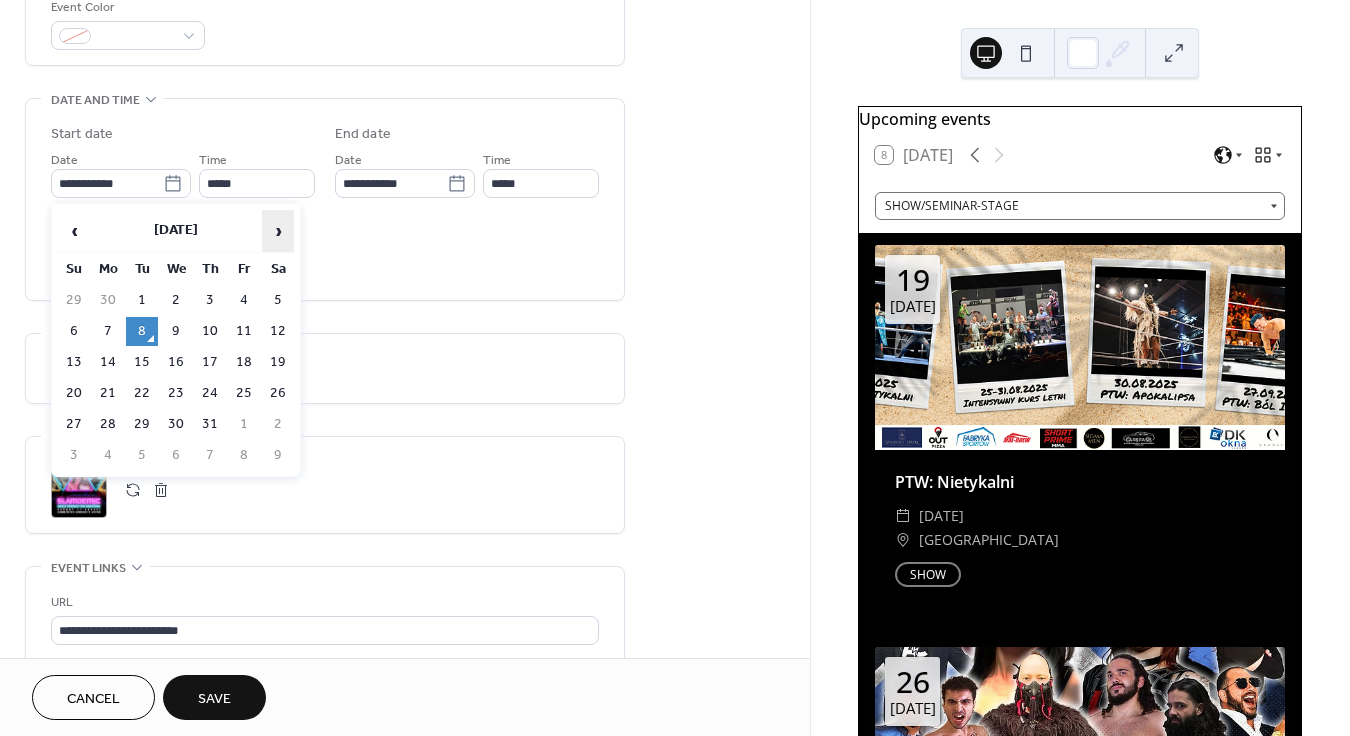 click on "›" at bounding box center [278, 231] 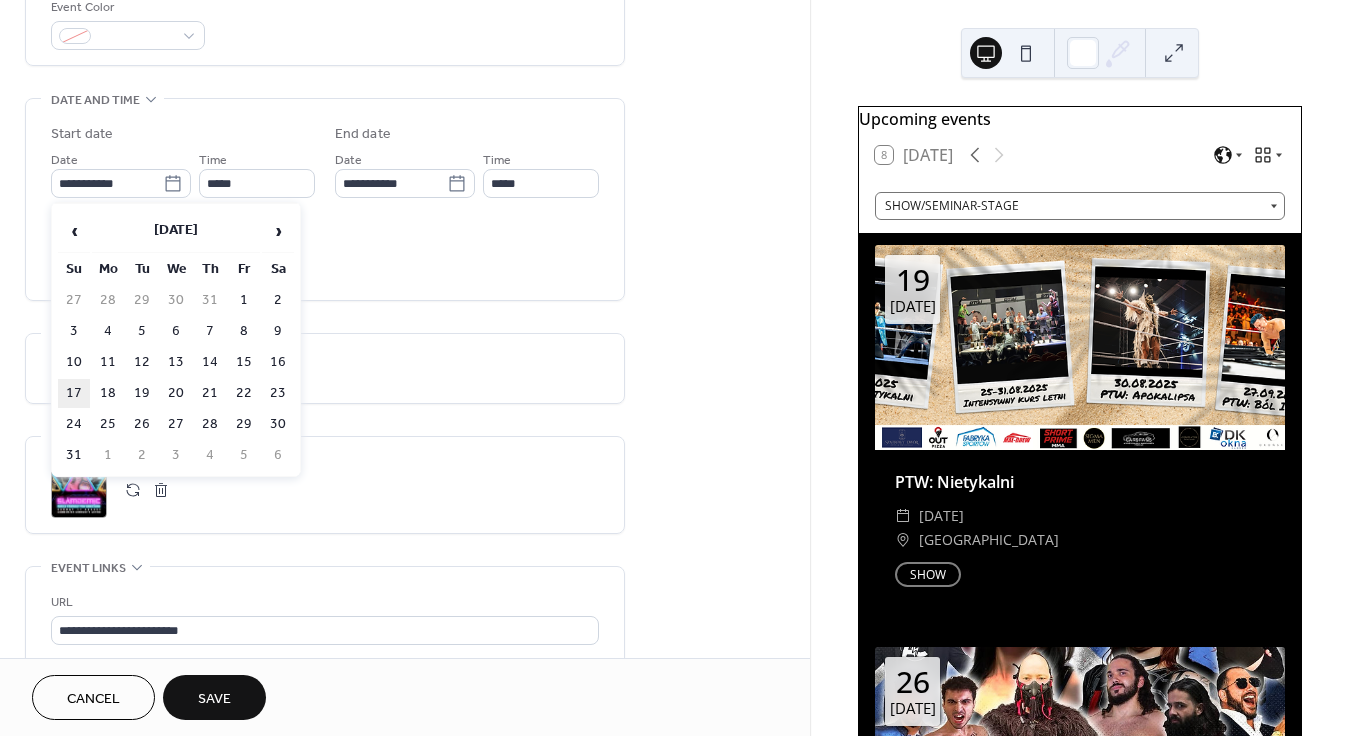 click on "17" at bounding box center (74, 393) 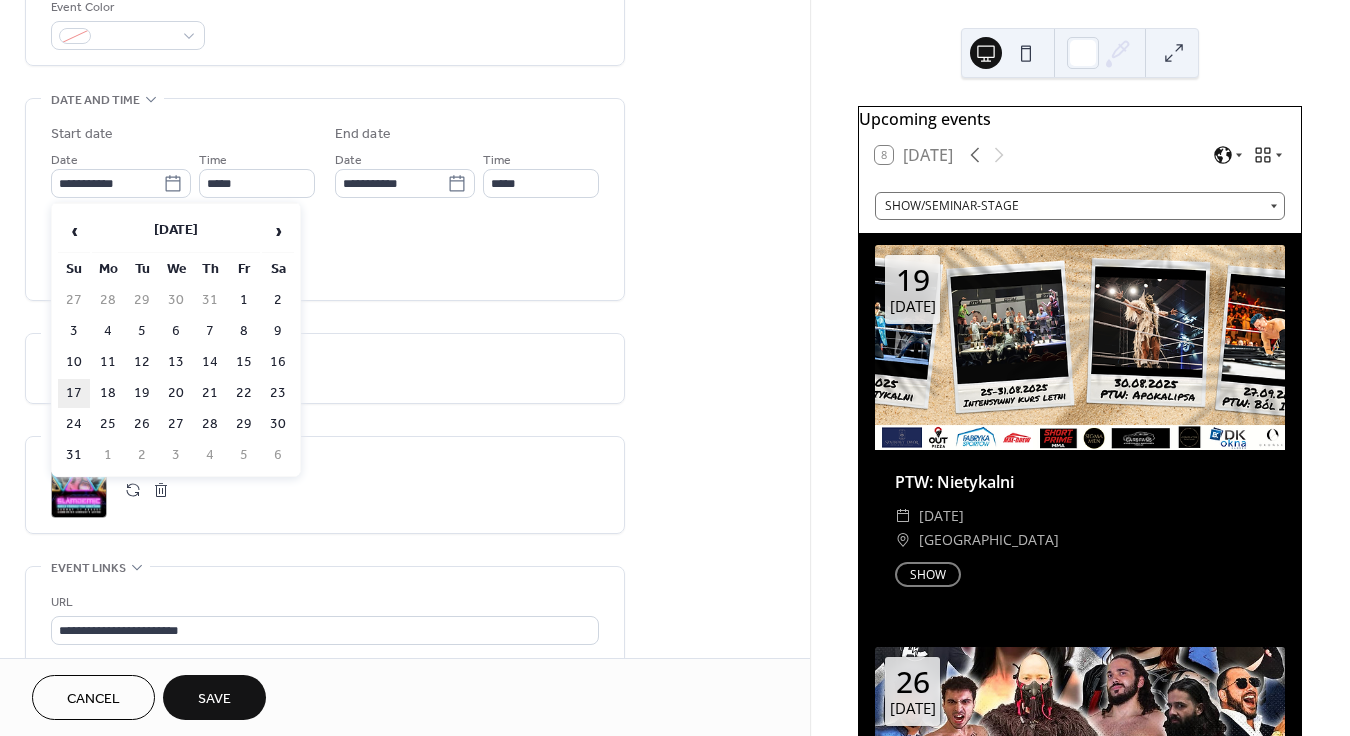 type on "**********" 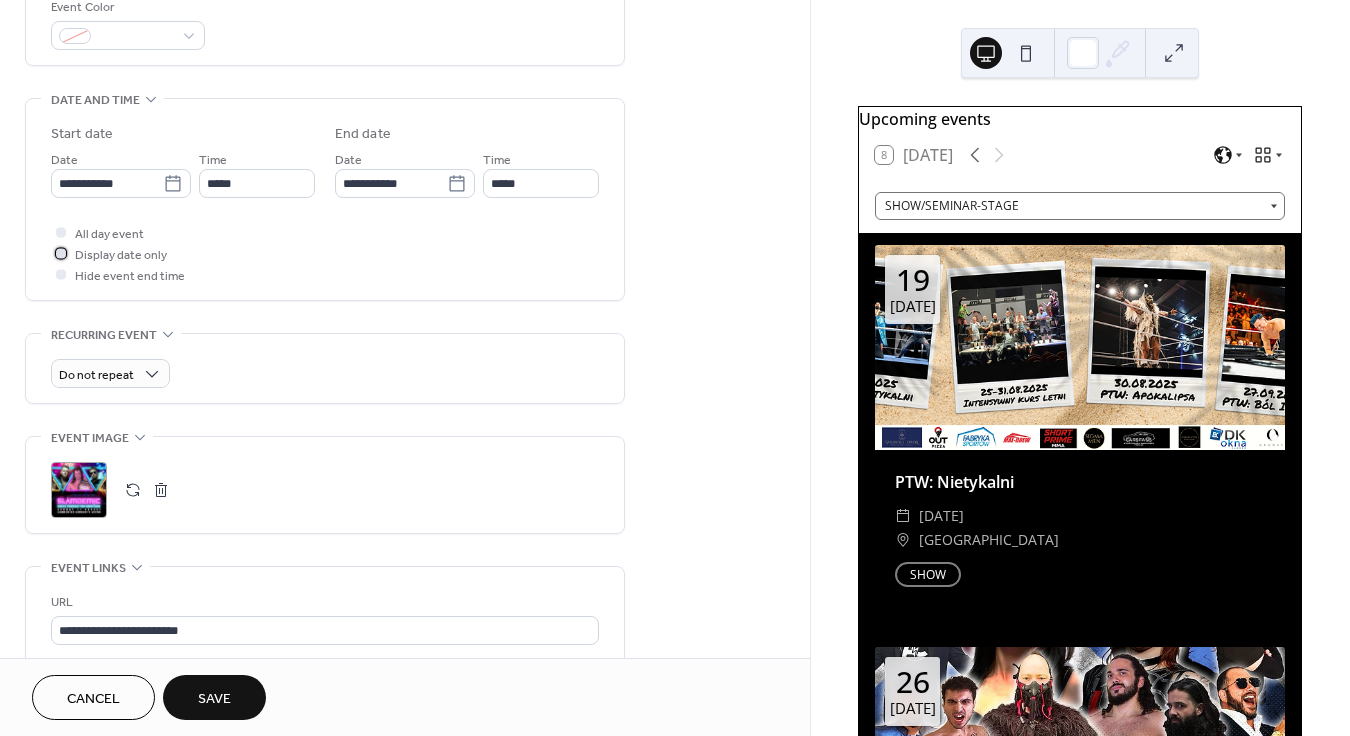 click on "Display date only" at bounding box center [121, 255] 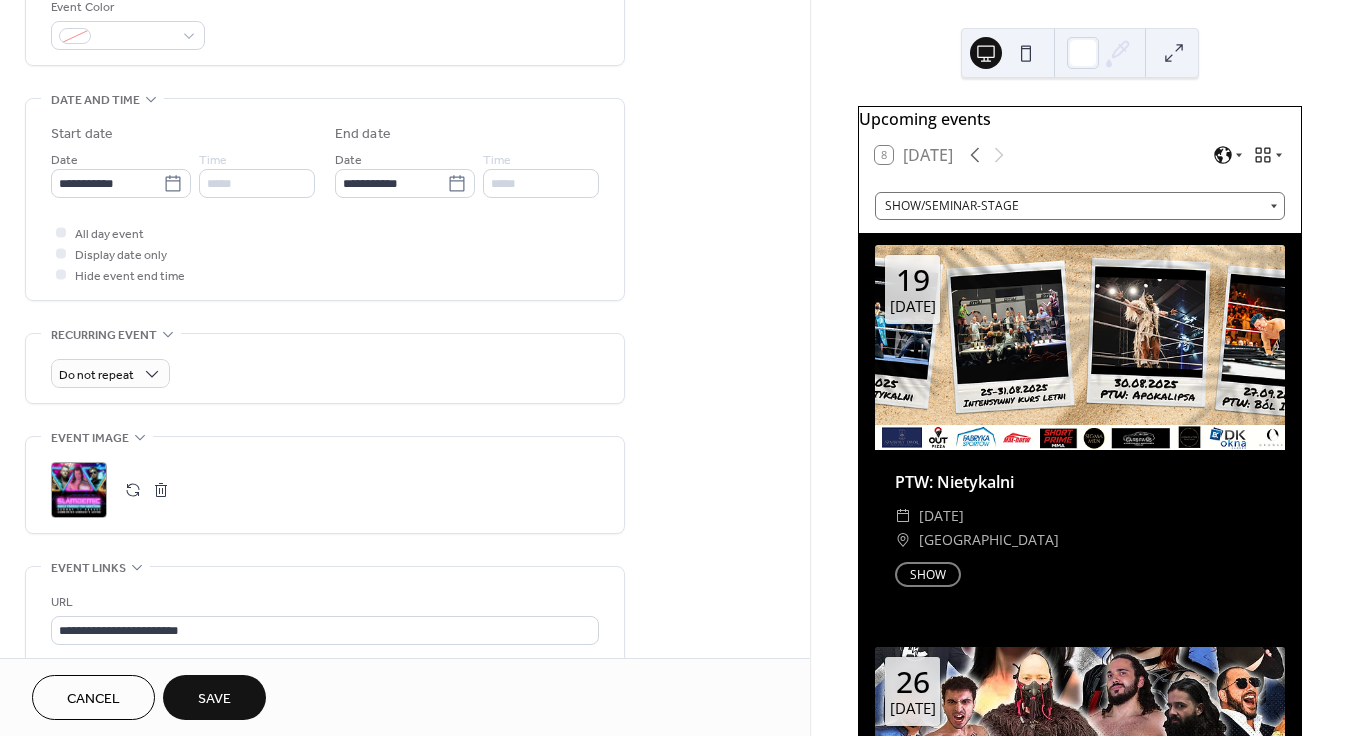 click on "Save" at bounding box center [214, 699] 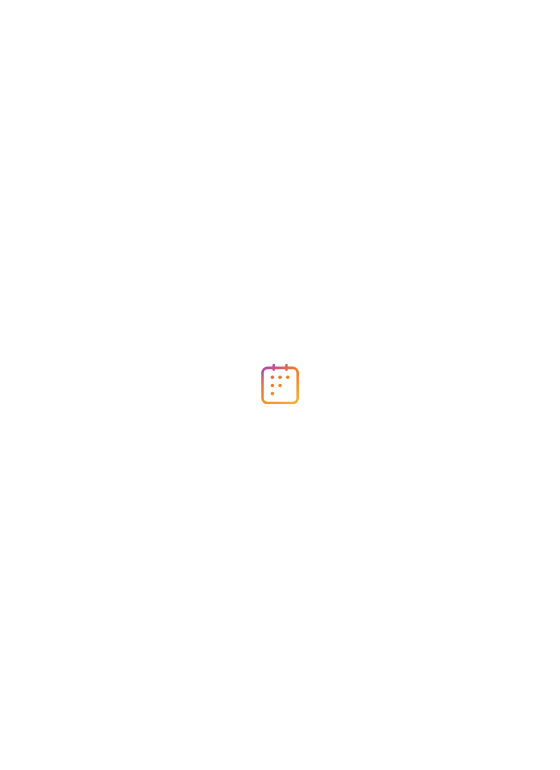 scroll, scrollTop: 0, scrollLeft: 0, axis: both 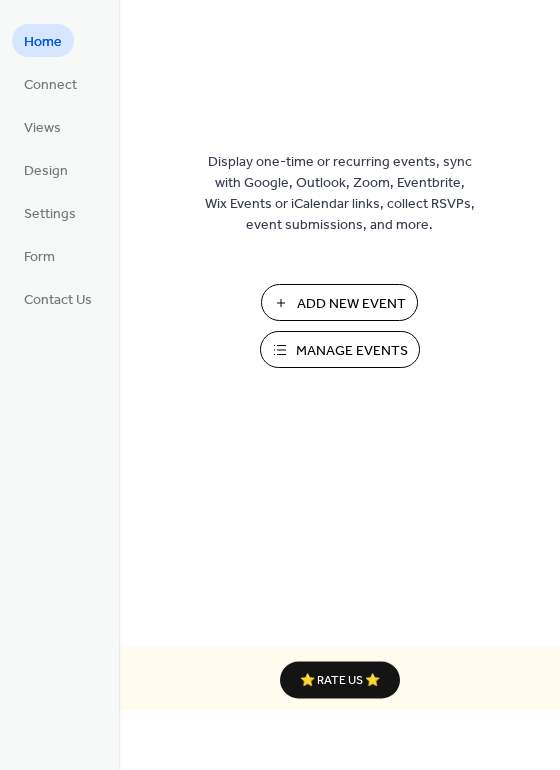 click on "Manage Events" at bounding box center (352, 351) 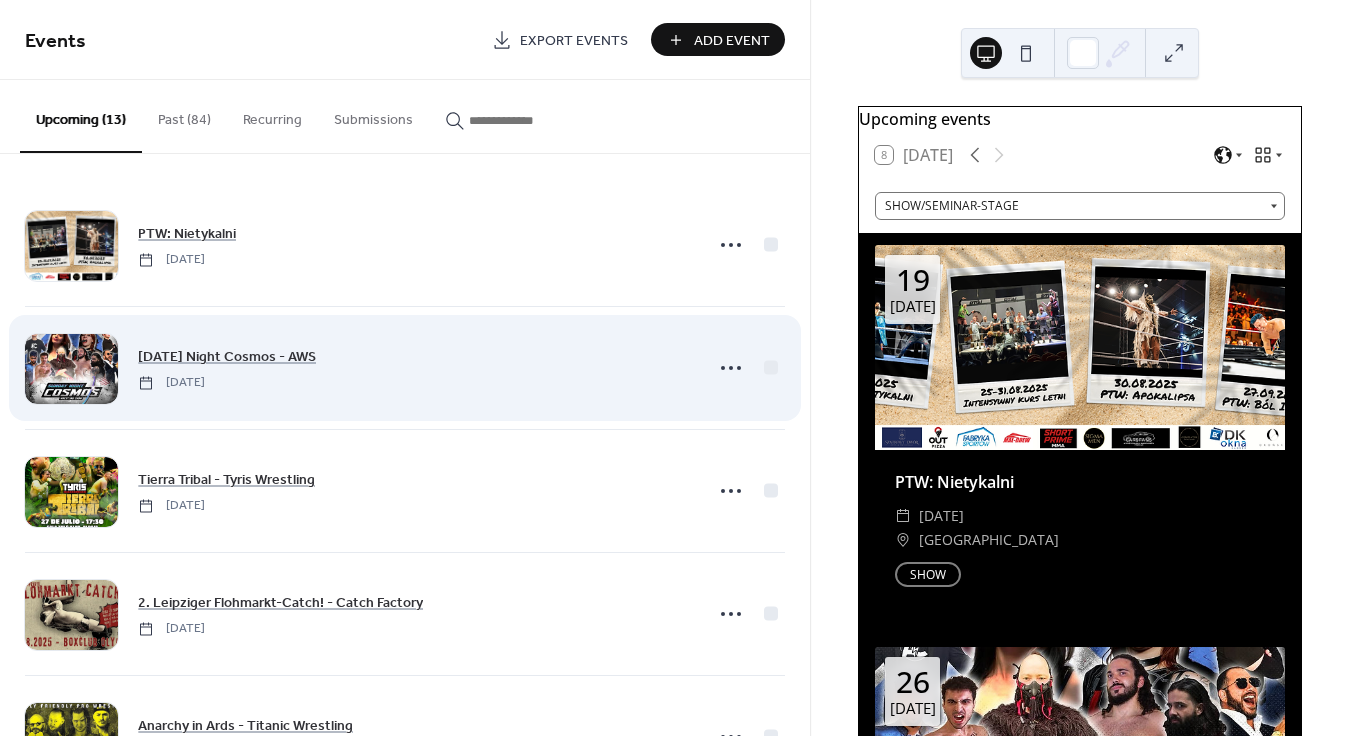scroll, scrollTop: 0, scrollLeft: 0, axis: both 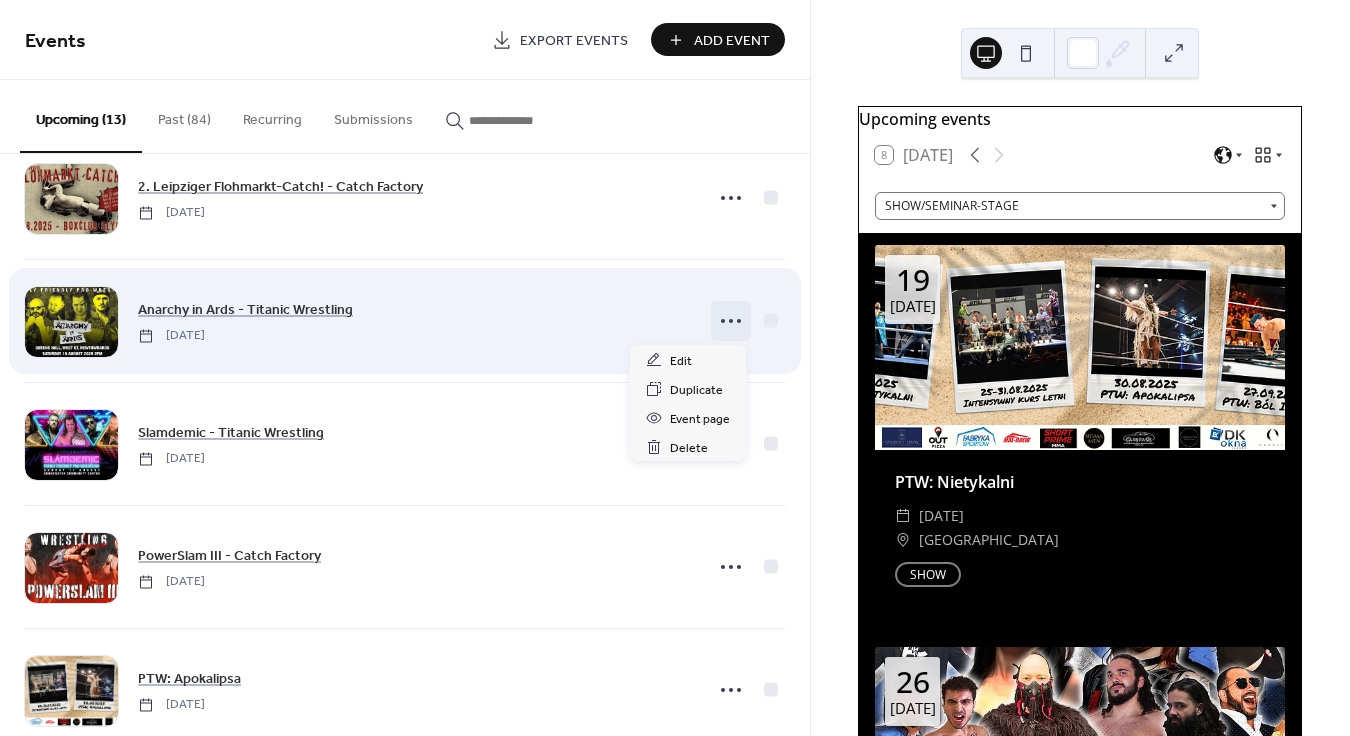 click 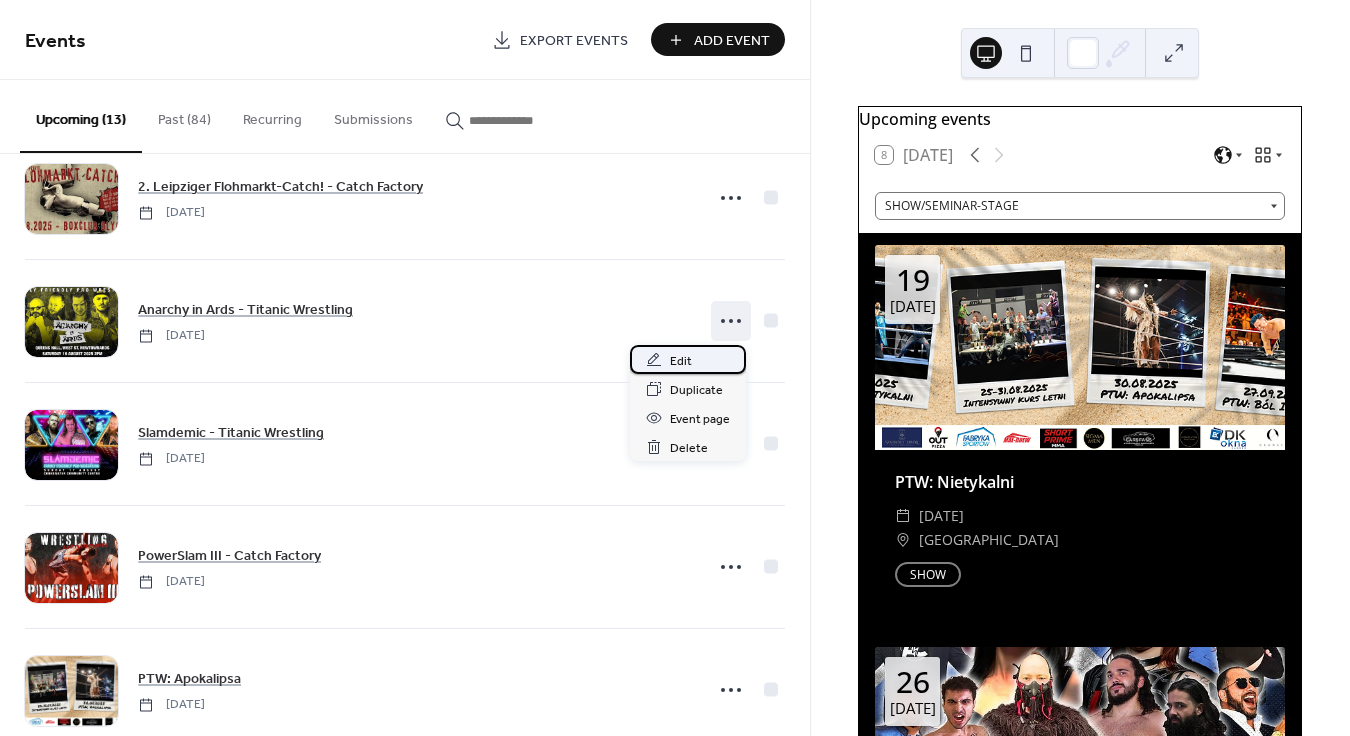 click on "Edit" at bounding box center [688, 359] 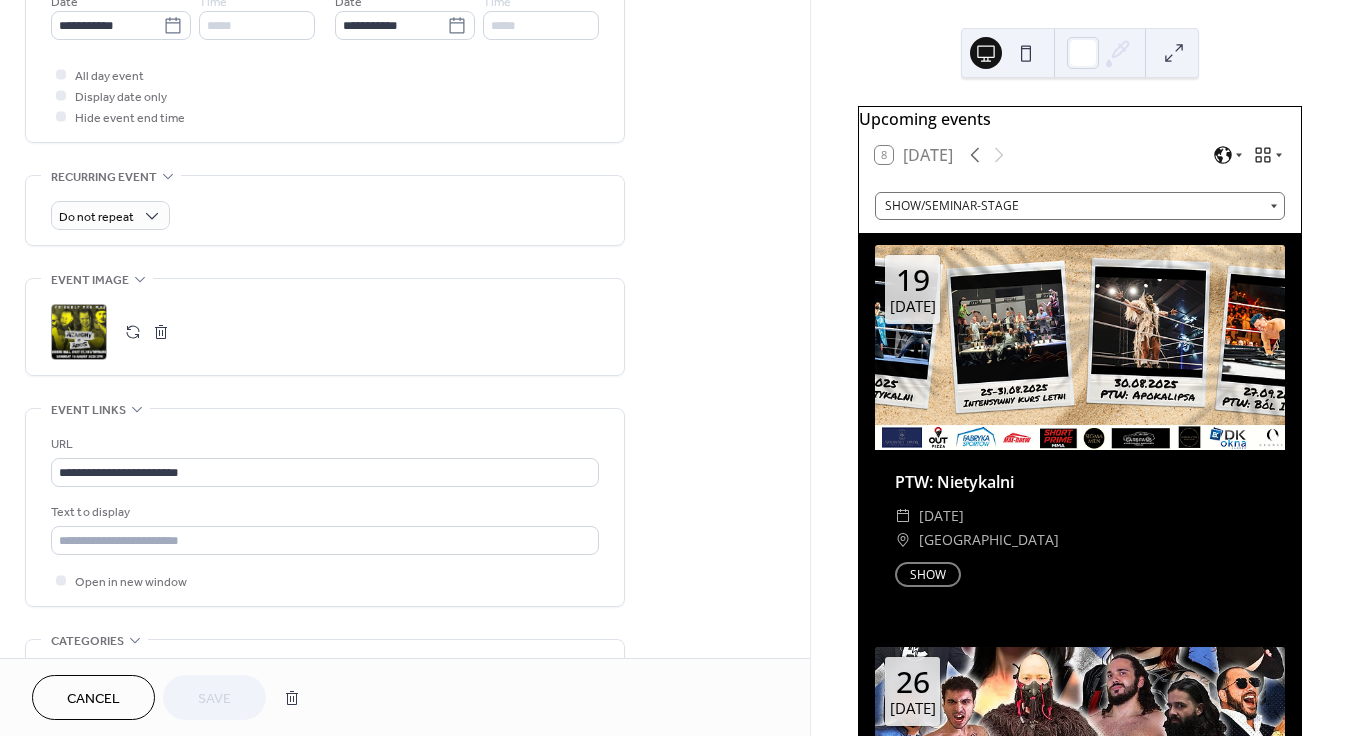 scroll, scrollTop: 715, scrollLeft: 0, axis: vertical 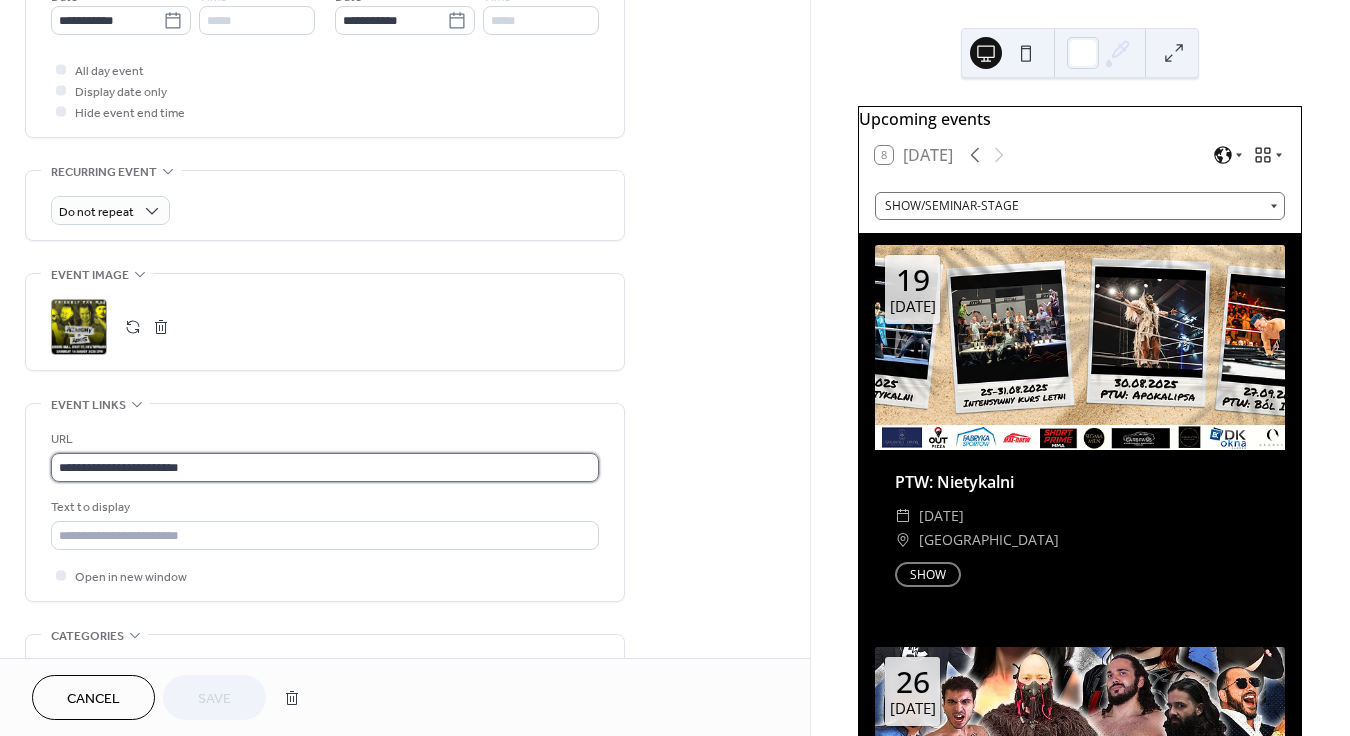 click on "**********" at bounding box center [325, 467] 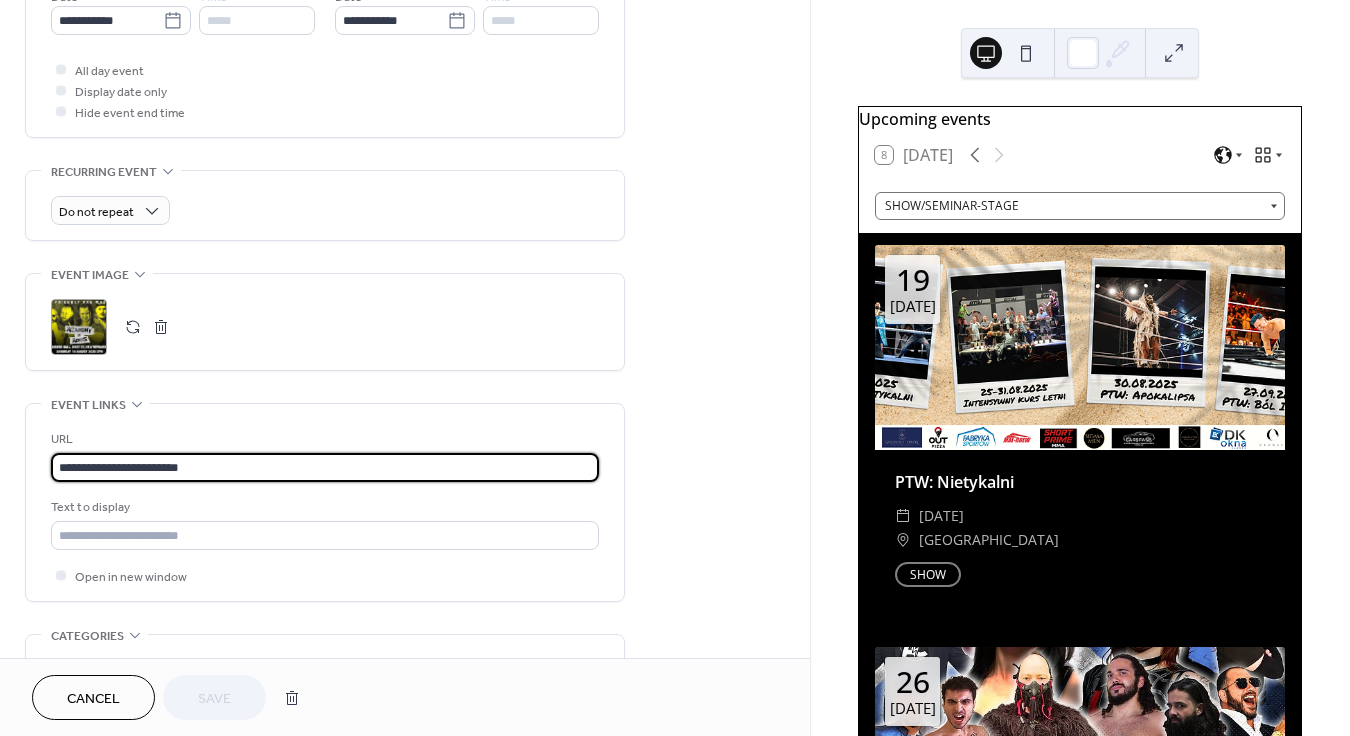 click on "**********" at bounding box center (325, 467) 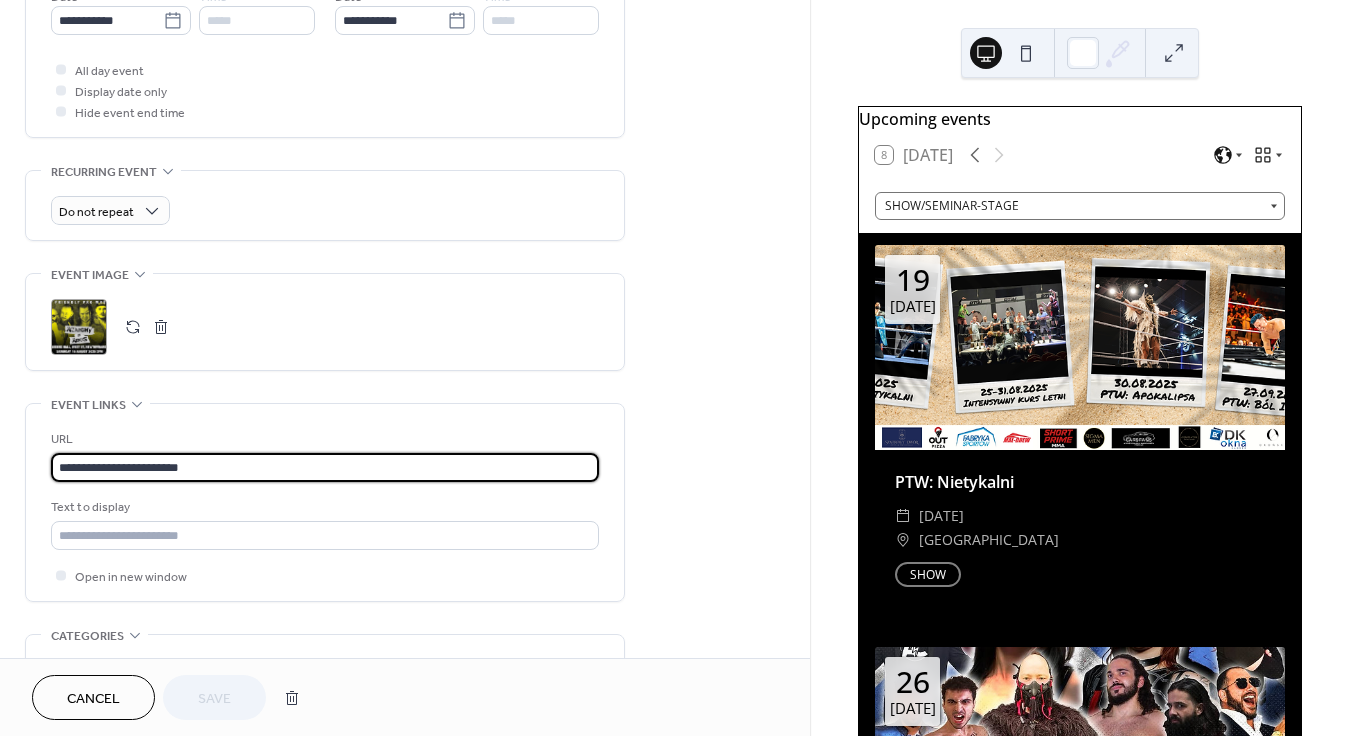 paste on "**********" 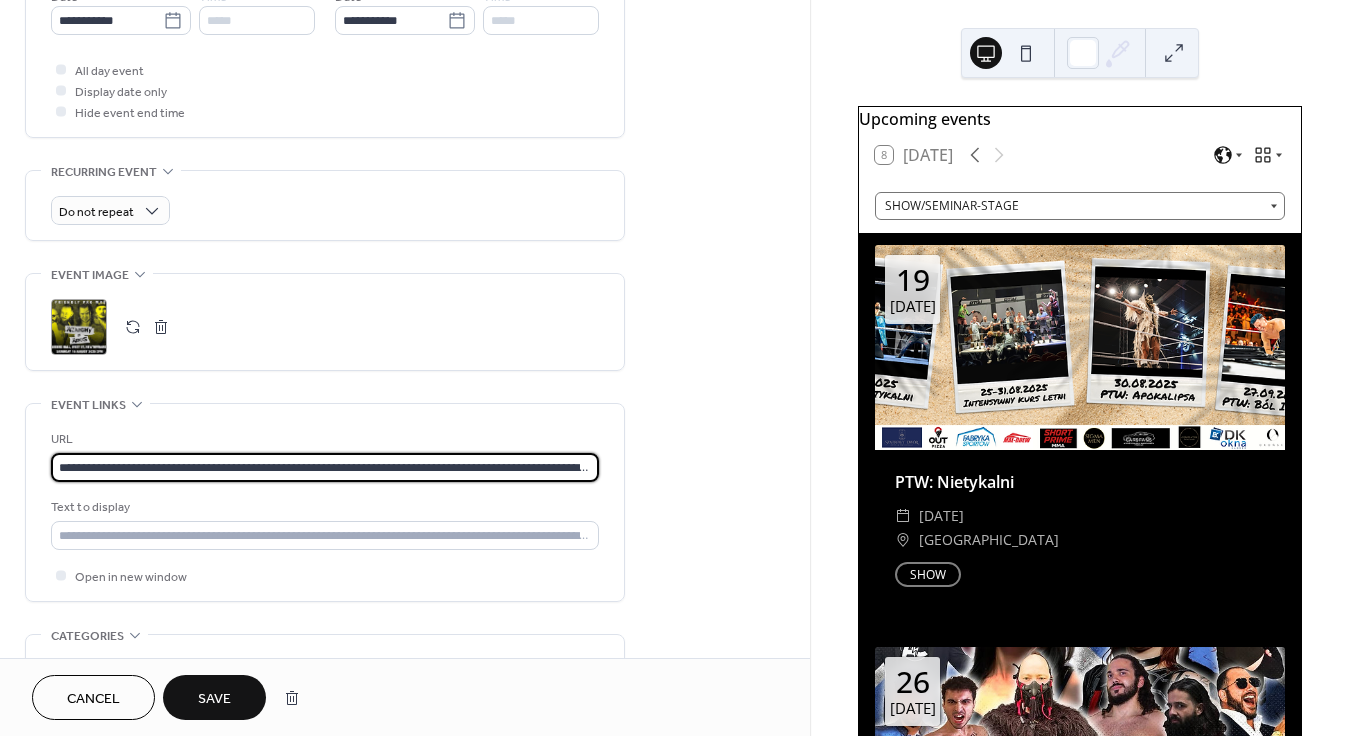 scroll, scrollTop: 0, scrollLeft: 344, axis: horizontal 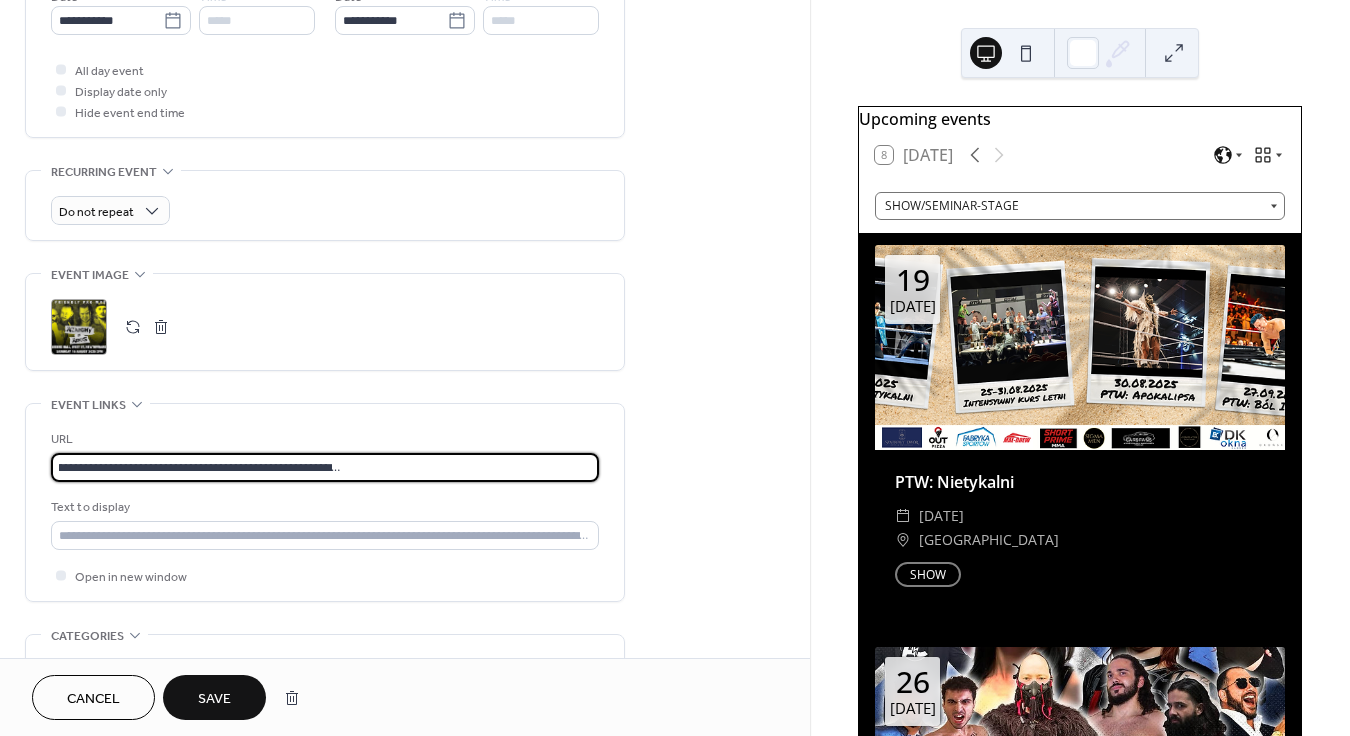 type on "**********" 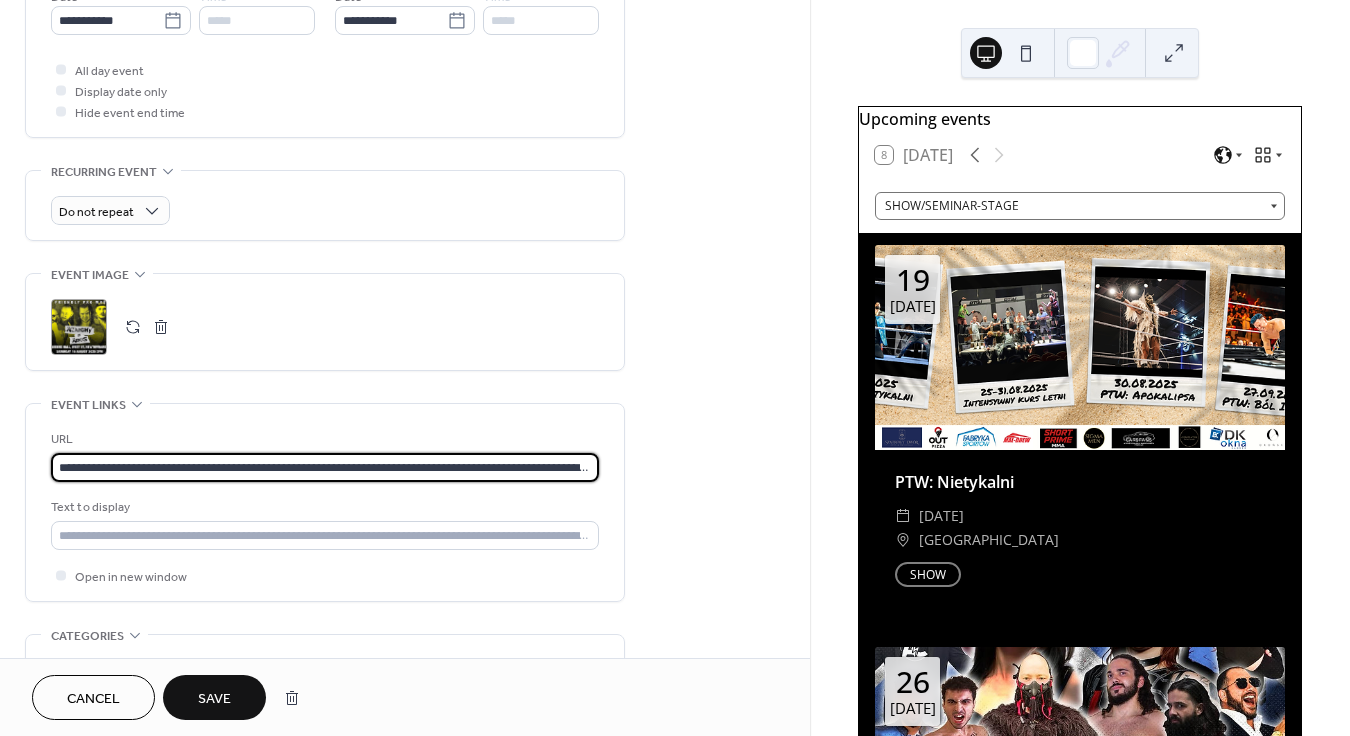 click on "Save" at bounding box center [214, 699] 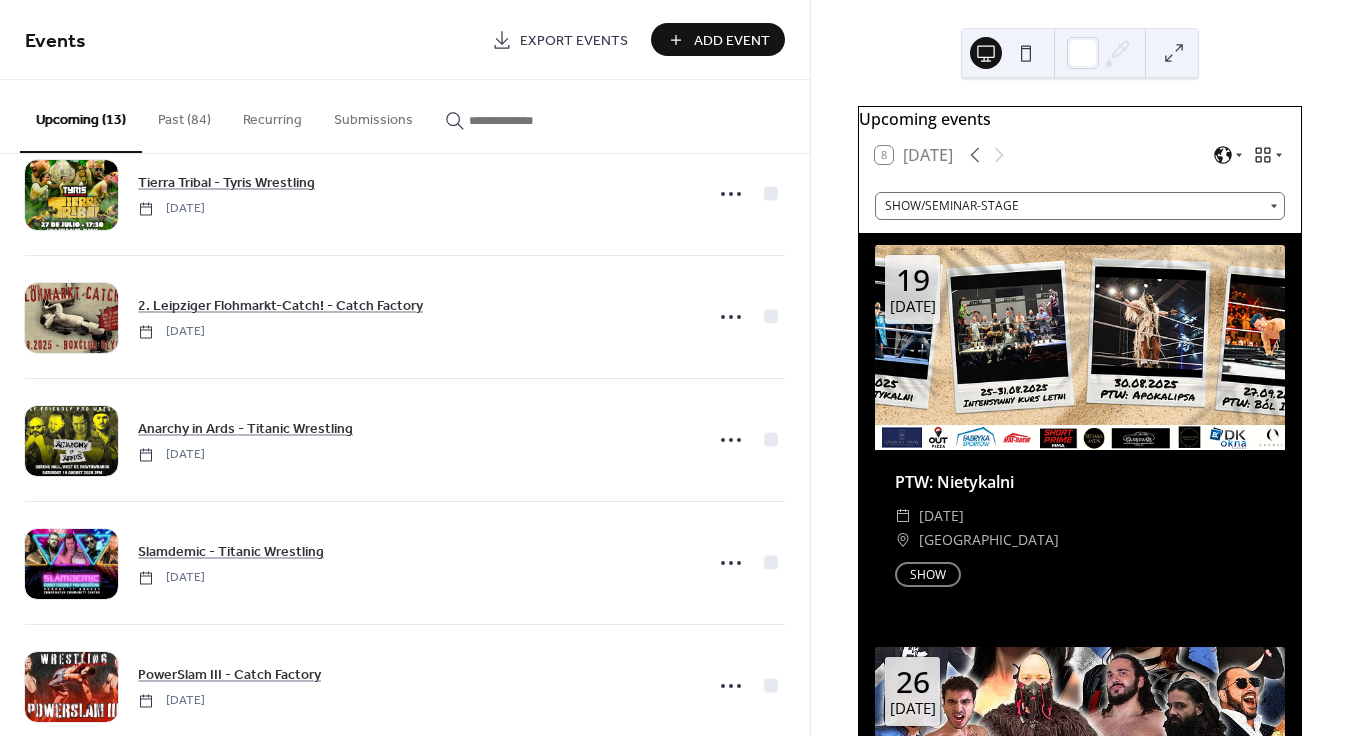 scroll, scrollTop: 364, scrollLeft: 0, axis: vertical 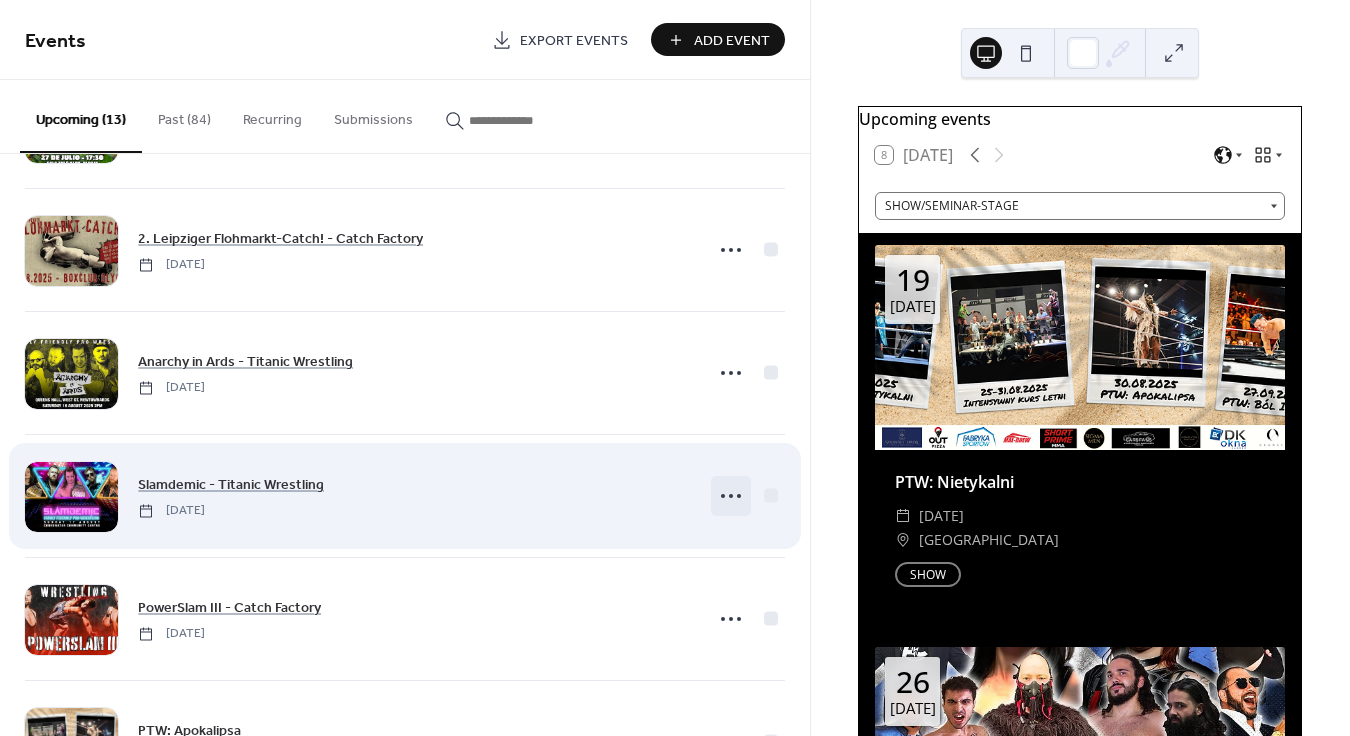click 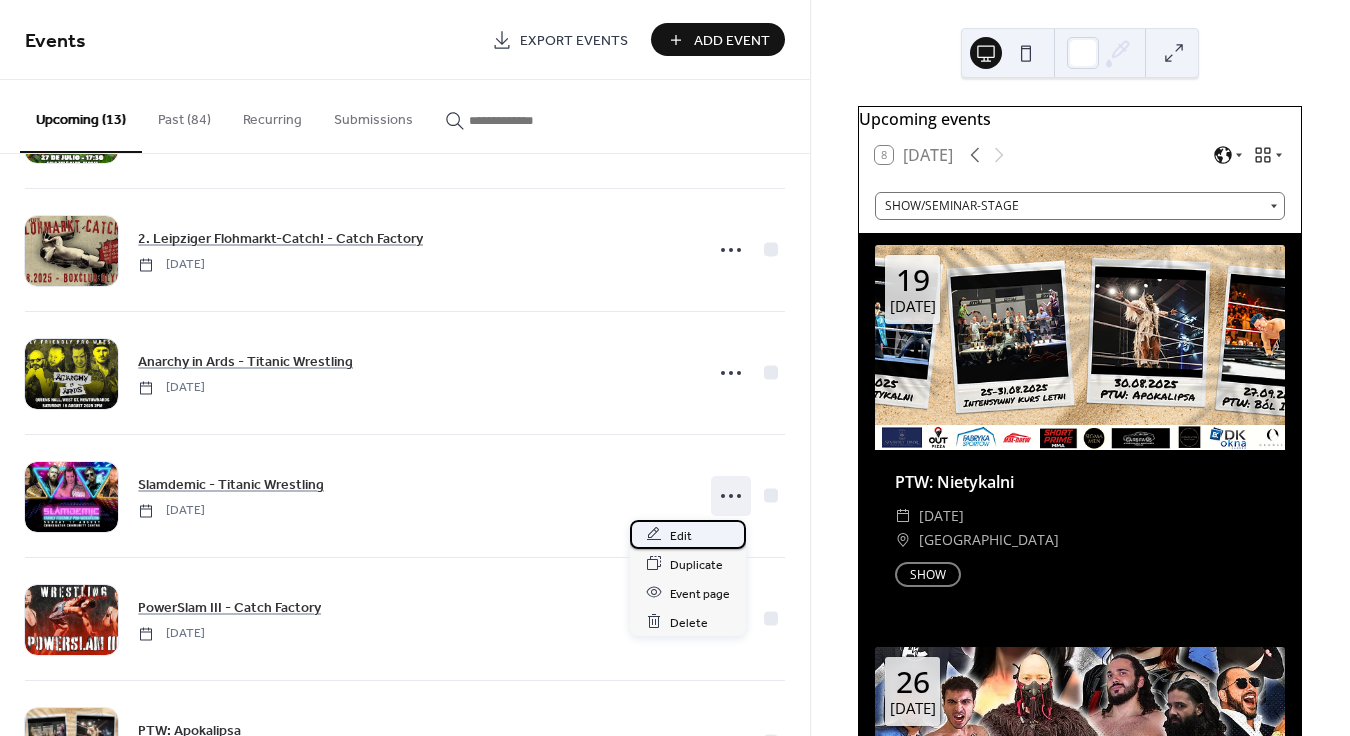 click on "Edit" at bounding box center [681, 535] 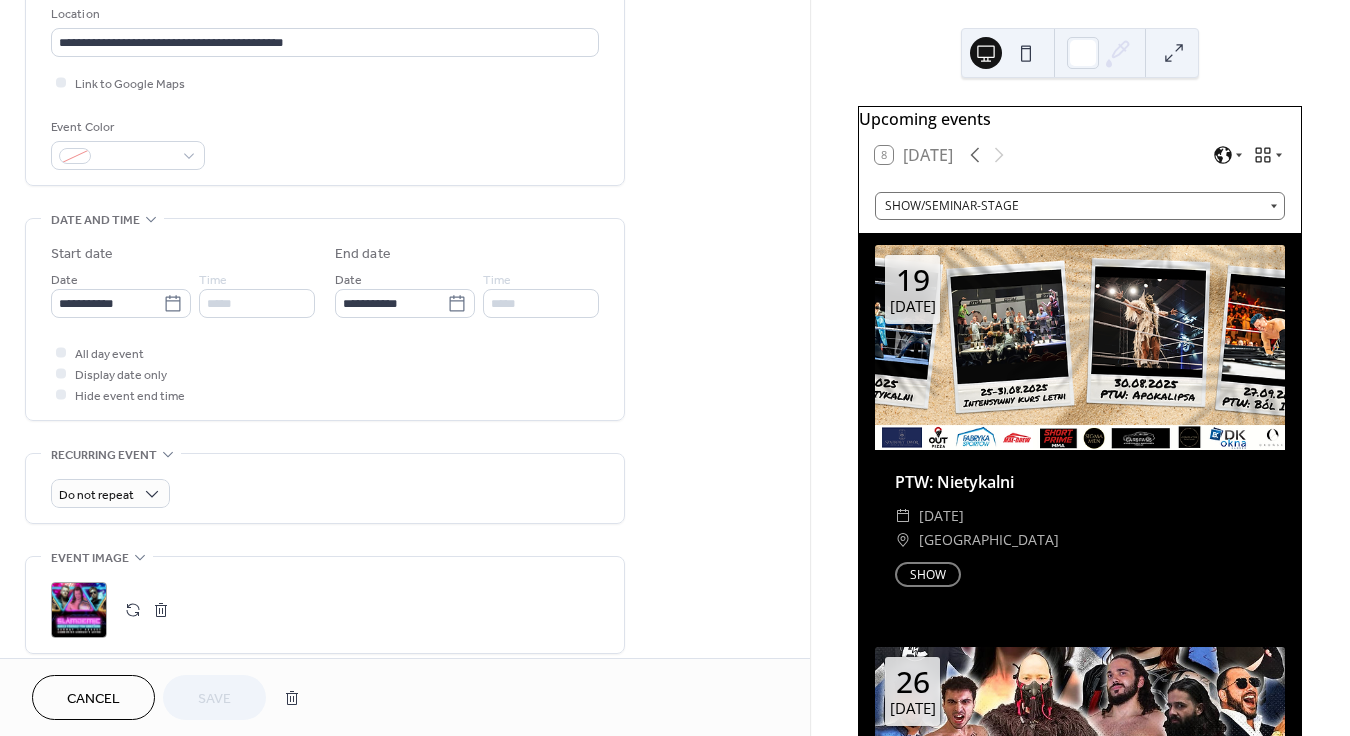 scroll, scrollTop: 446, scrollLeft: 0, axis: vertical 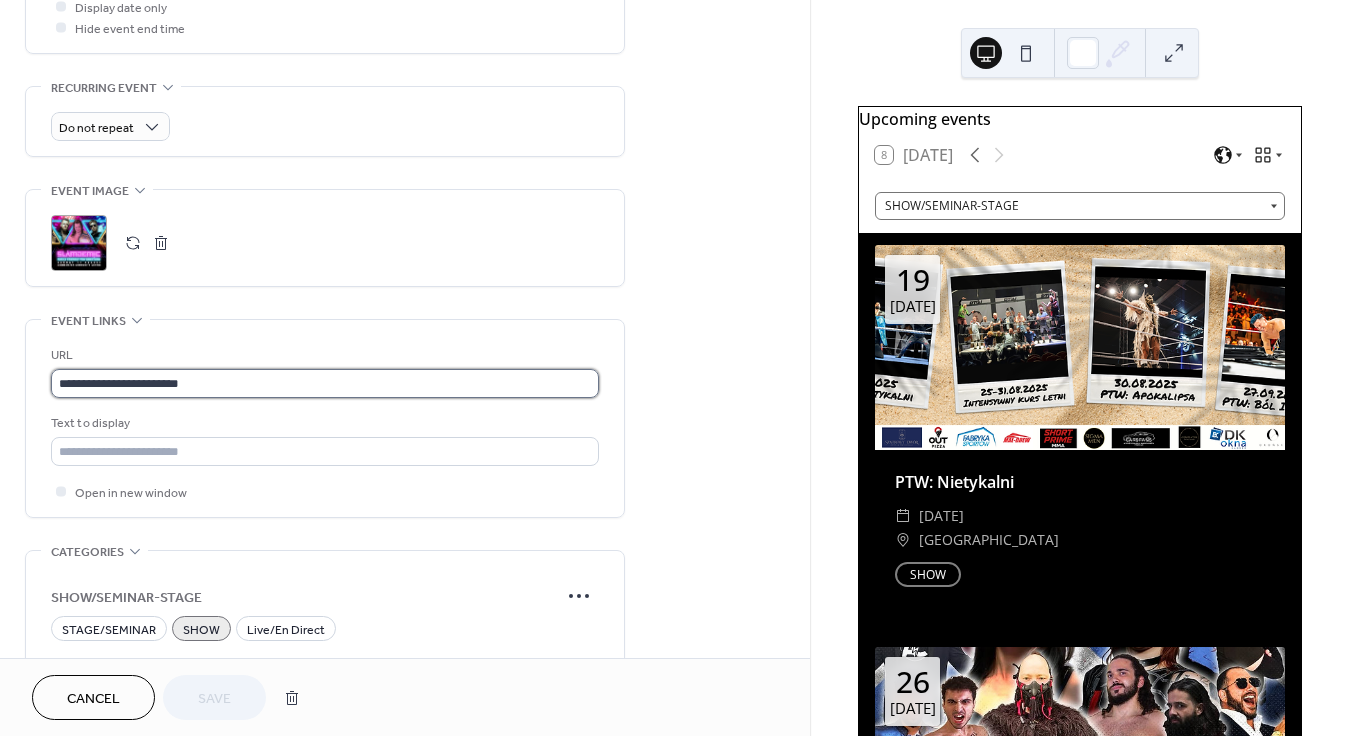click on "**********" at bounding box center [325, 383] 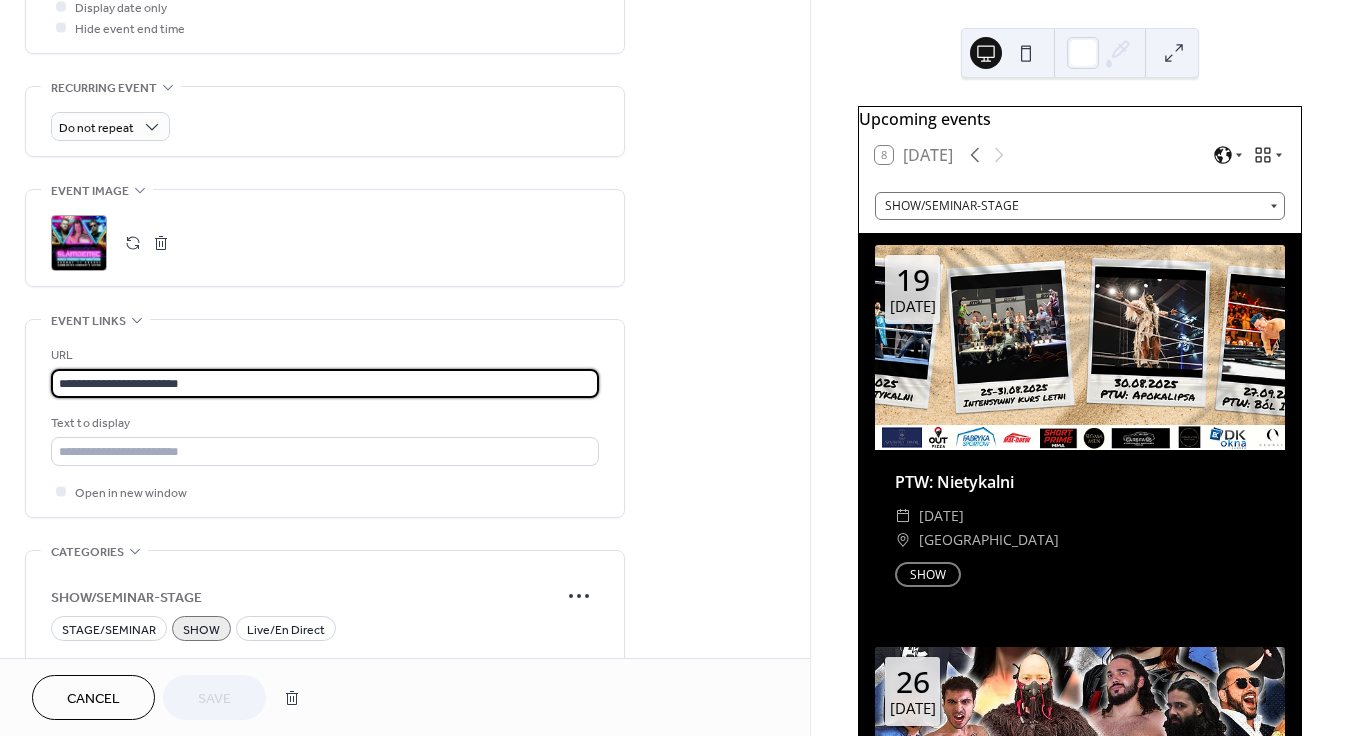 click on "**********" at bounding box center [325, 383] 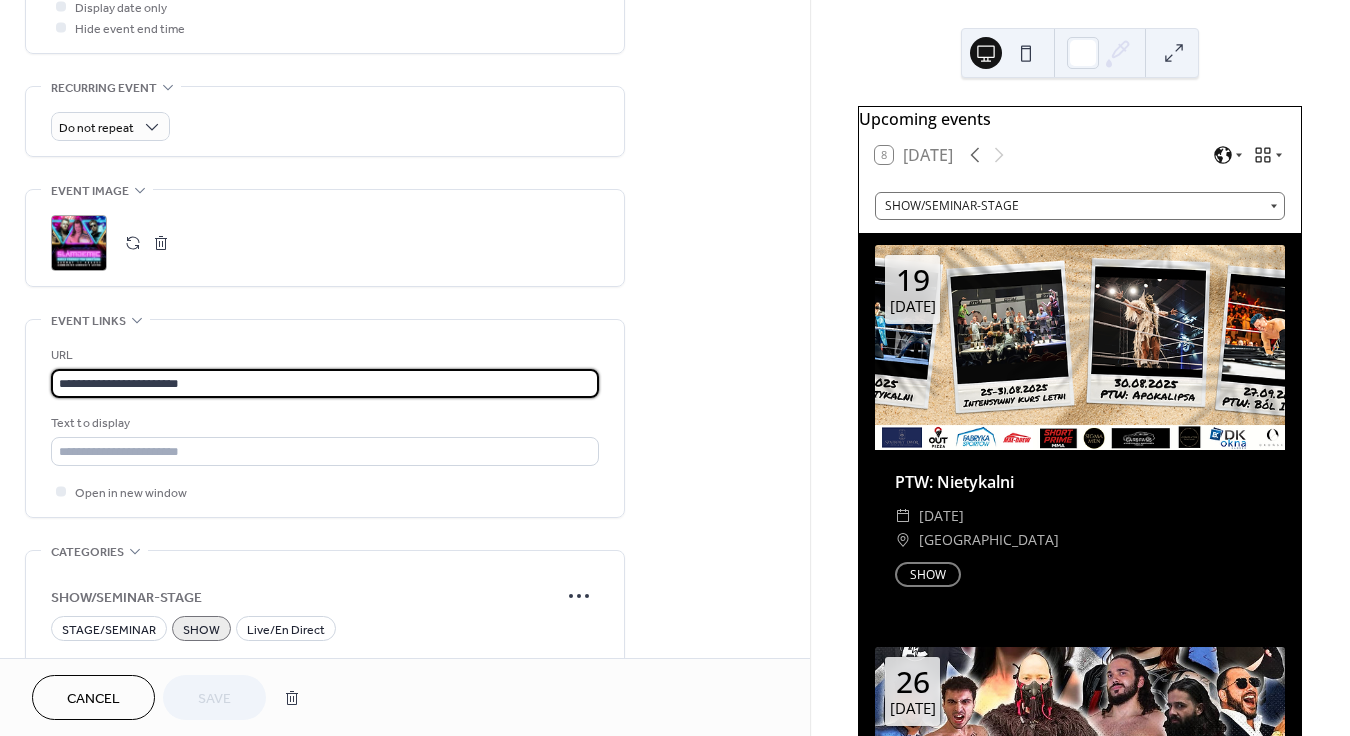 paste on "**********" 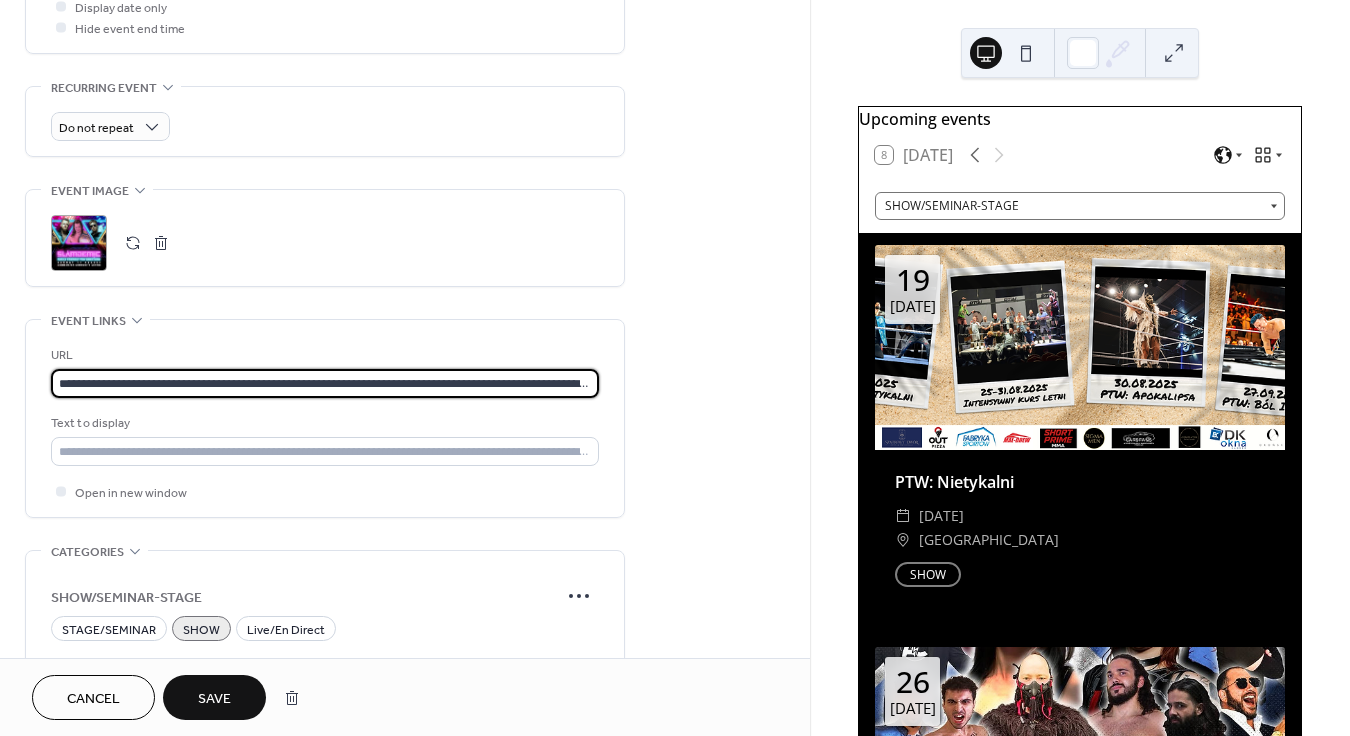 scroll, scrollTop: 0, scrollLeft: 307, axis: horizontal 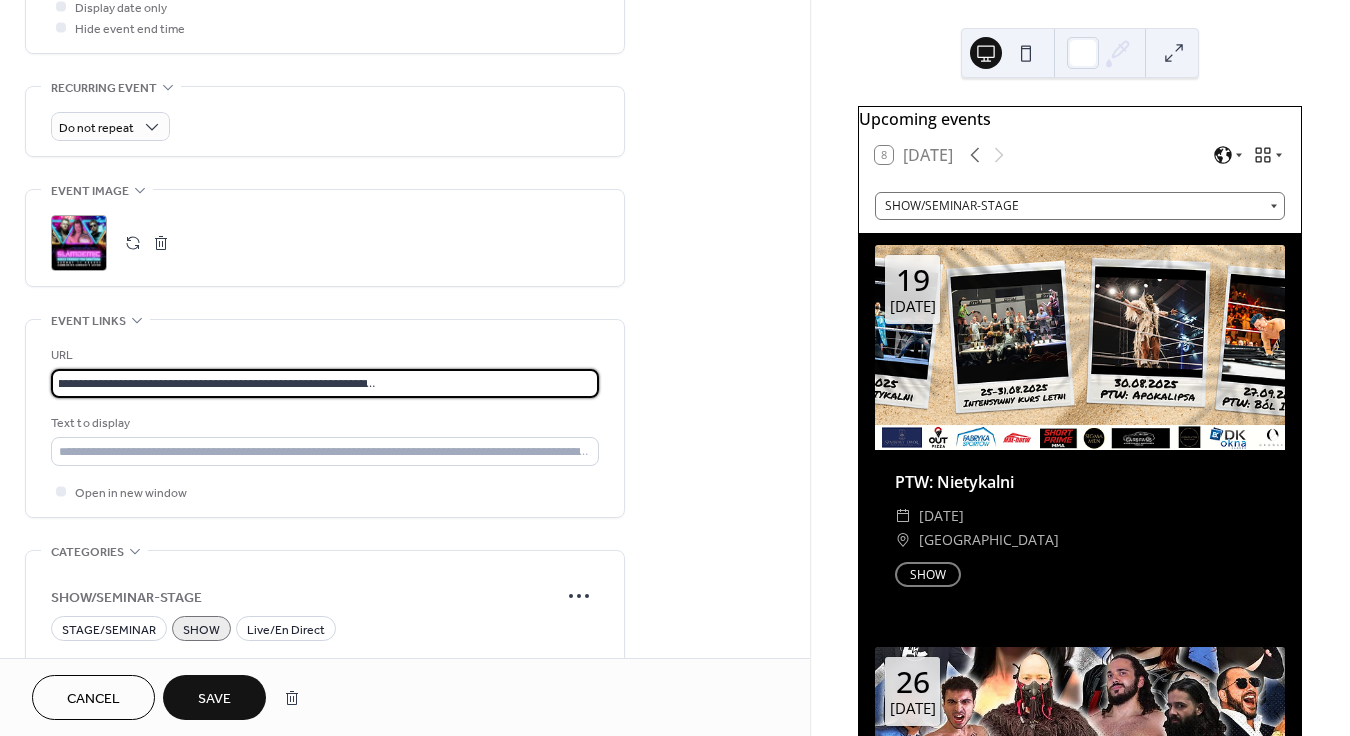 type on "**********" 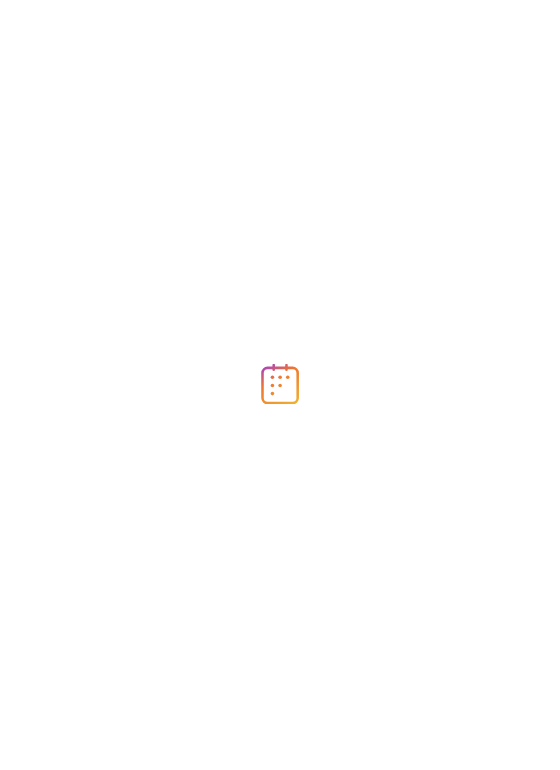 scroll, scrollTop: 0, scrollLeft: 0, axis: both 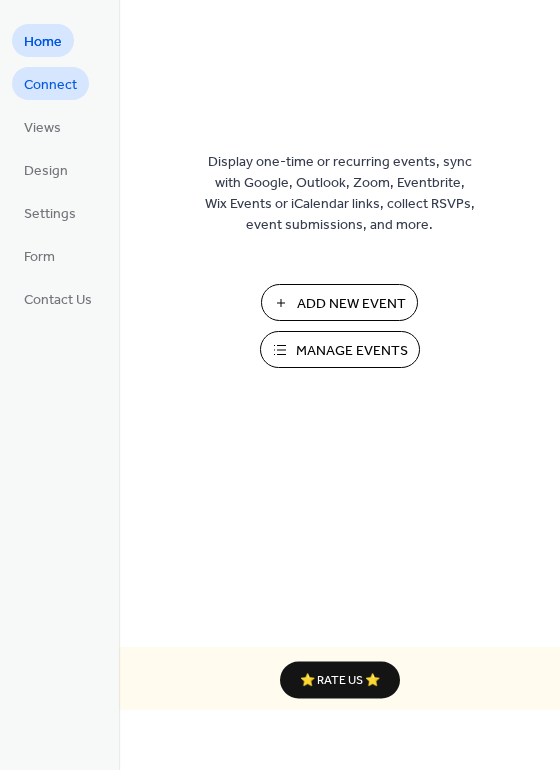 click on "Connect" at bounding box center (50, 85) 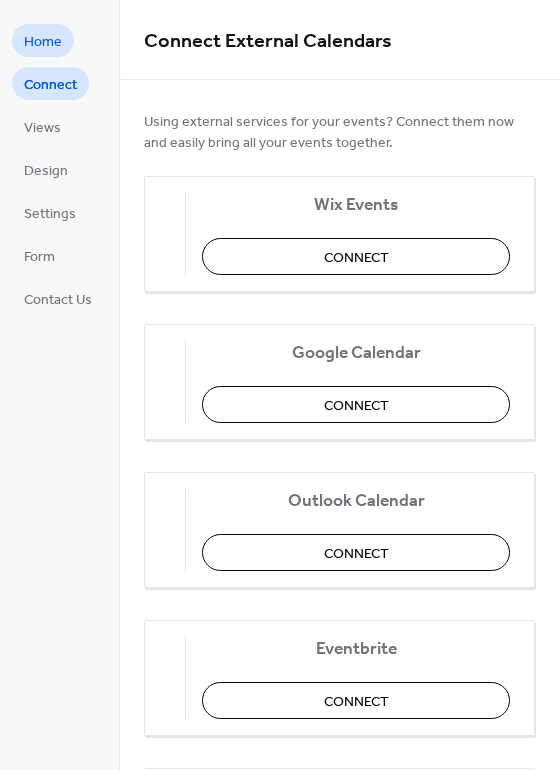 click on "Home" at bounding box center [43, 42] 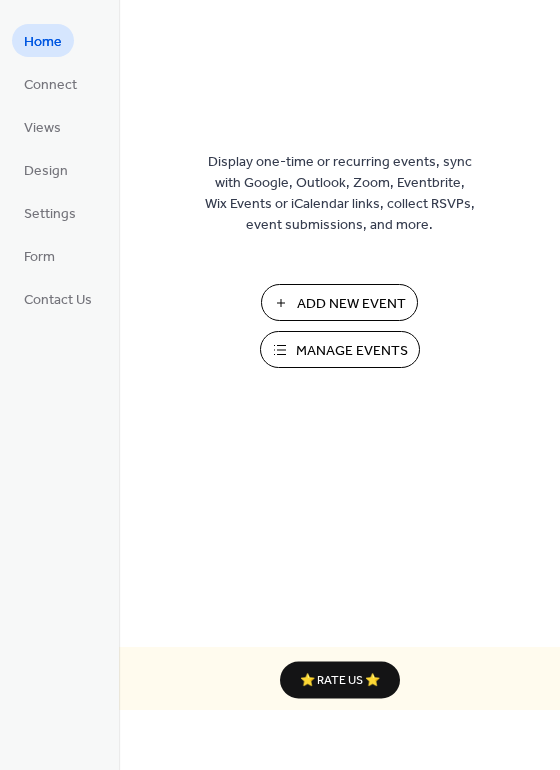 click on "Add New Event" at bounding box center (351, 304) 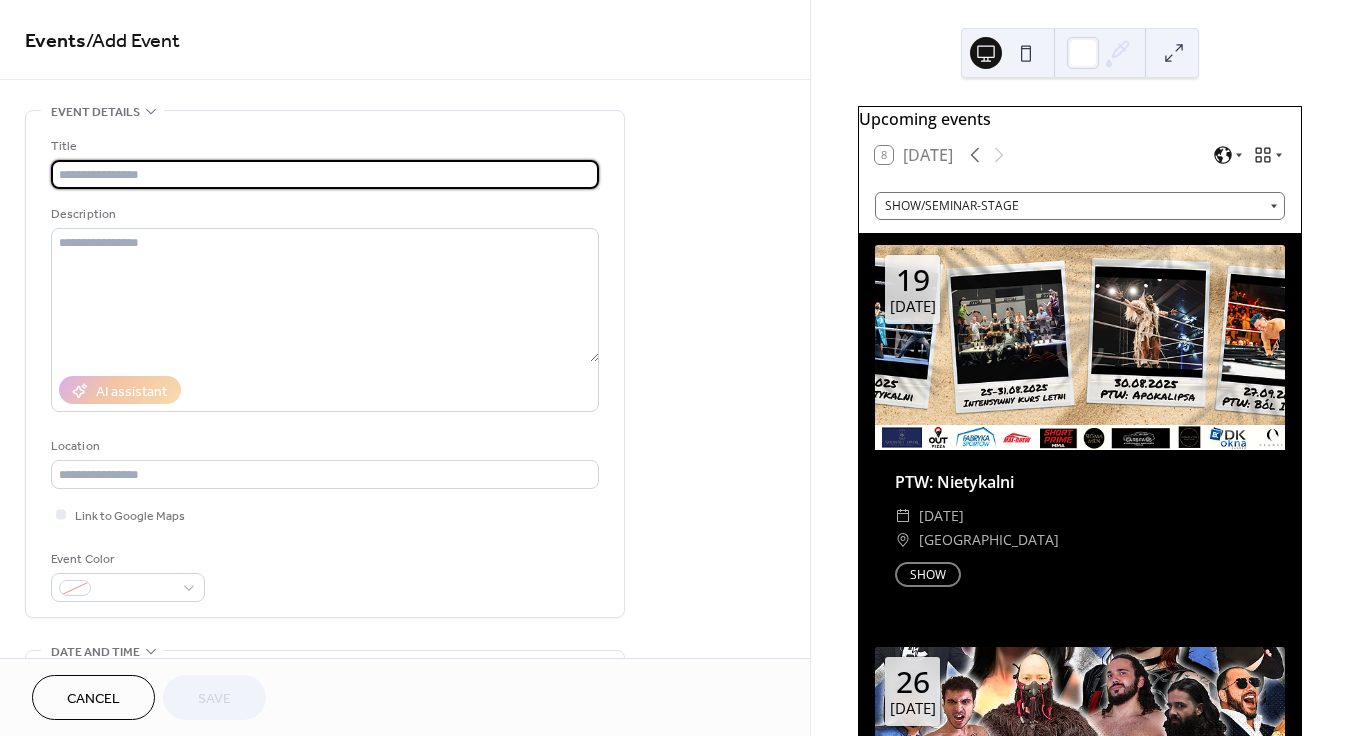 scroll, scrollTop: 0, scrollLeft: 0, axis: both 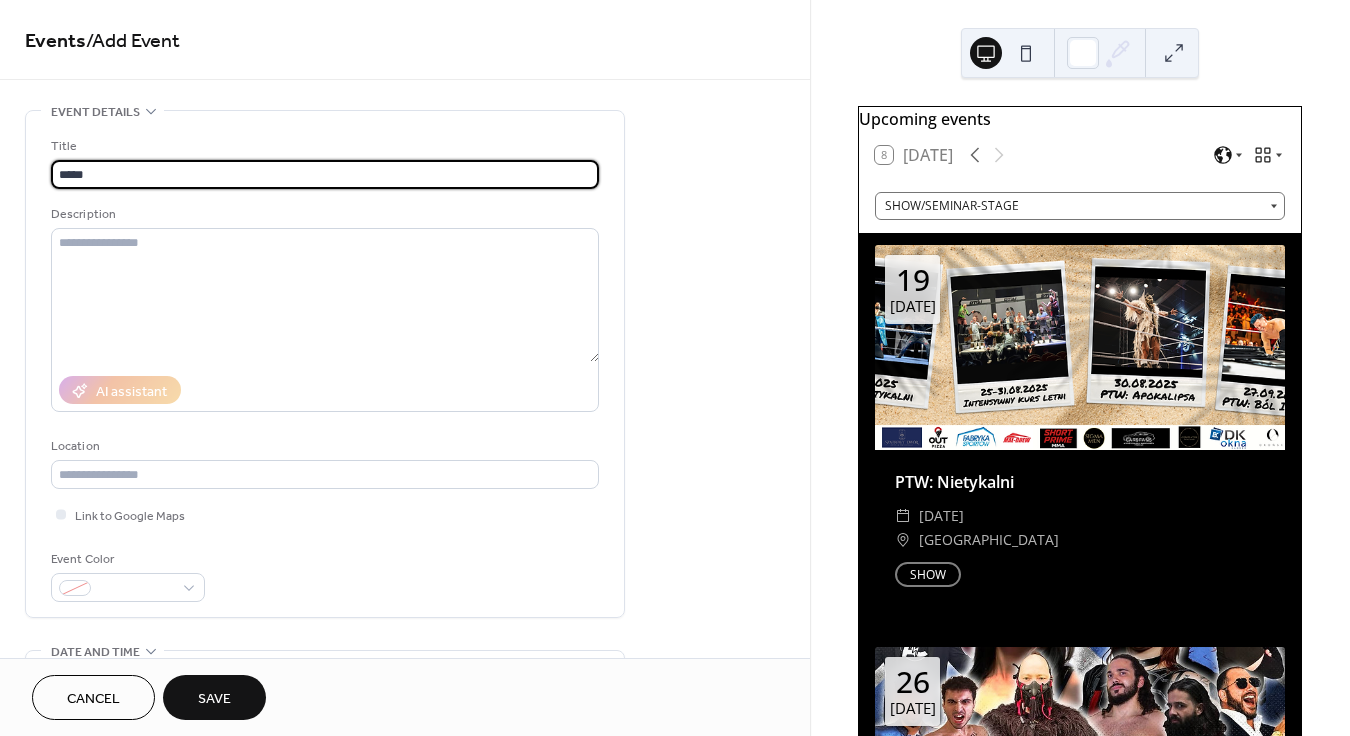 paste on "**********" 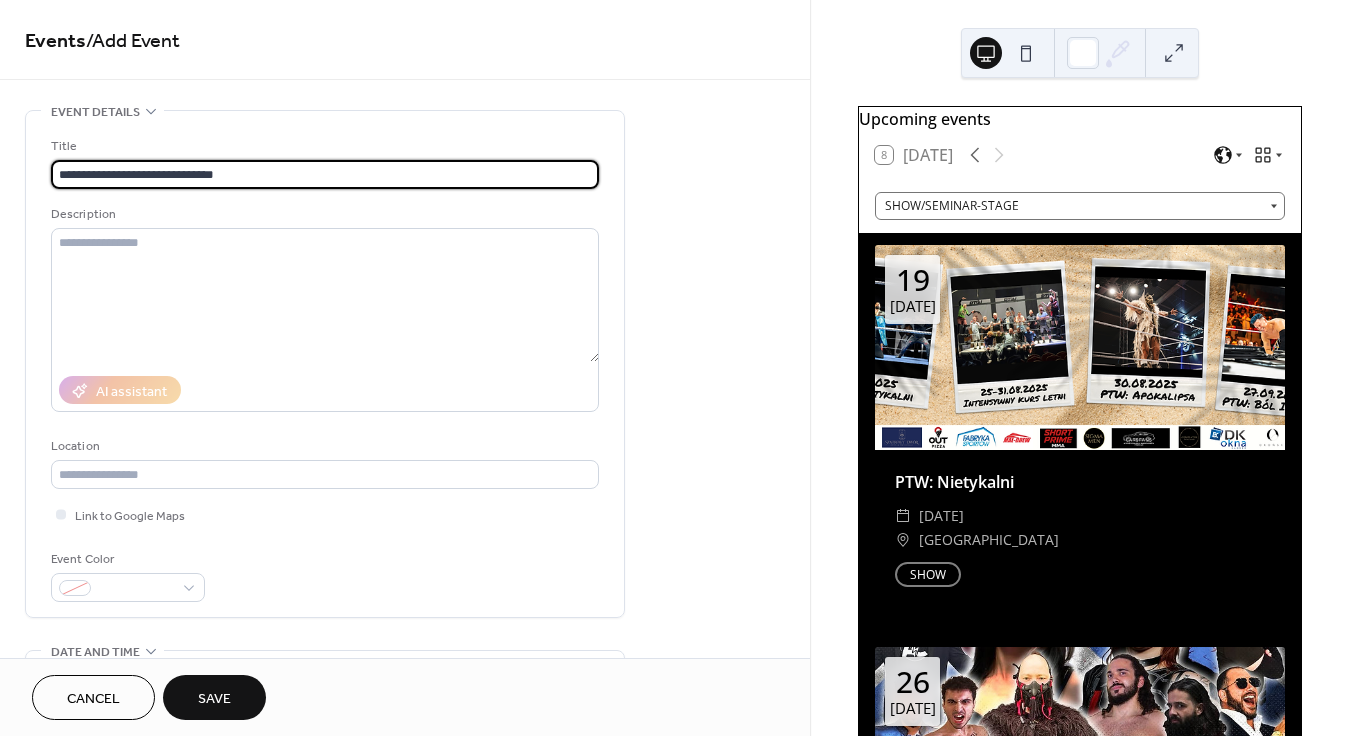 drag, startPoint x: 151, startPoint y: 168, endPoint x: 89, endPoint y: 163, distance: 62.201286 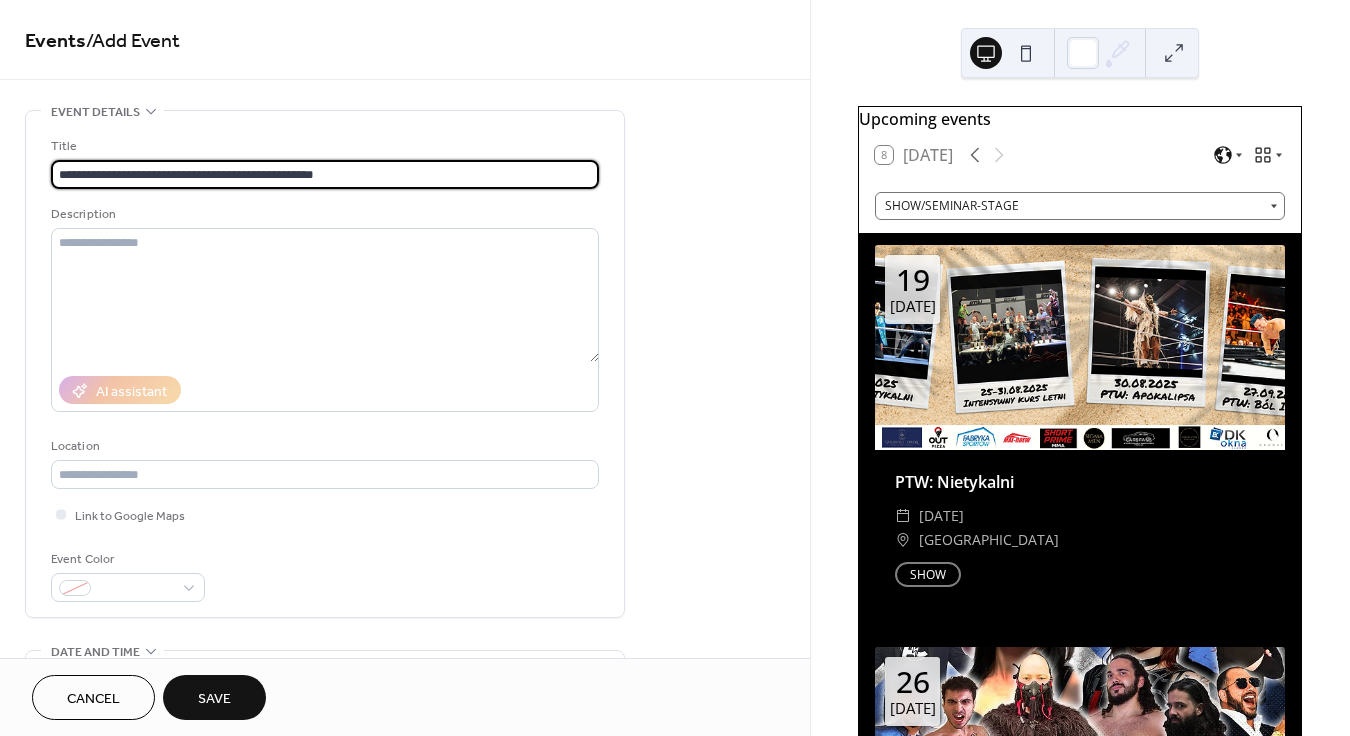 drag, startPoint x: 90, startPoint y: 168, endPoint x: 16, endPoint y: 147, distance: 76.922035 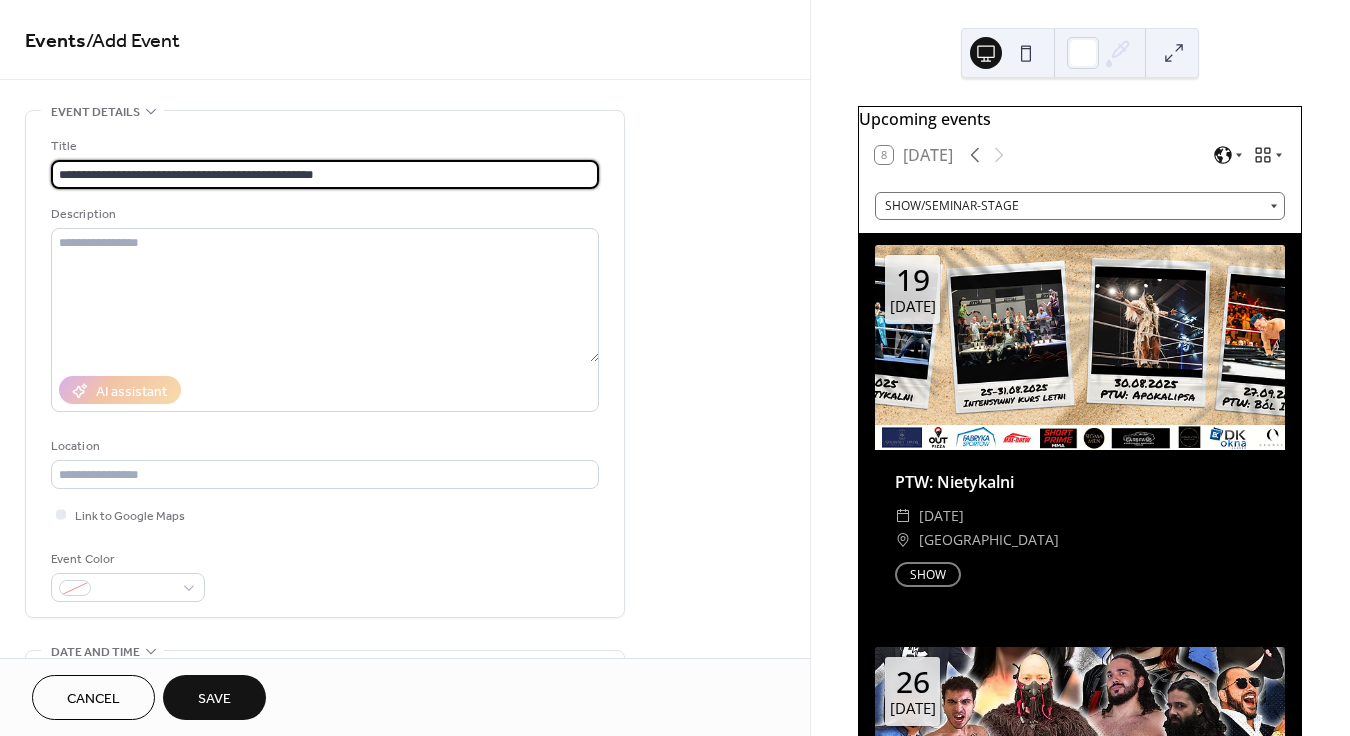 click on "**********" at bounding box center (405, 861) 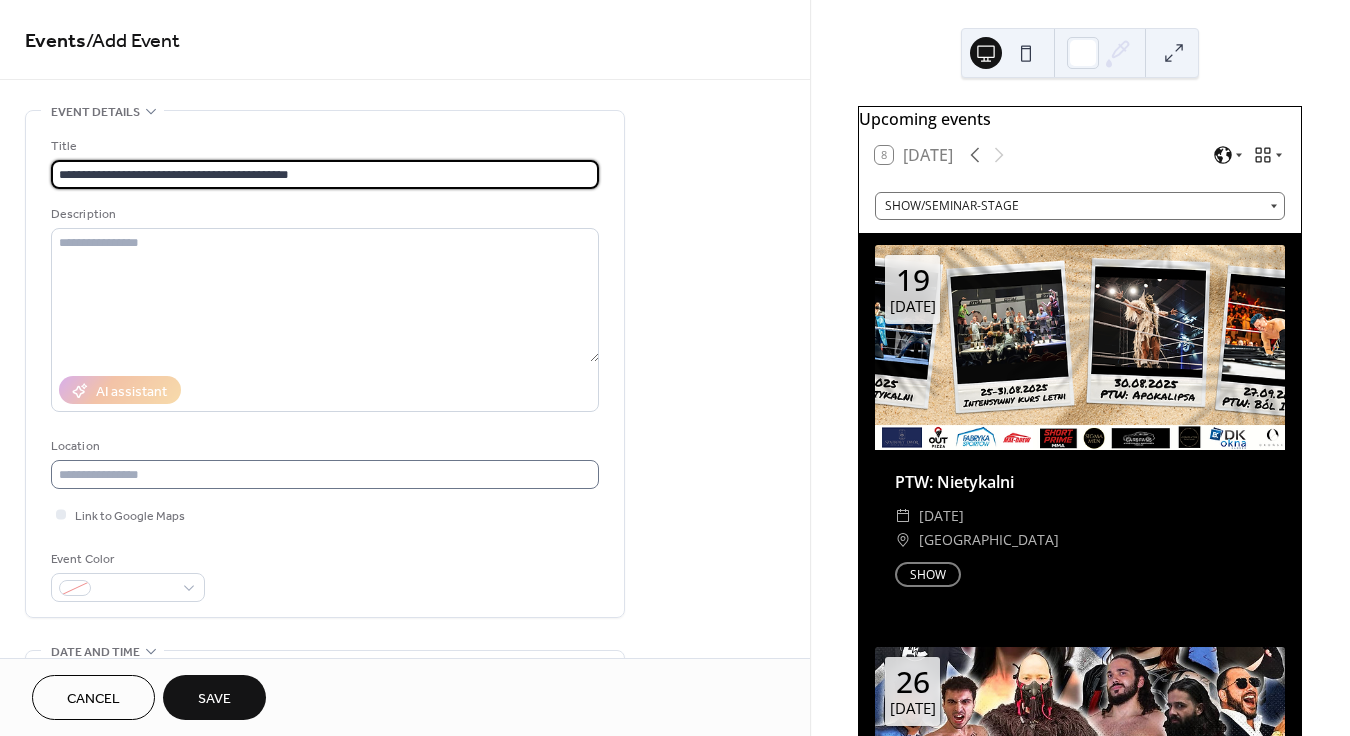 type on "**********" 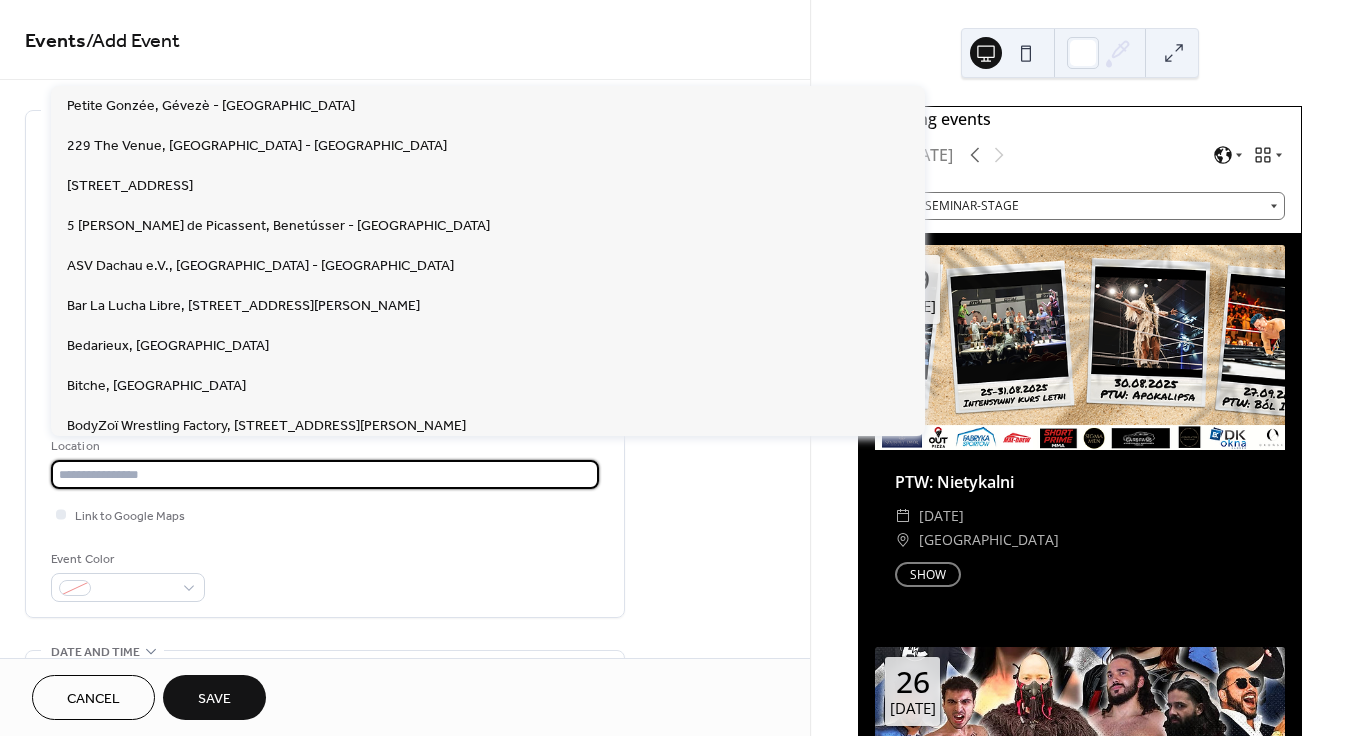click at bounding box center [325, 474] 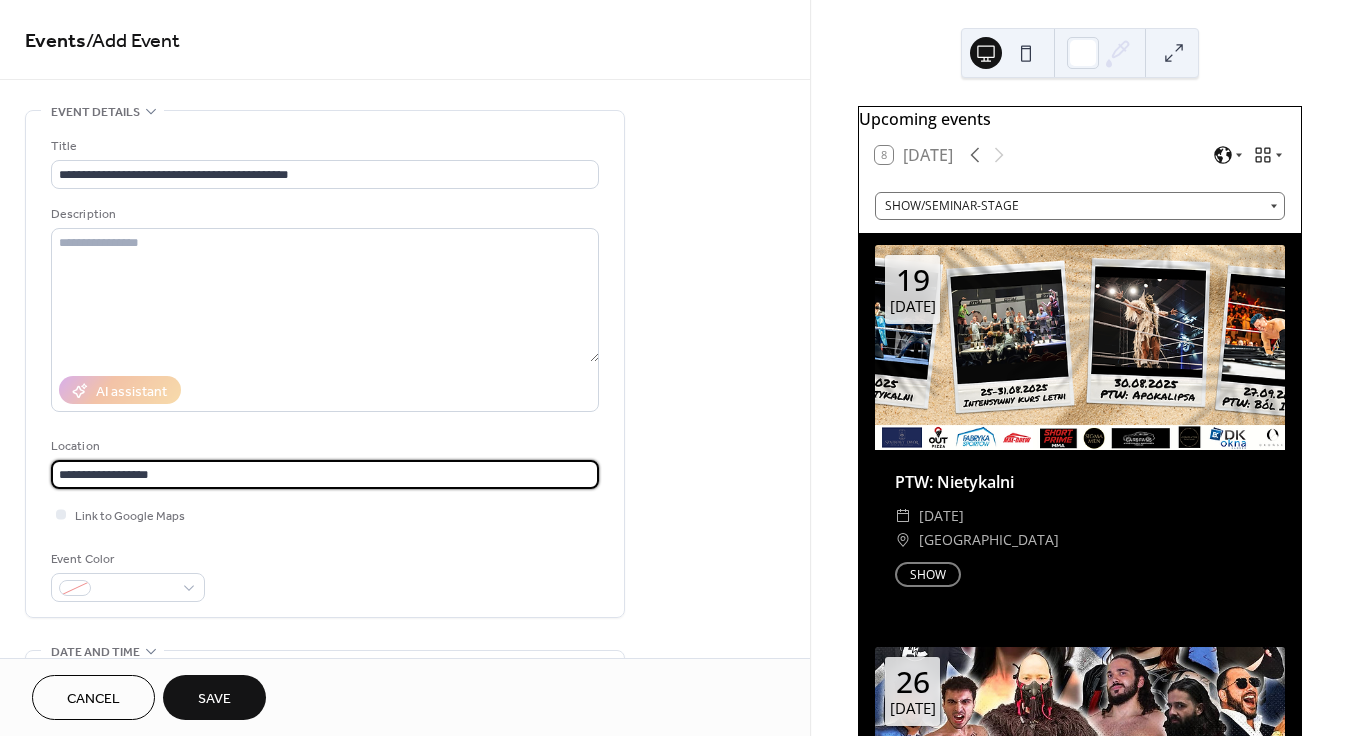 drag, startPoint x: 172, startPoint y: 472, endPoint x: 29, endPoint y: 445, distance: 145.52663 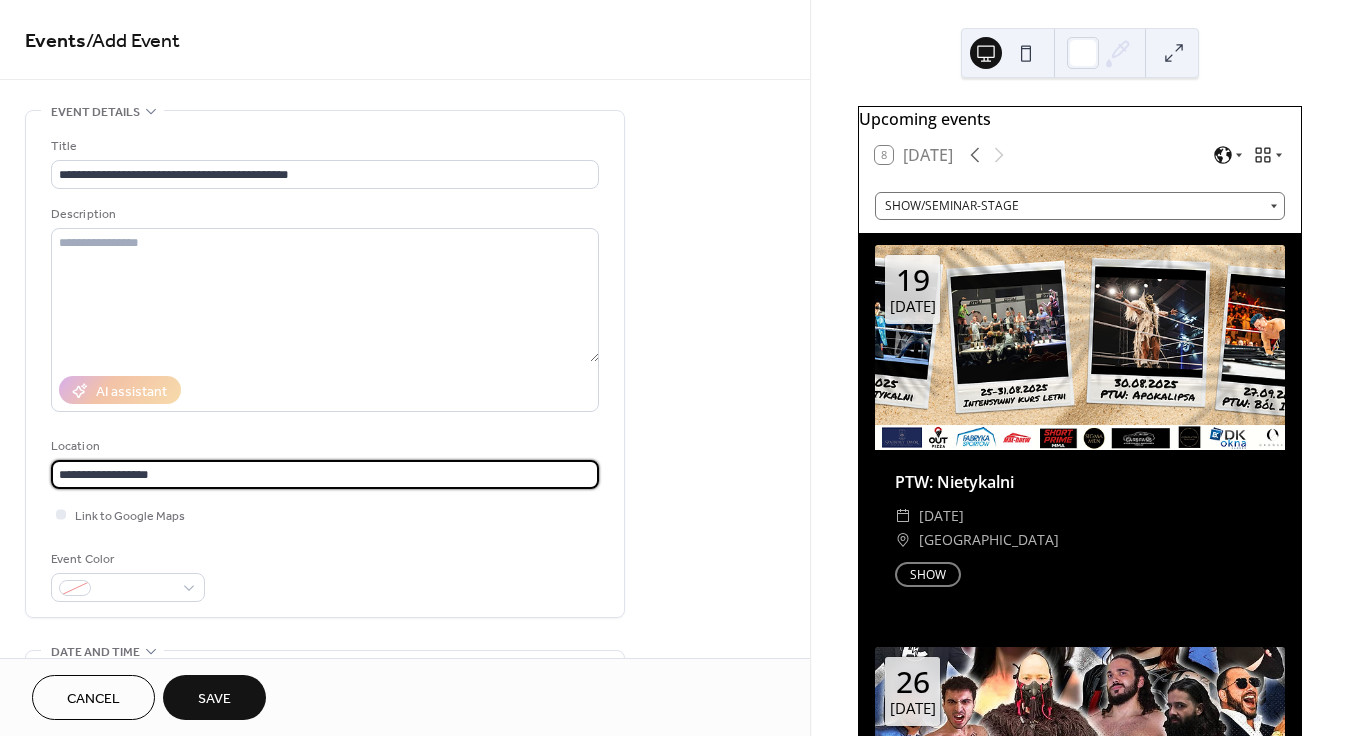 scroll, scrollTop: 1, scrollLeft: 0, axis: vertical 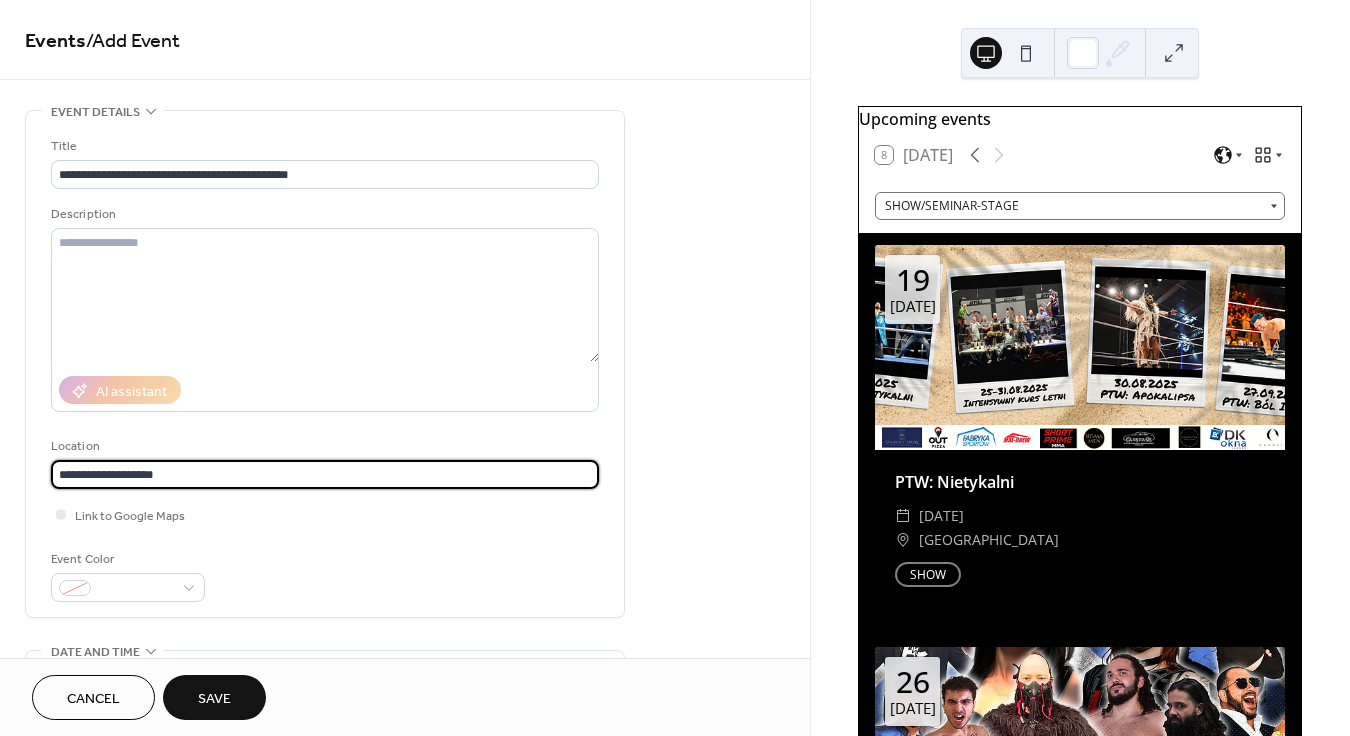 click on "**********" at bounding box center (325, 474) 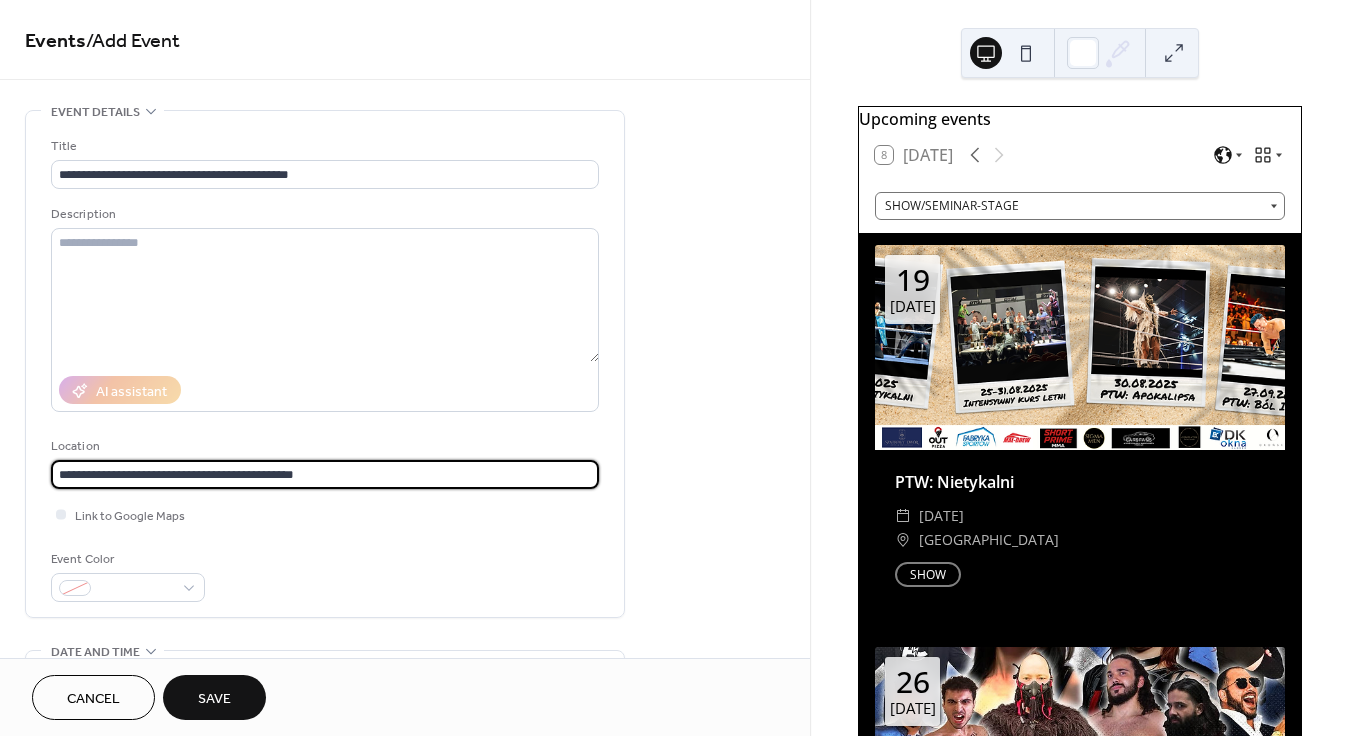 click on "**********" at bounding box center (325, 474) 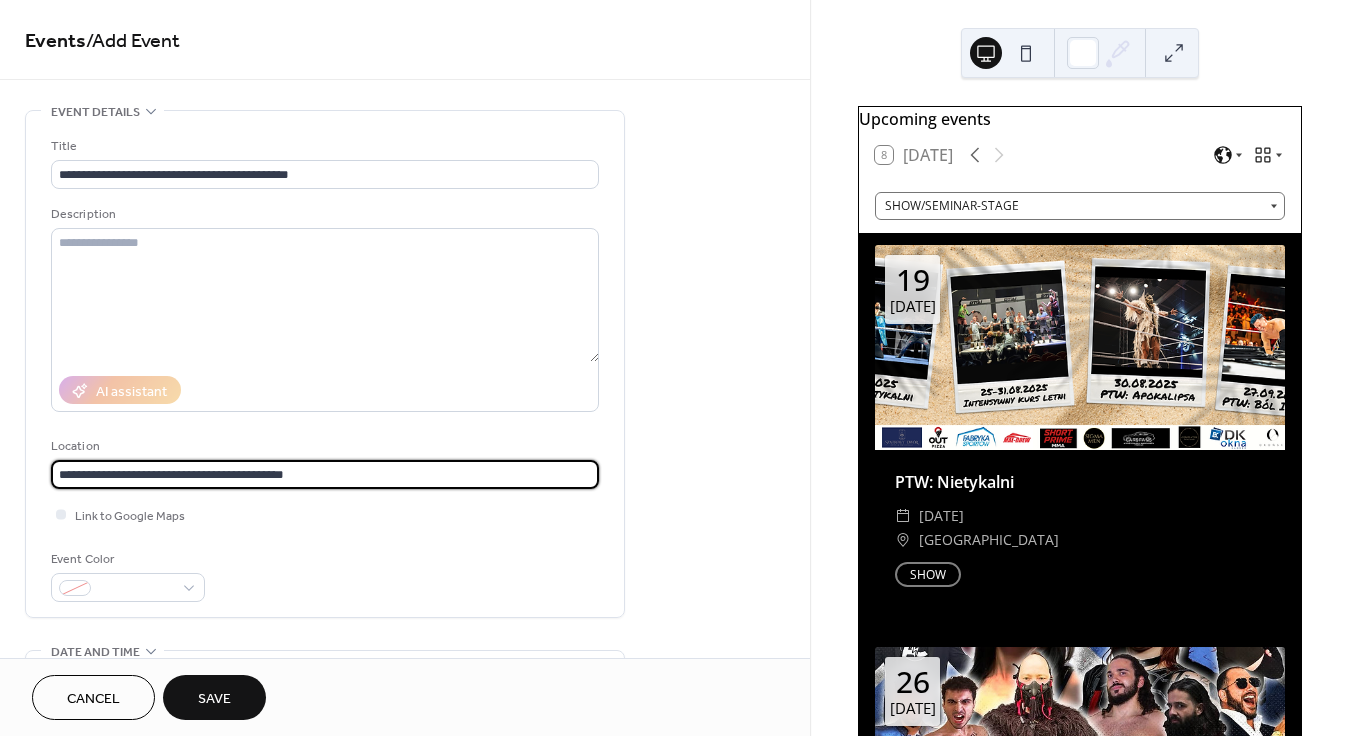 click on "**********" at bounding box center (325, 474) 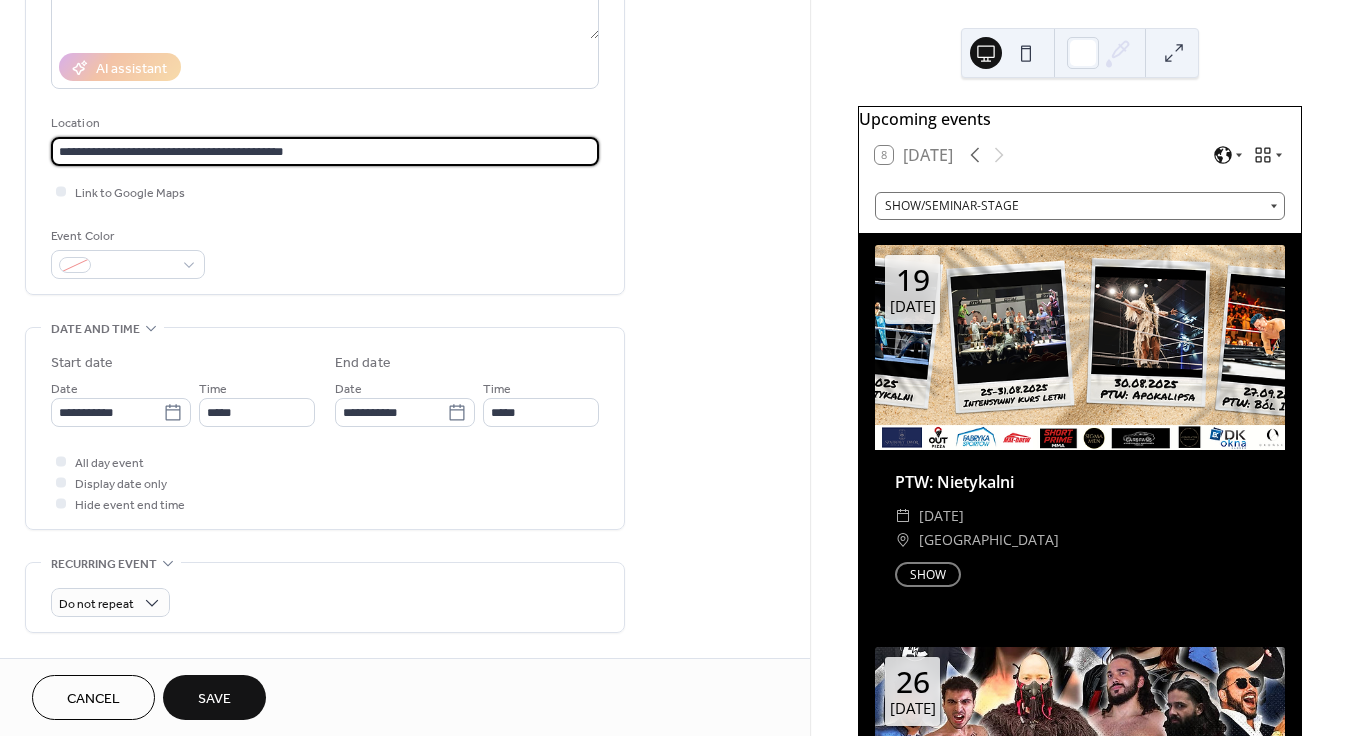 scroll, scrollTop: 329, scrollLeft: 0, axis: vertical 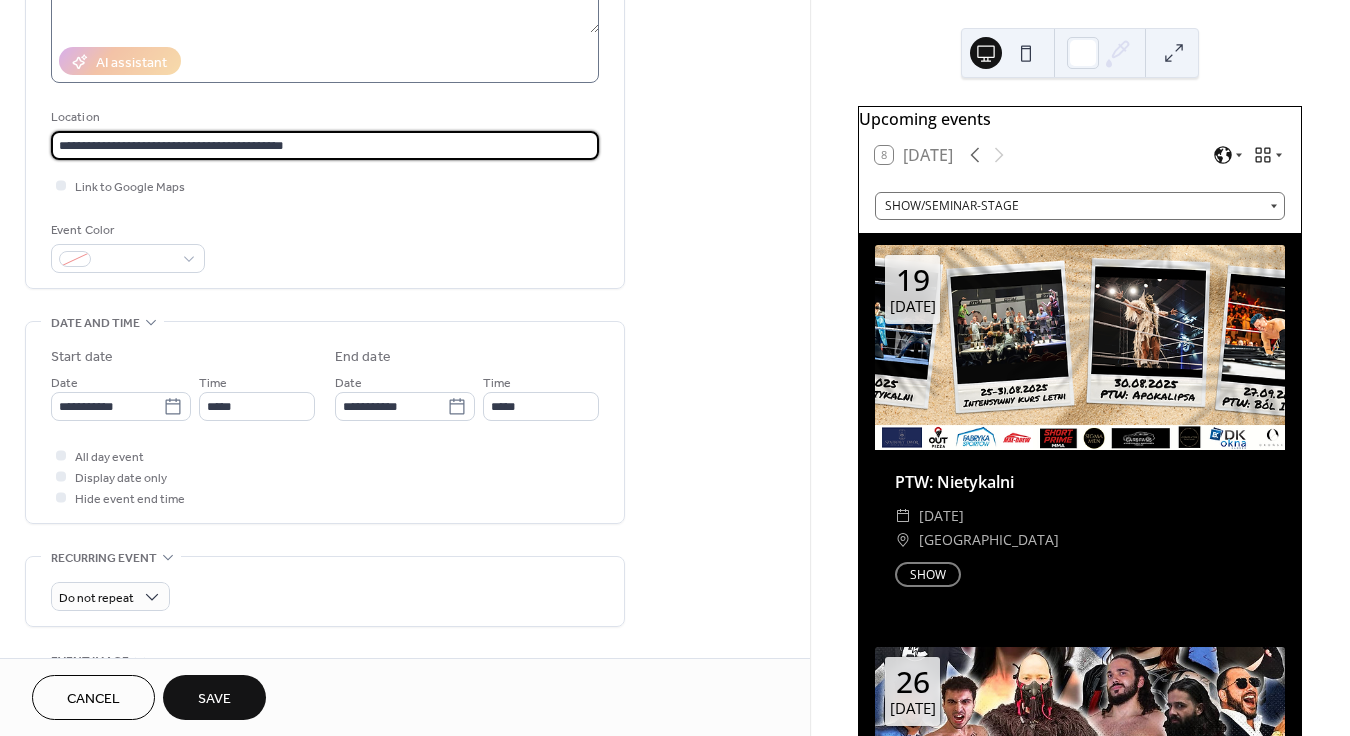 type on "**********" 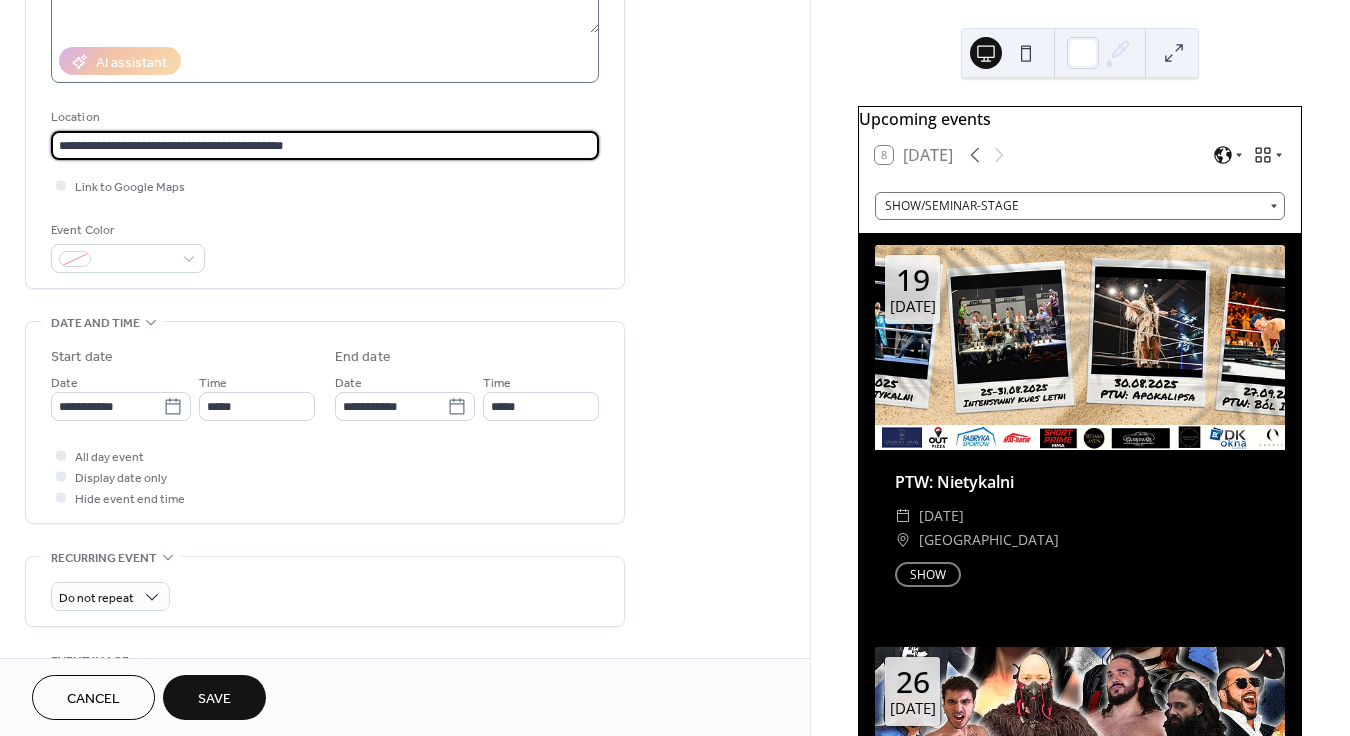 scroll, scrollTop: 0, scrollLeft: 0, axis: both 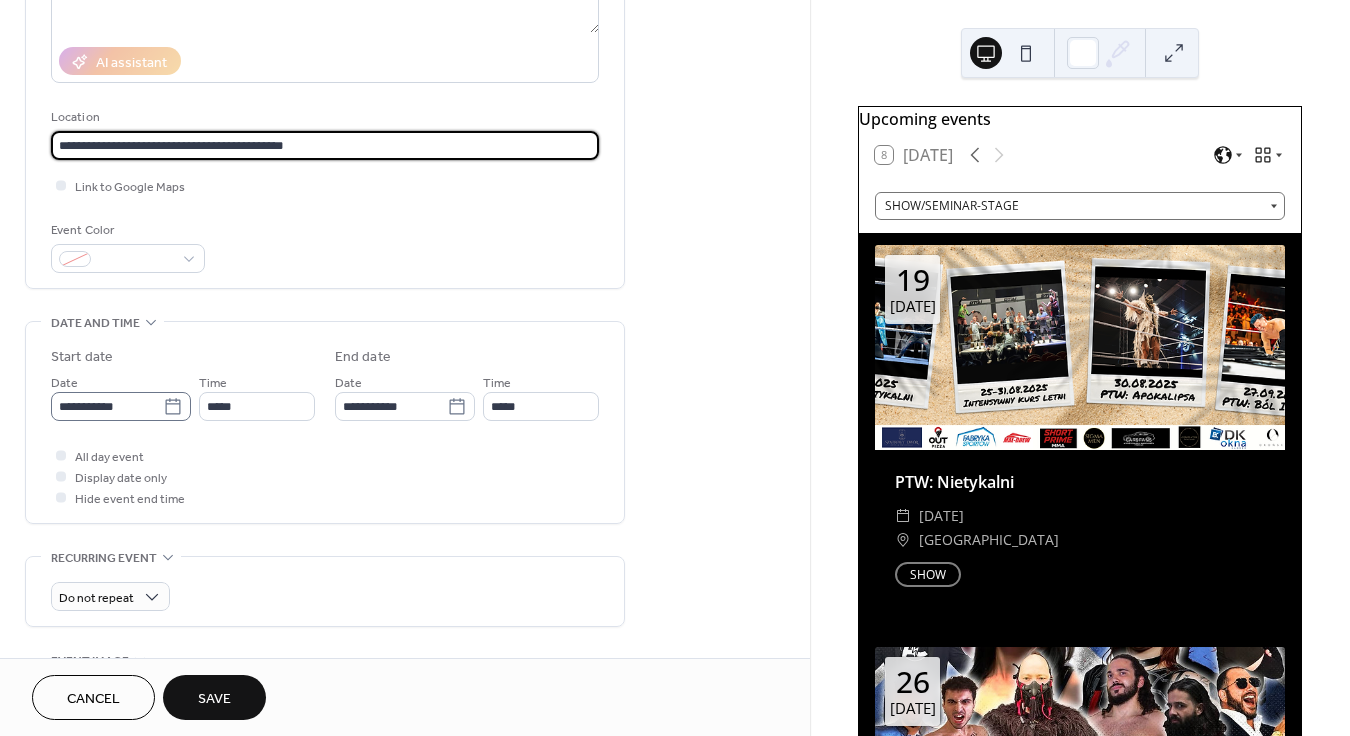 click 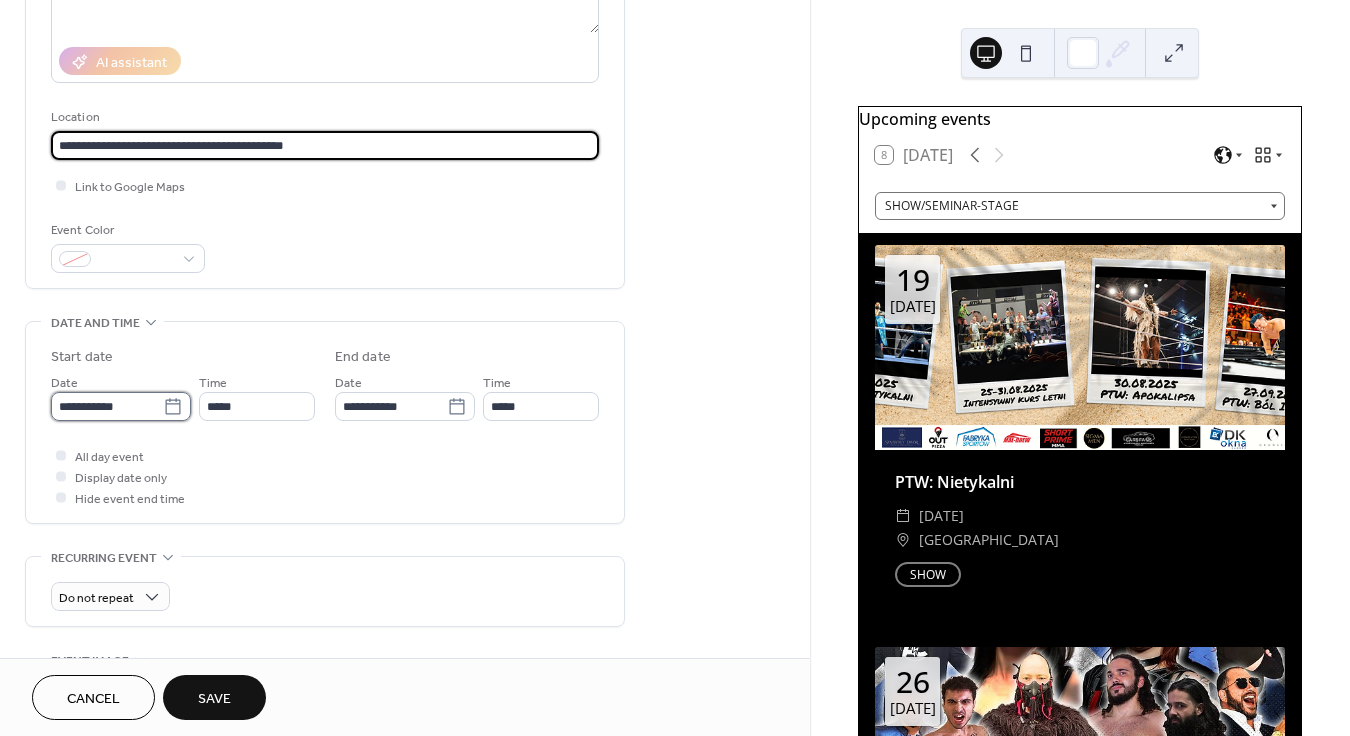 click on "**********" at bounding box center (107, 406) 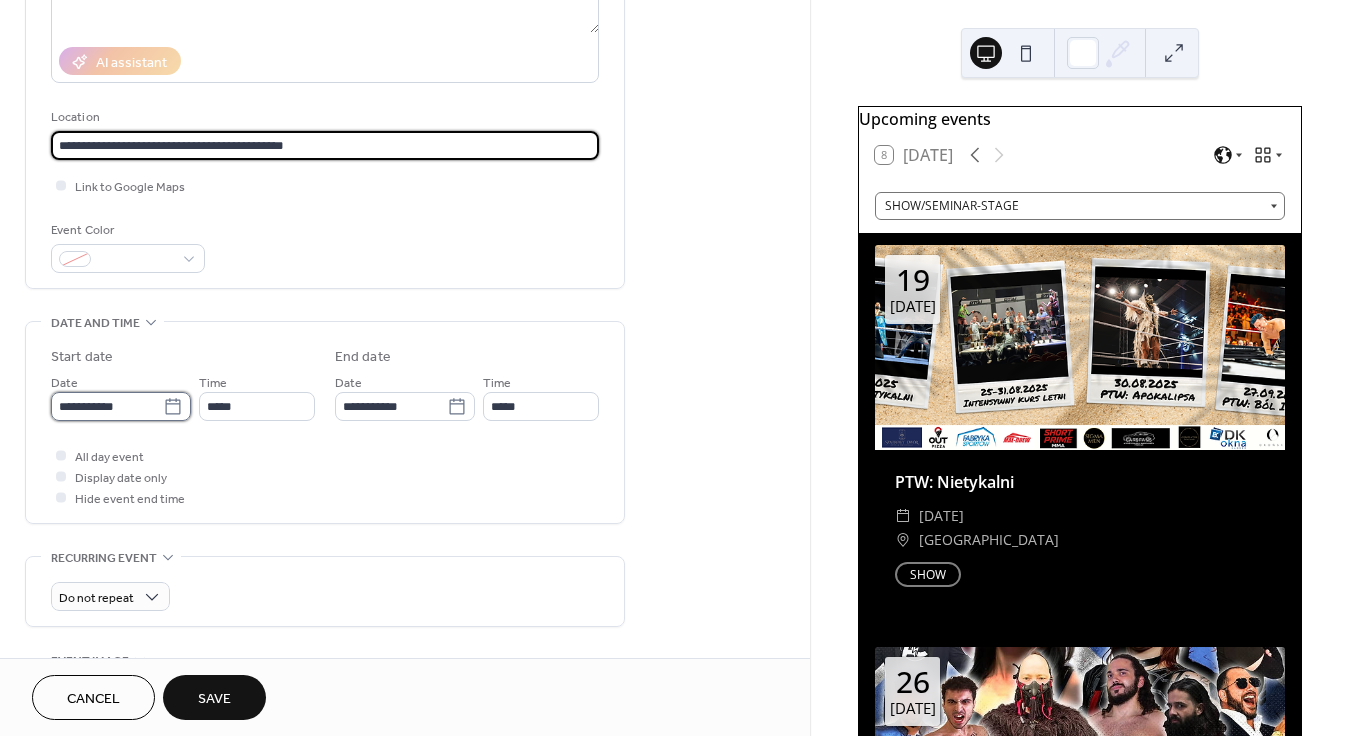 type 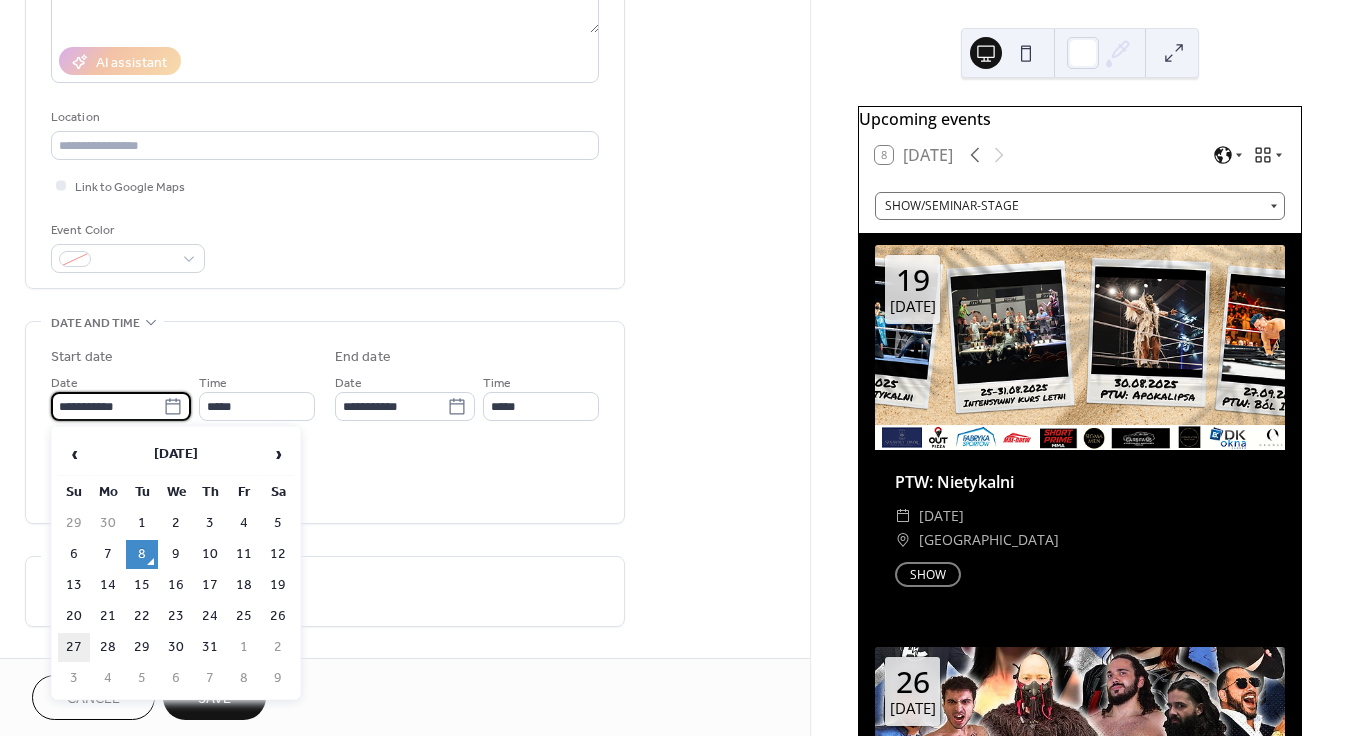 click on "27" at bounding box center (74, 647) 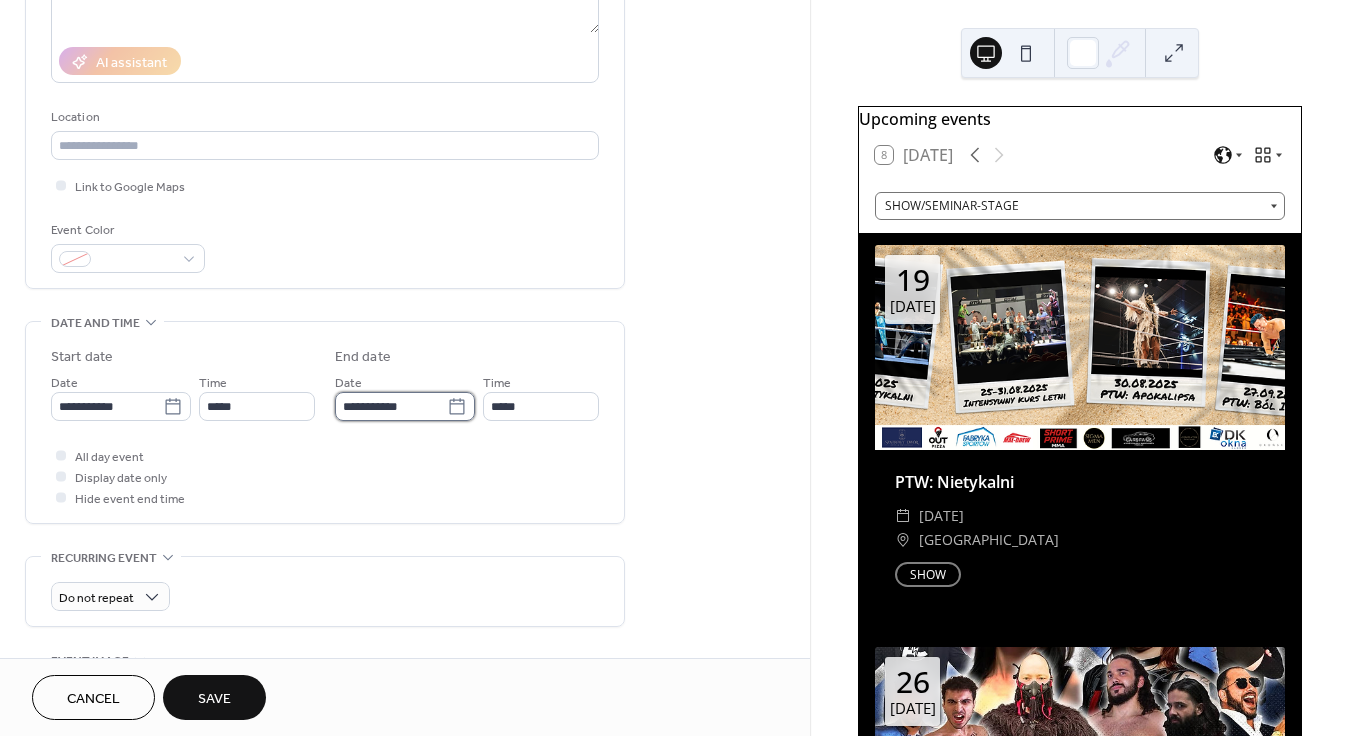 click on "**********" at bounding box center [391, 406] 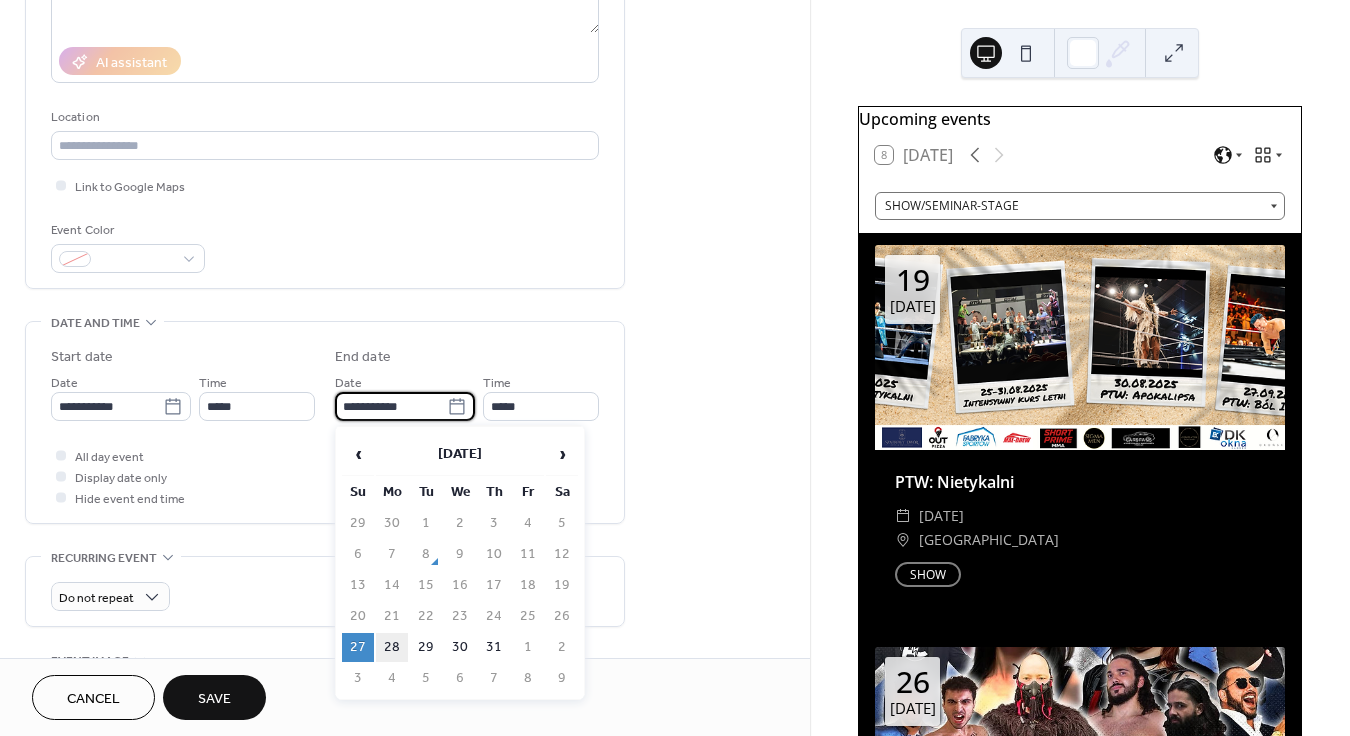 click on "28" at bounding box center (392, 647) 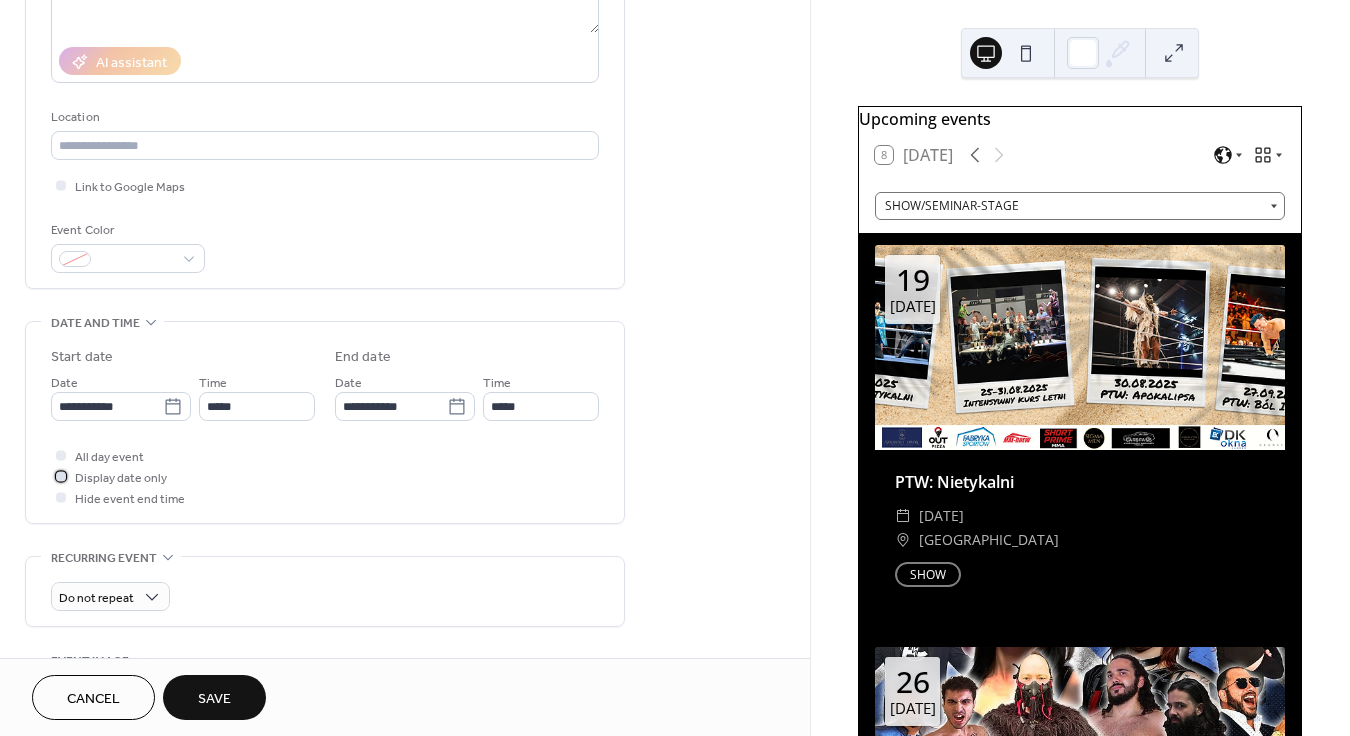 click on "Display date only" at bounding box center (121, 478) 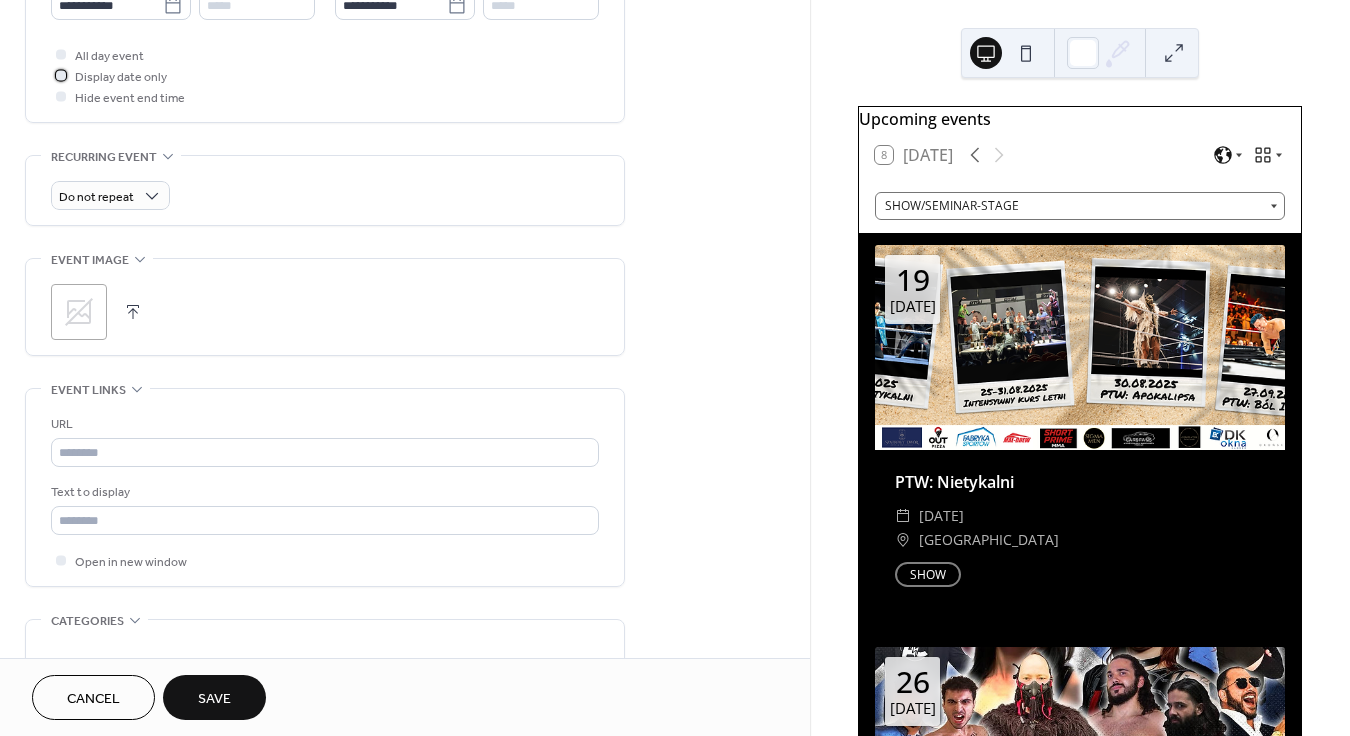 scroll, scrollTop: 778, scrollLeft: 0, axis: vertical 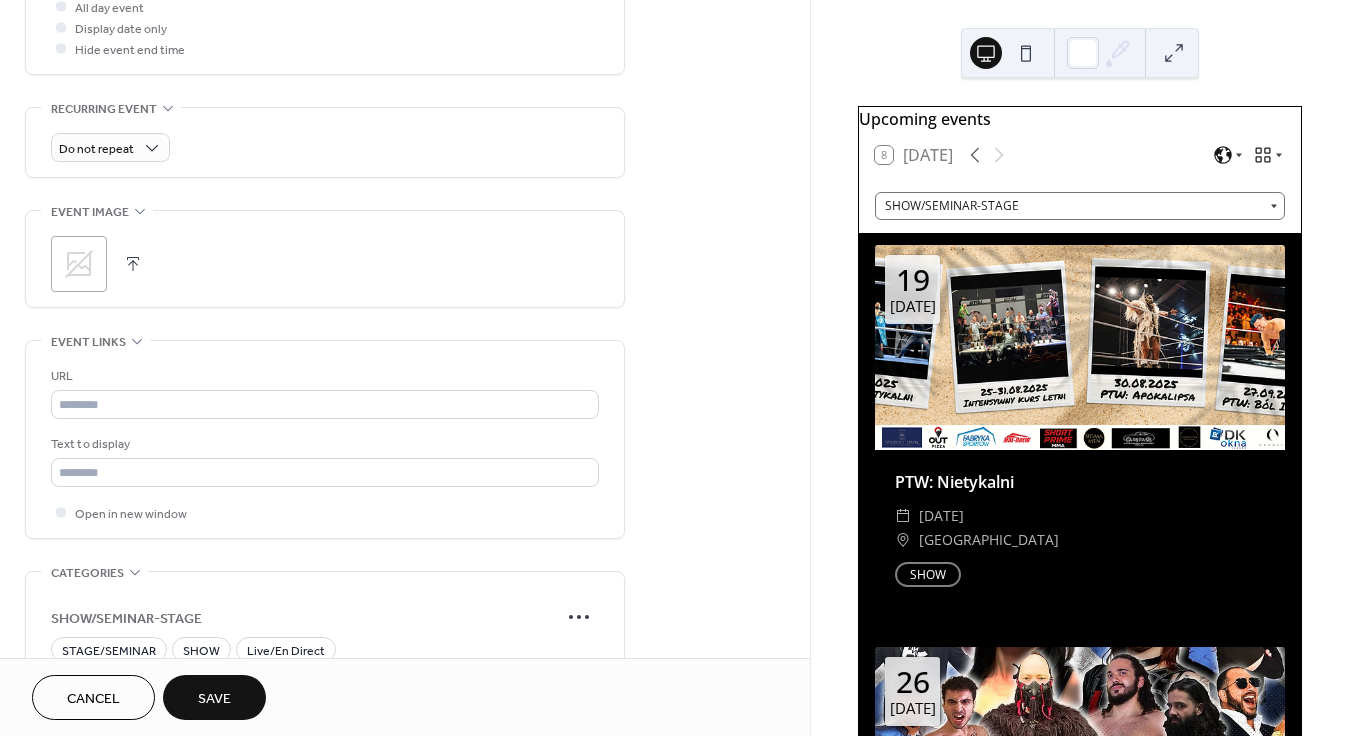 click 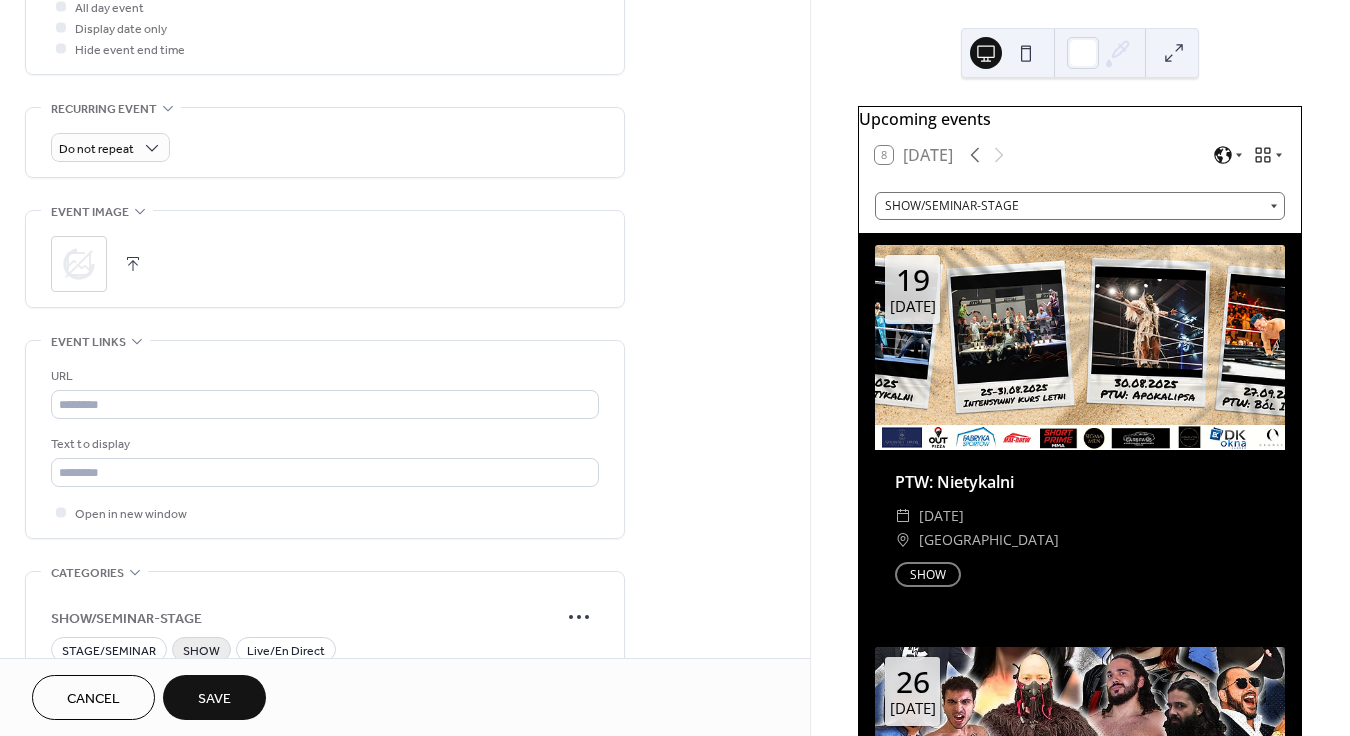 click on "SHOW" at bounding box center (201, 651) 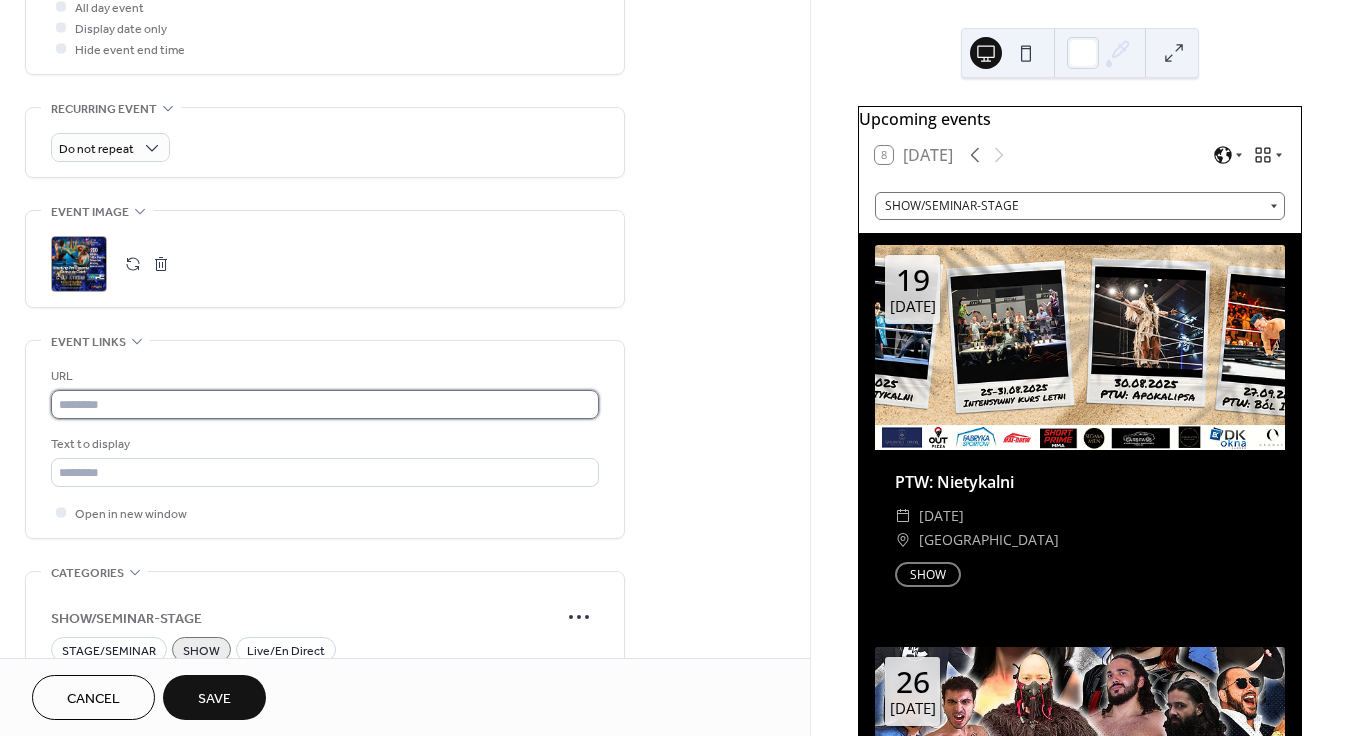 click at bounding box center [325, 404] 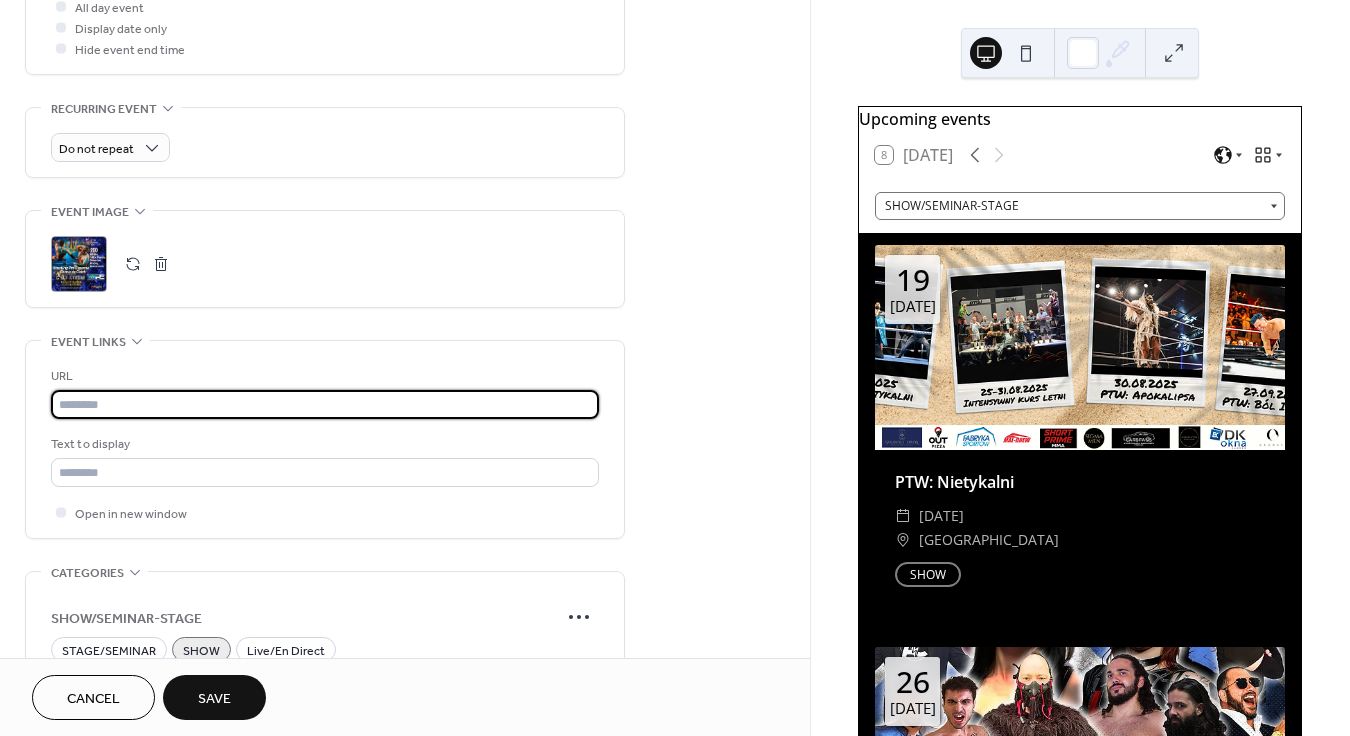 click at bounding box center (325, 404) 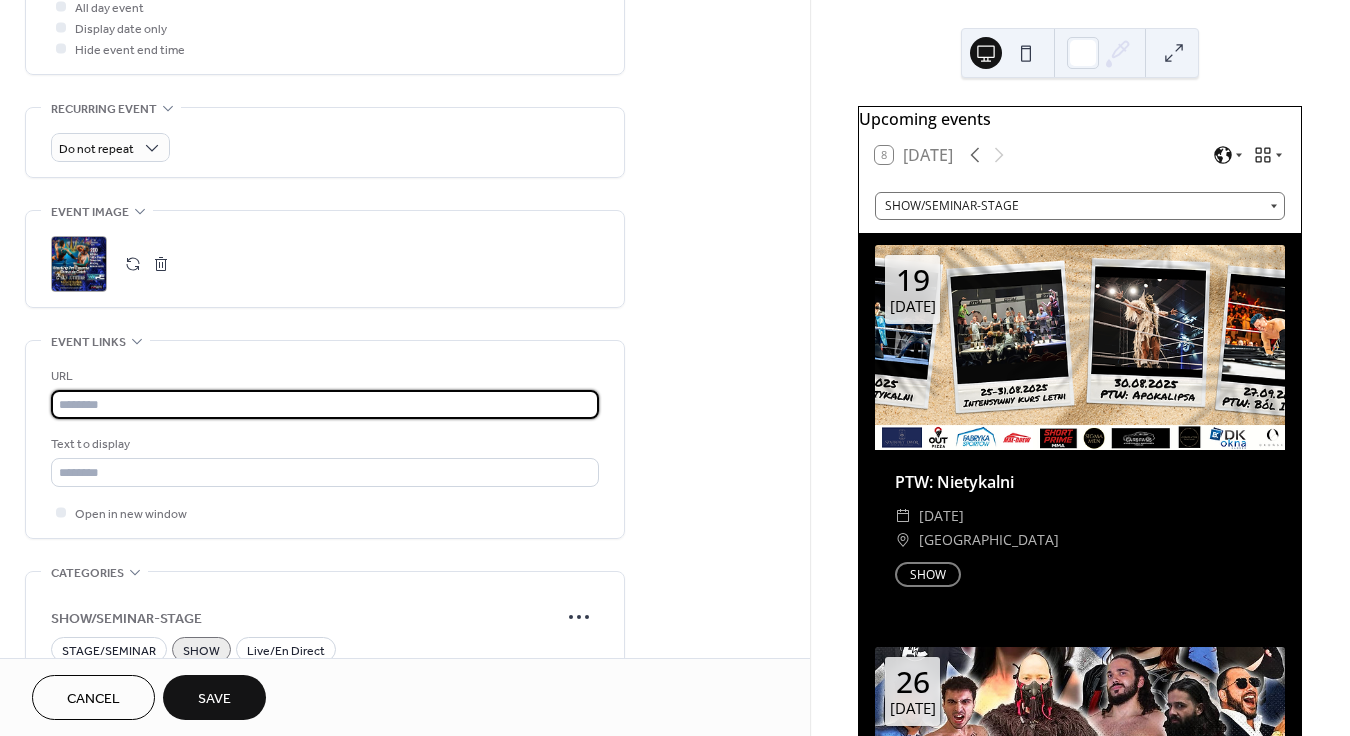 paste on "**********" 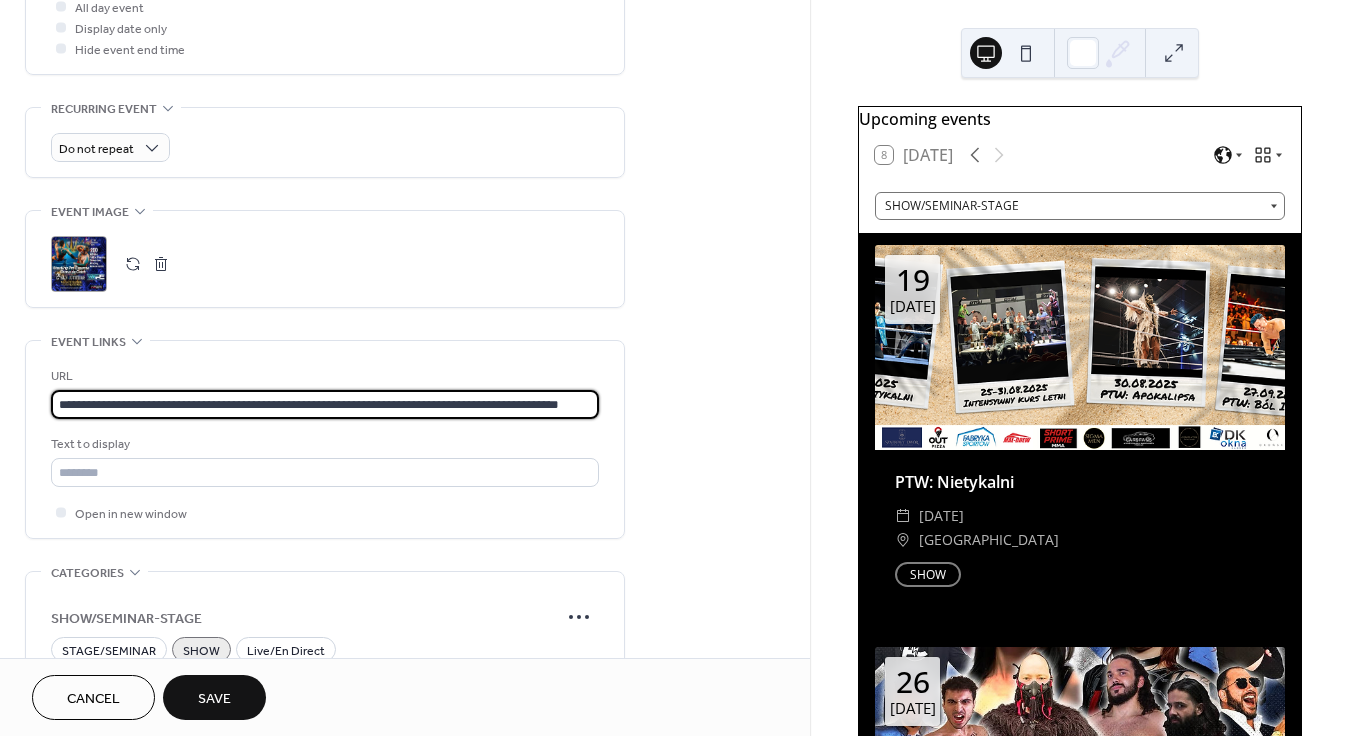scroll, scrollTop: 0, scrollLeft: 38, axis: horizontal 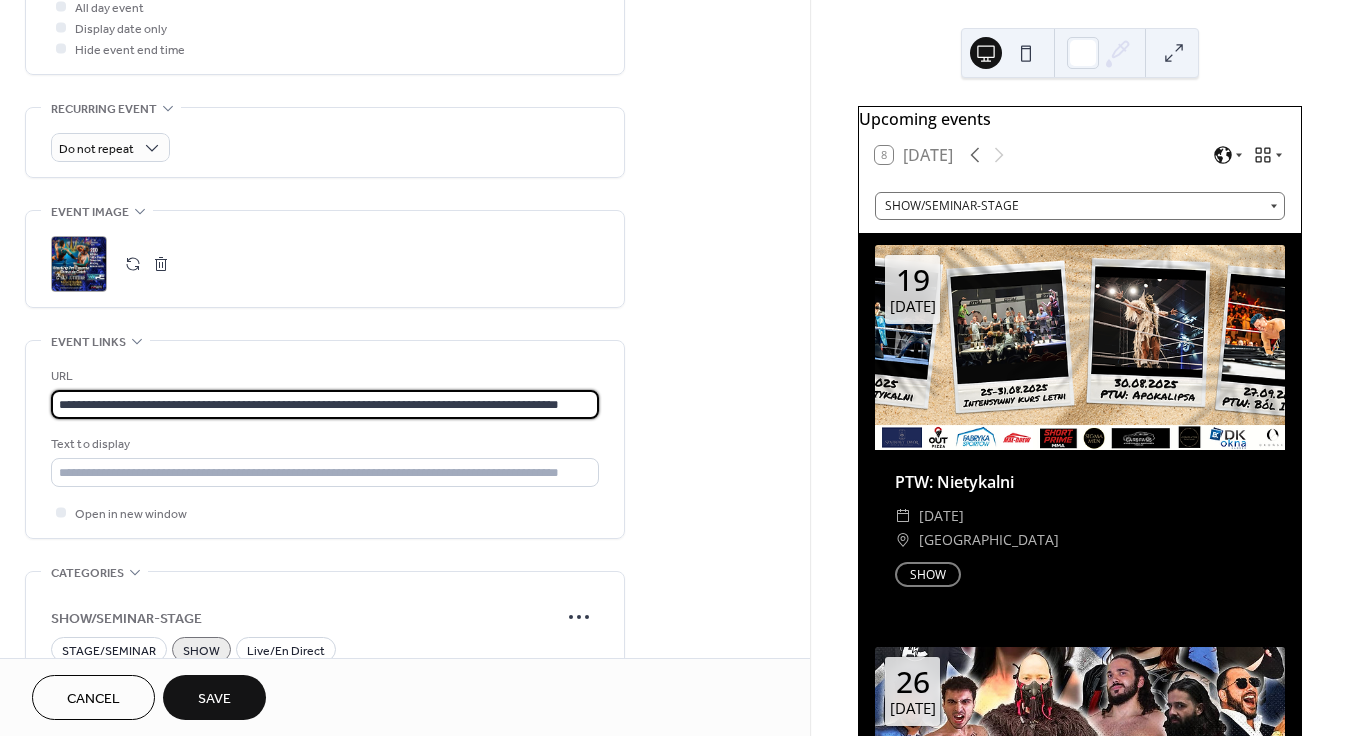type on "**********" 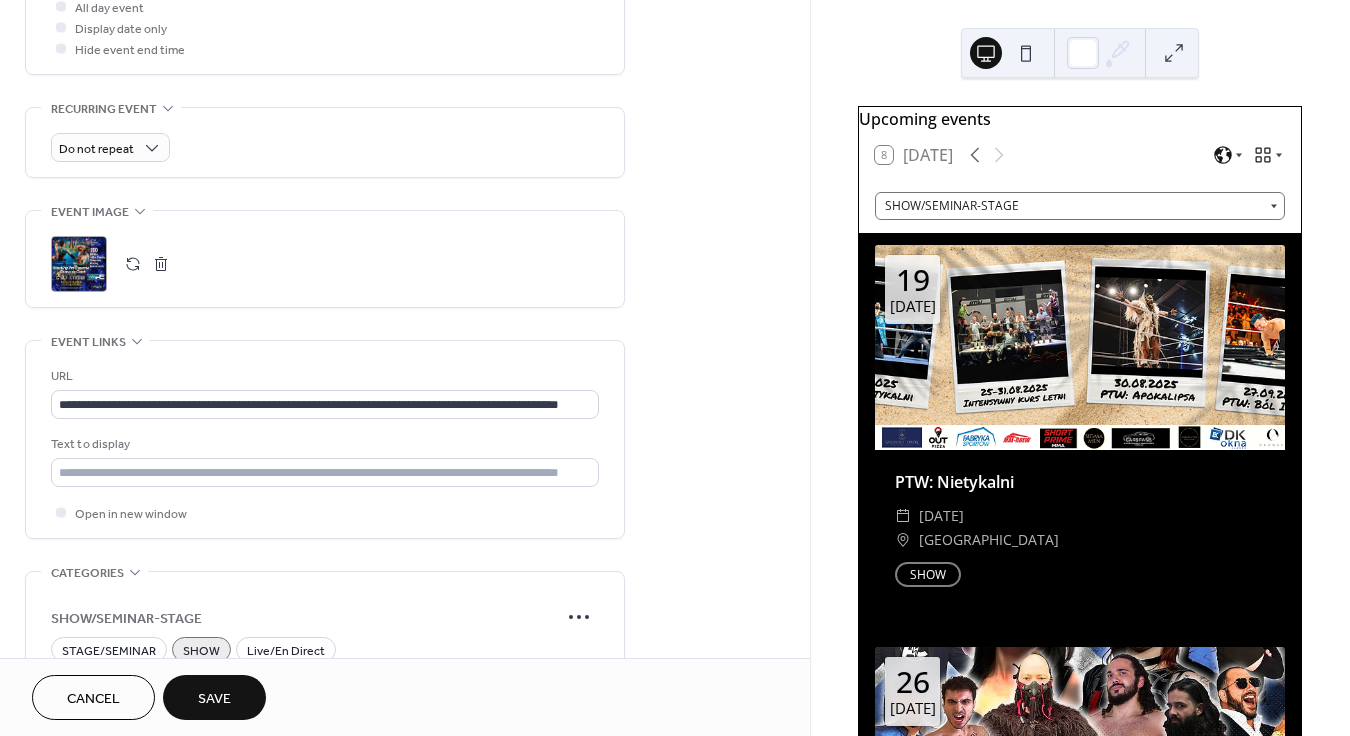 scroll, scrollTop: 0, scrollLeft: 0, axis: both 